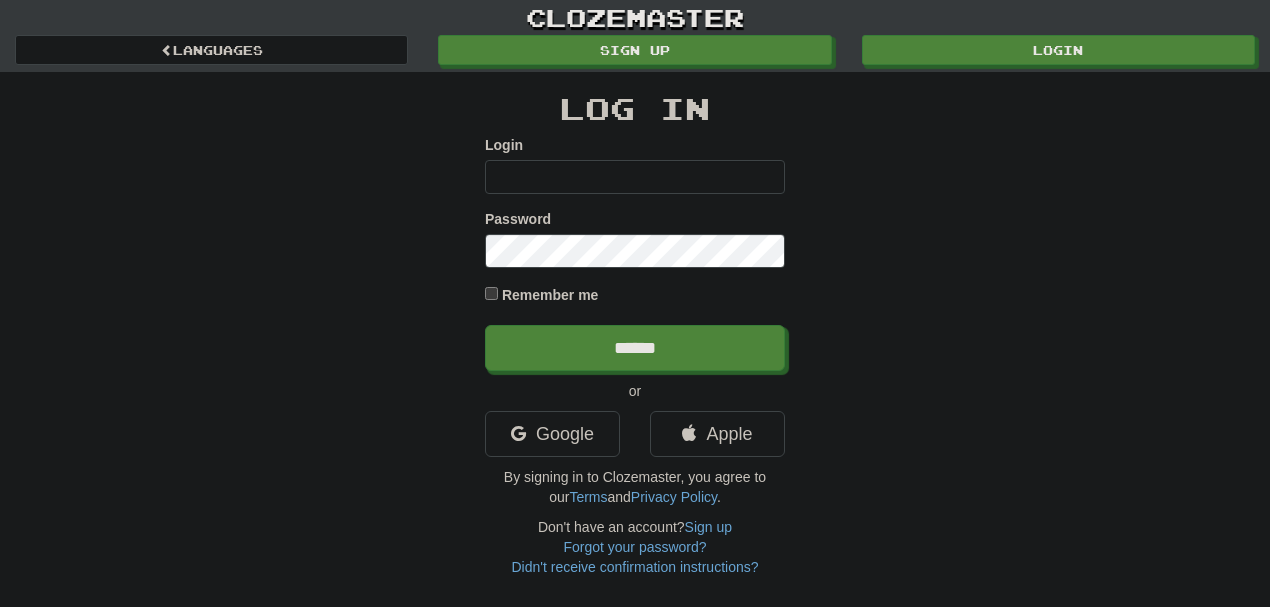 scroll, scrollTop: 0, scrollLeft: 0, axis: both 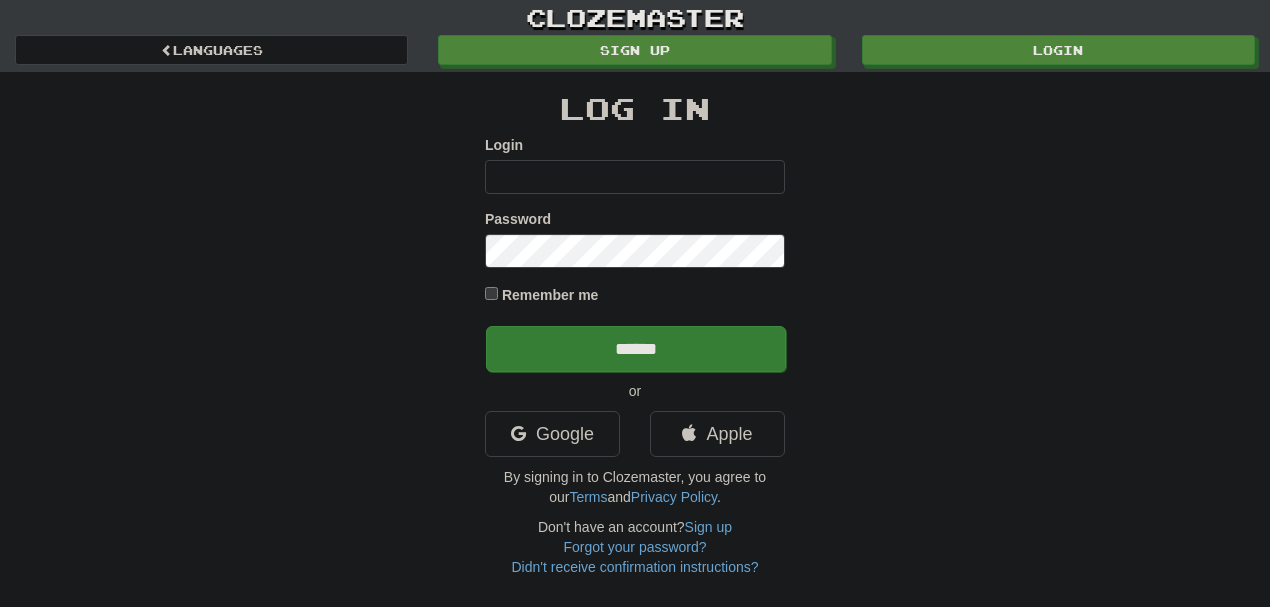 type on "********" 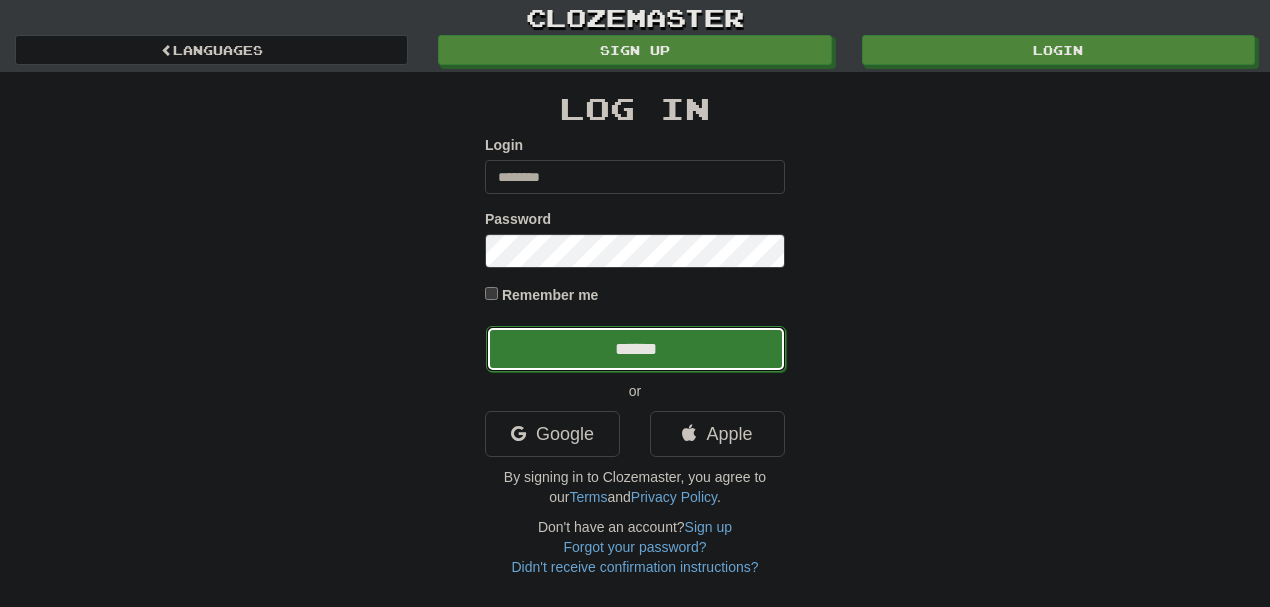 click on "******" at bounding box center [636, 349] 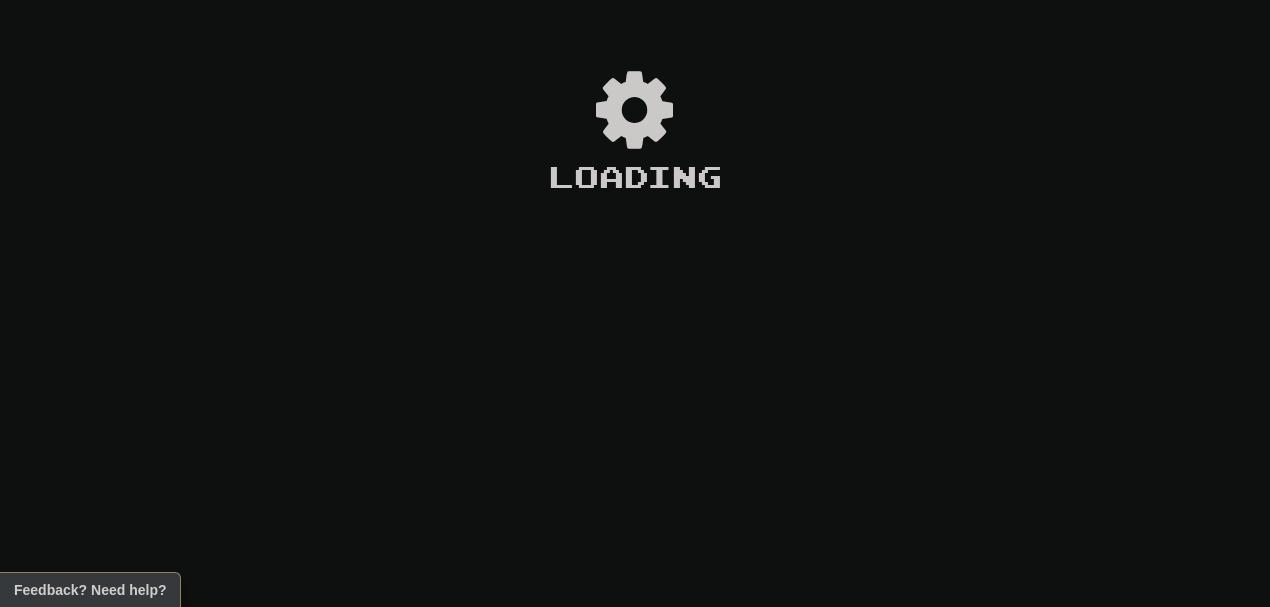 scroll, scrollTop: 0, scrollLeft: 0, axis: both 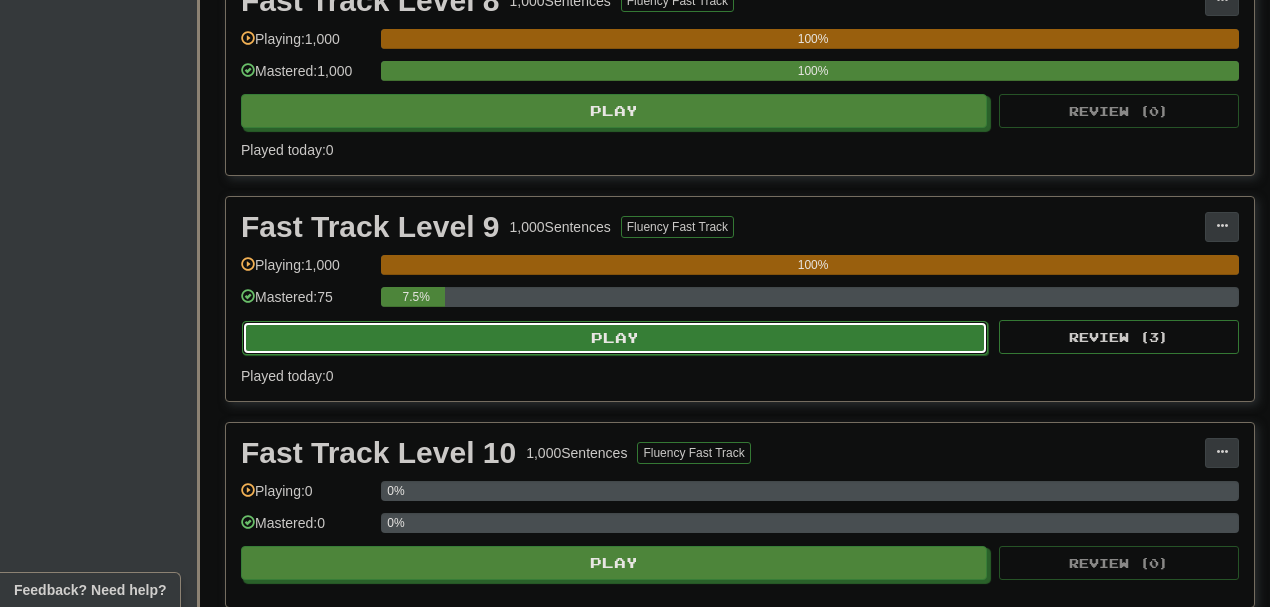 click on "Play" at bounding box center (615, 338) 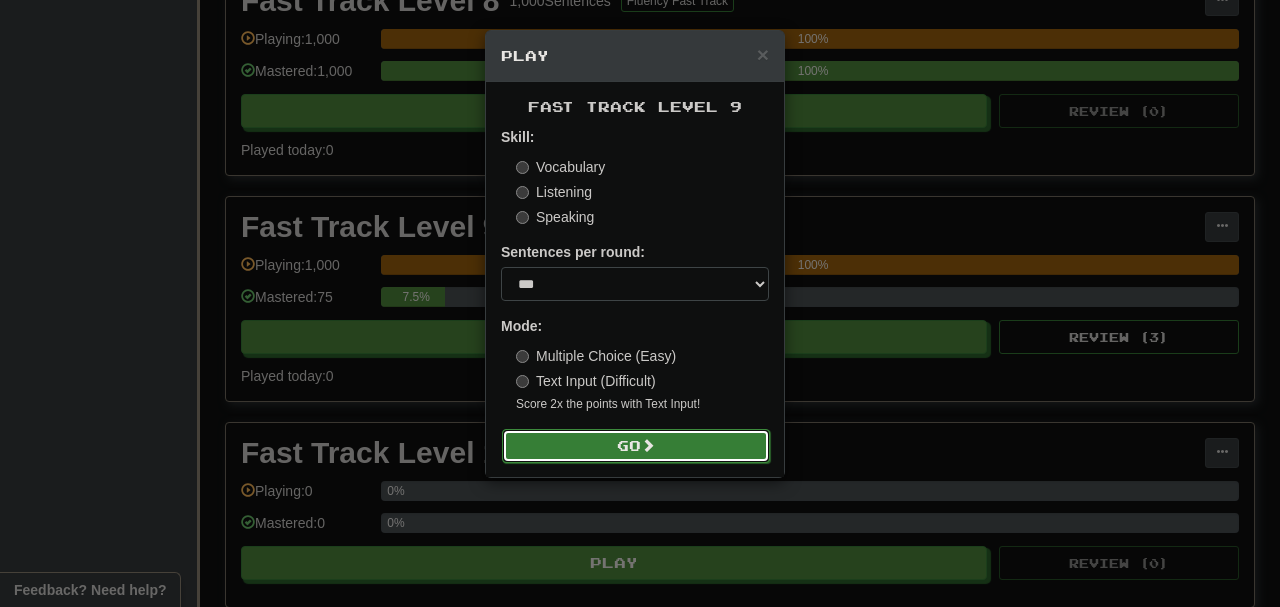 click on "Go" at bounding box center (636, 446) 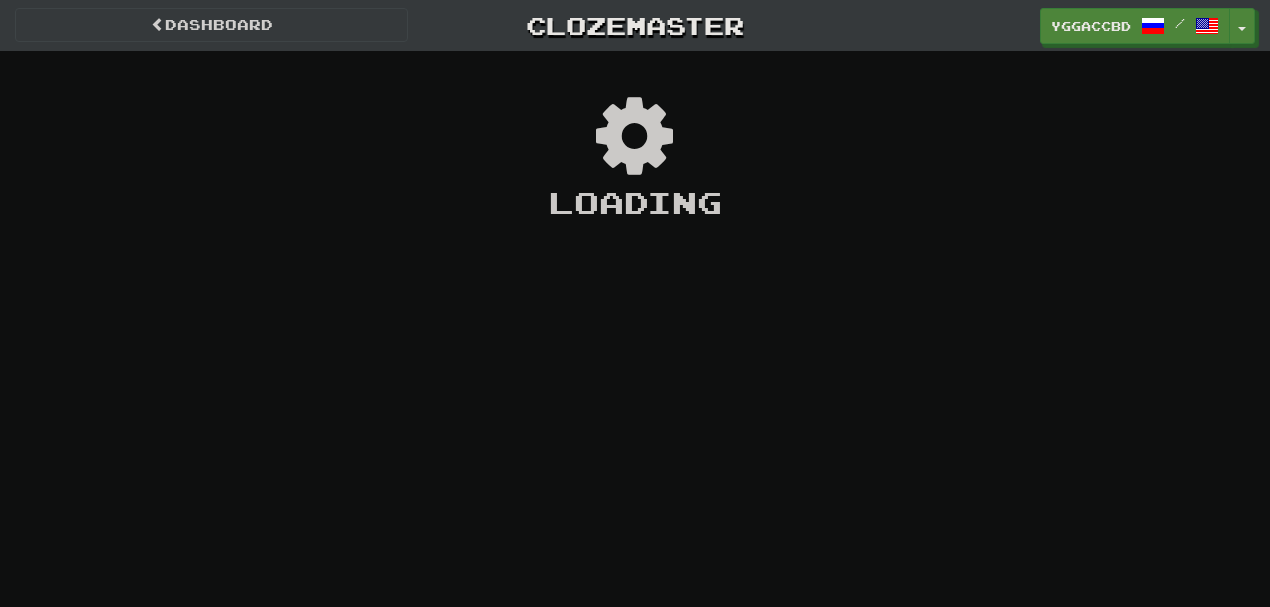 scroll, scrollTop: 0, scrollLeft: 0, axis: both 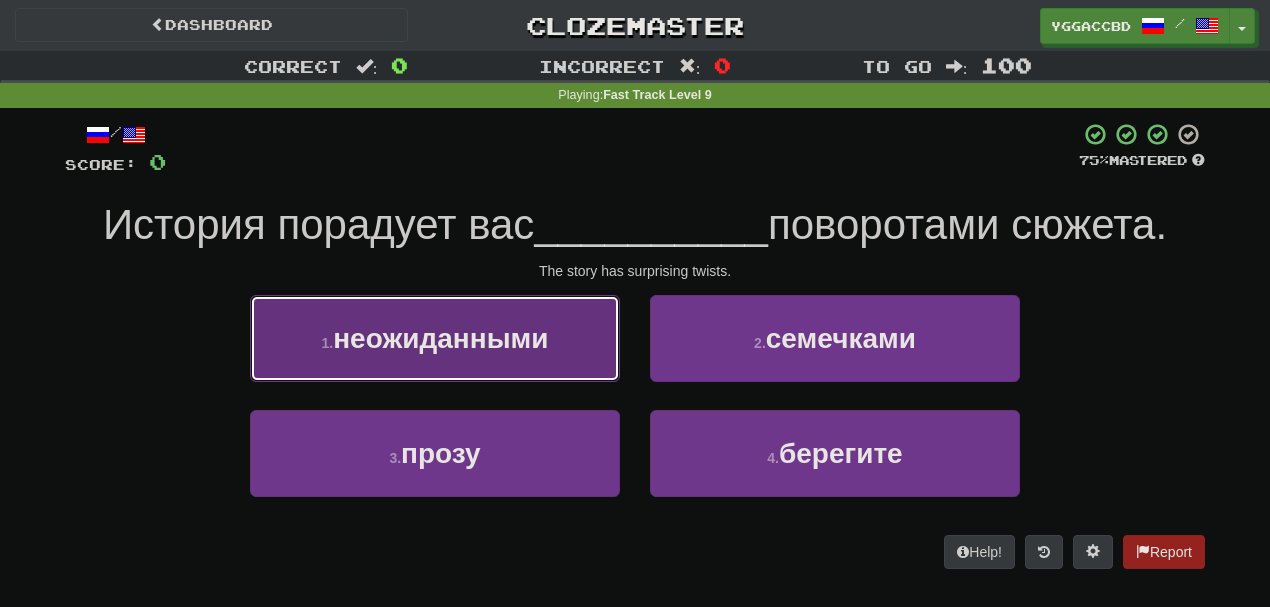 click on "неожиданными" at bounding box center (440, 338) 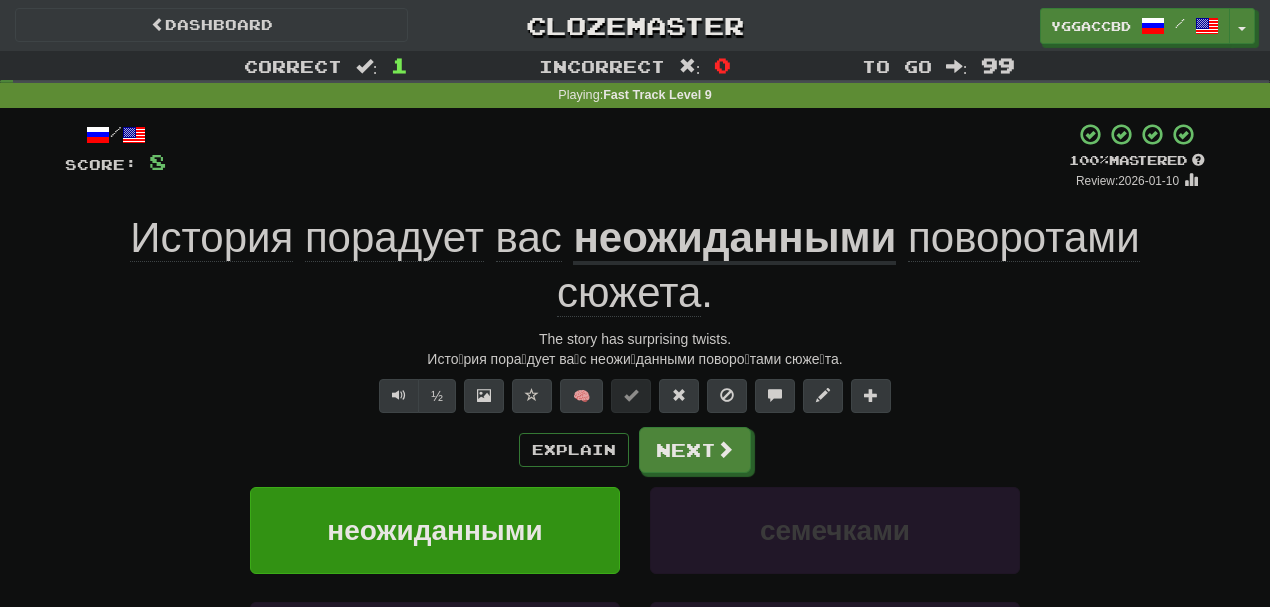 click on "сюжета" at bounding box center (629, 293) 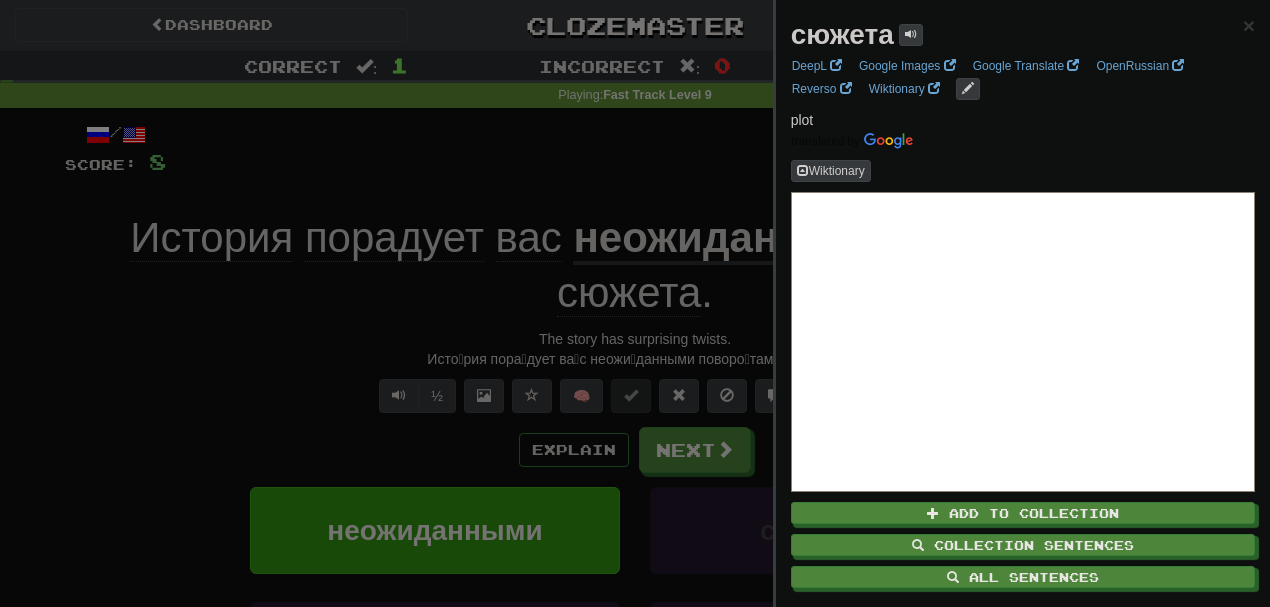 click at bounding box center (635, 303) 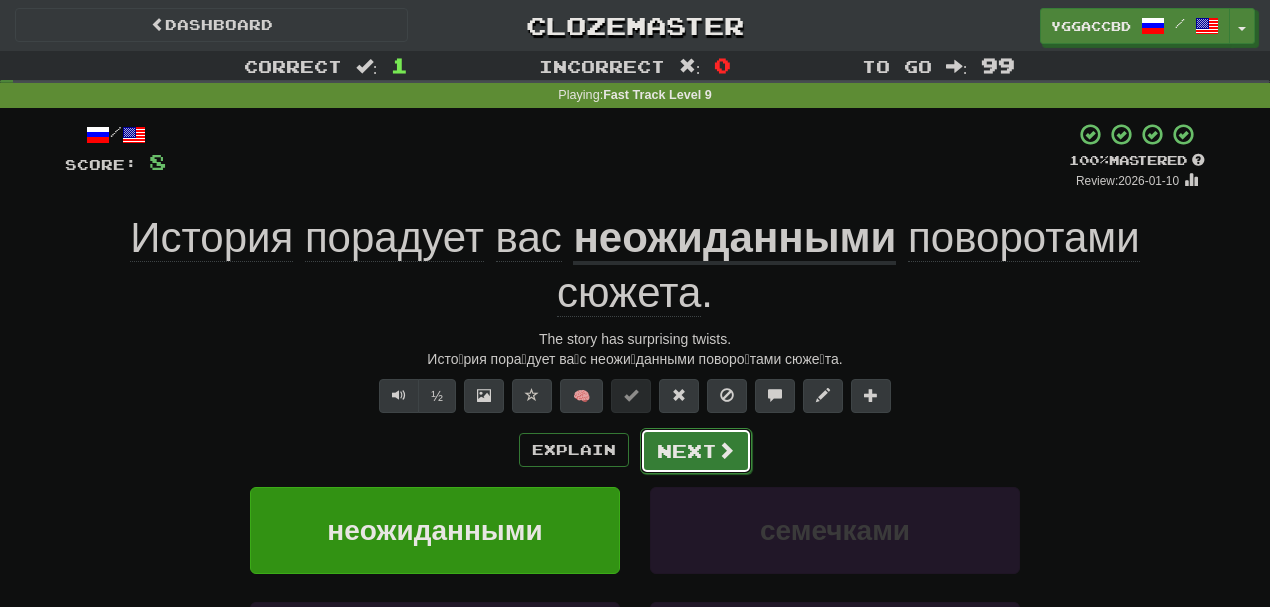 click on "Next" at bounding box center (696, 451) 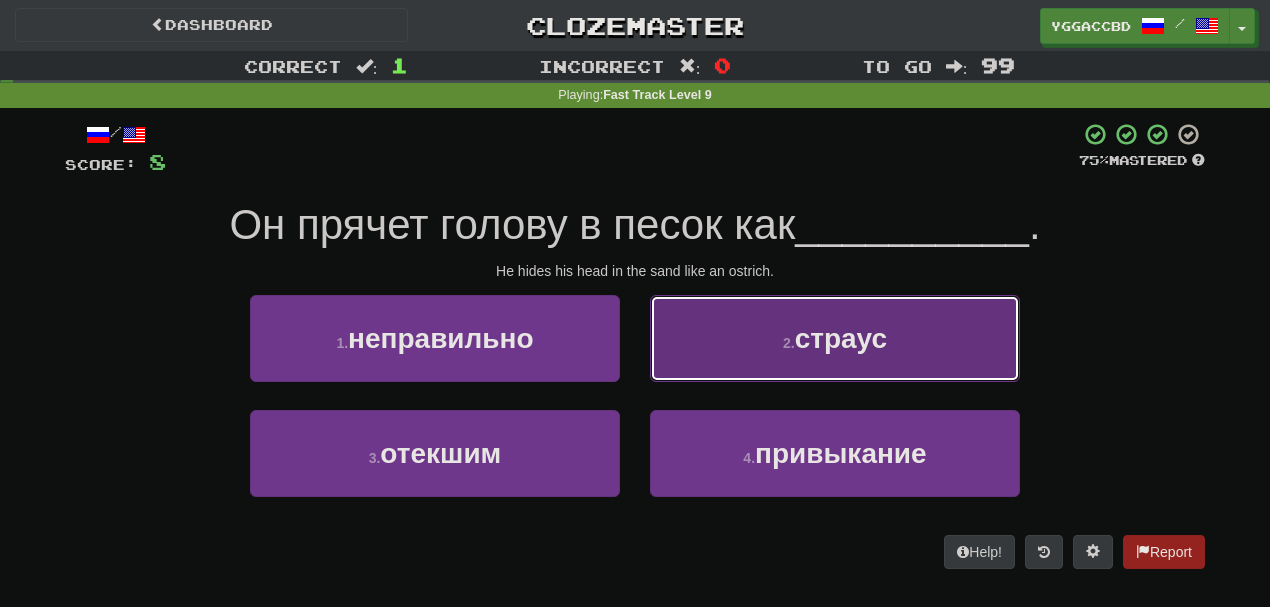 click on "страус" at bounding box center [841, 338] 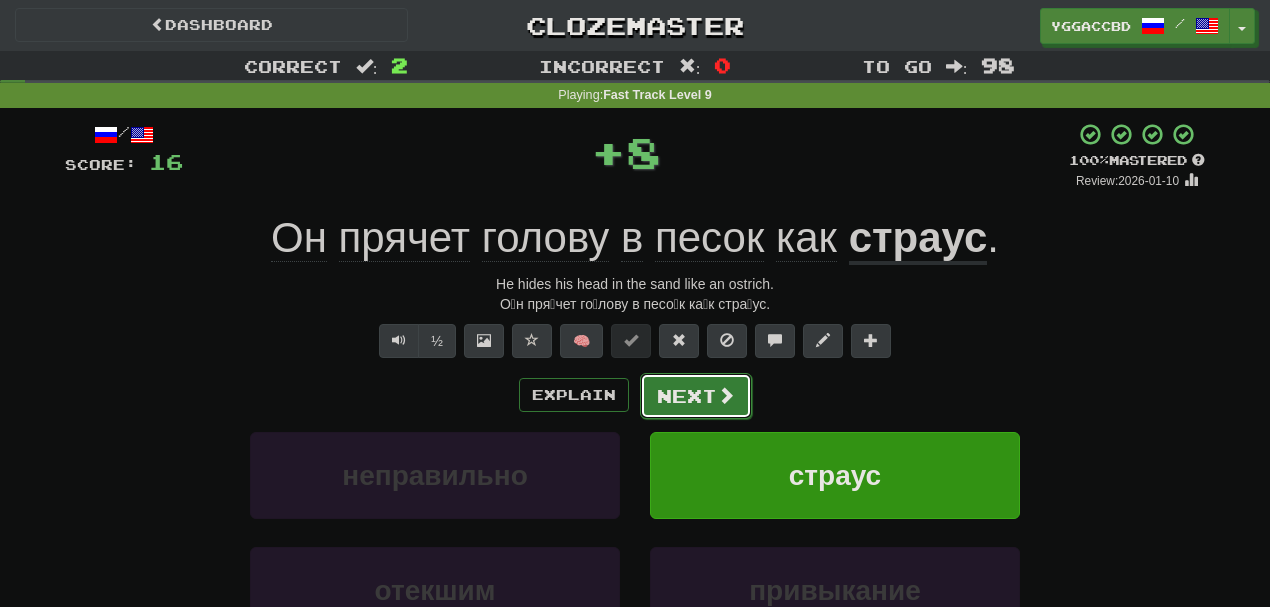 drag, startPoint x: 717, startPoint y: 372, endPoint x: 678, endPoint y: 392, distance: 43.829212 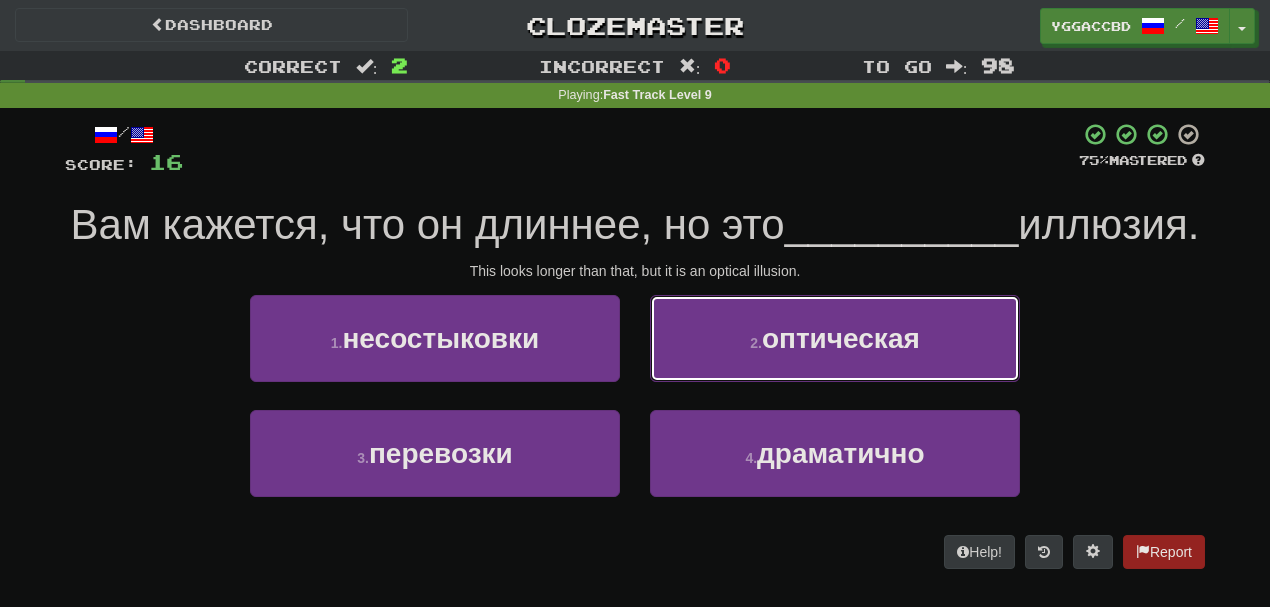 click on "2 .  оптическая" at bounding box center [835, 338] 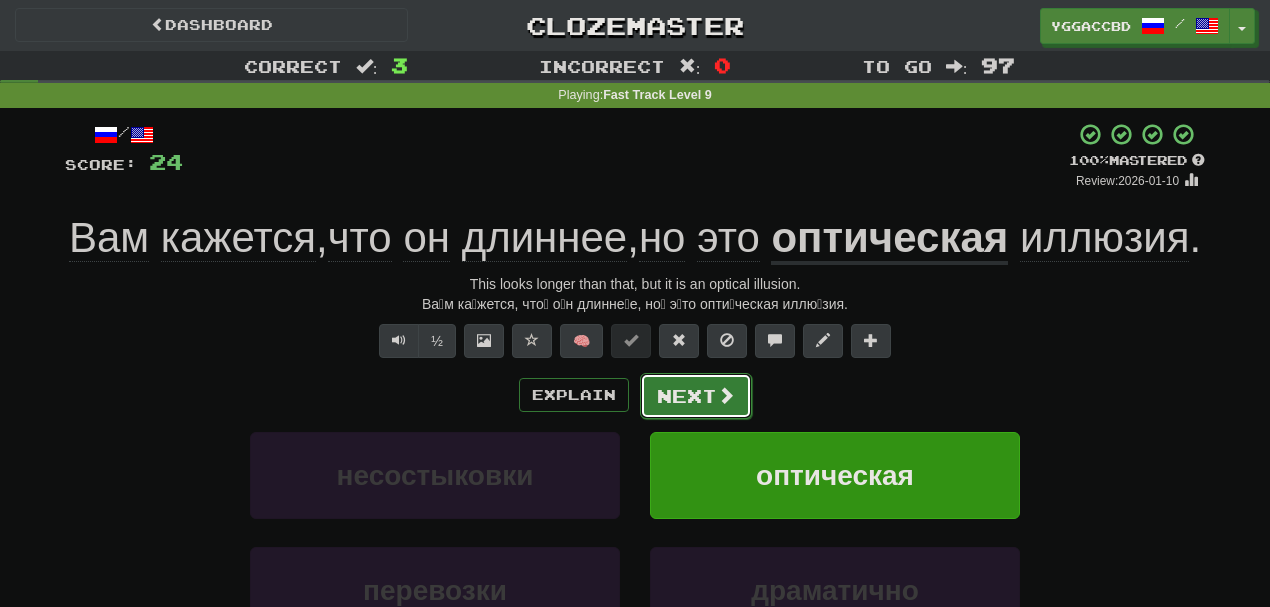 click at bounding box center [726, 395] 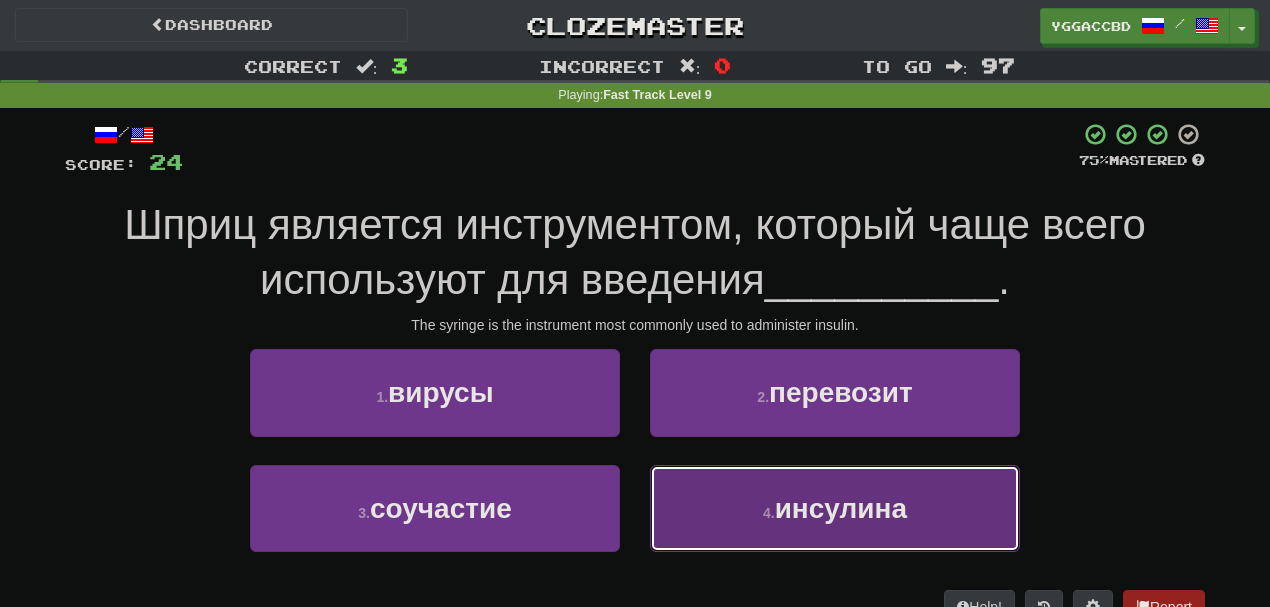 click on "инсулина" at bounding box center (841, 508) 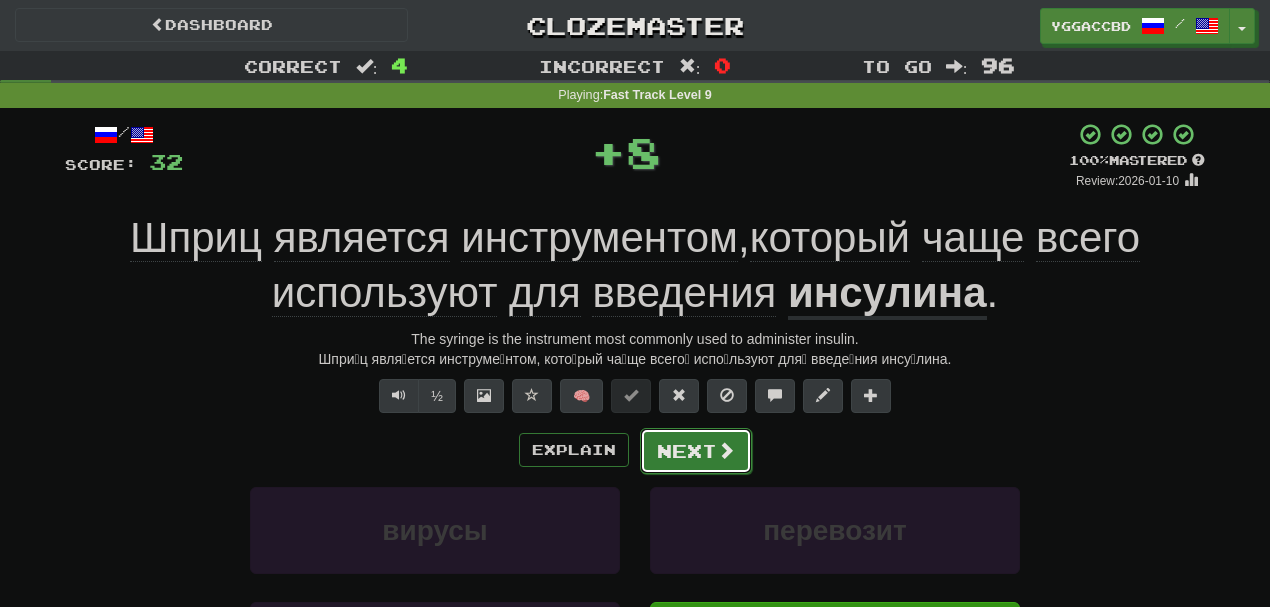 click on "Next" at bounding box center (696, 451) 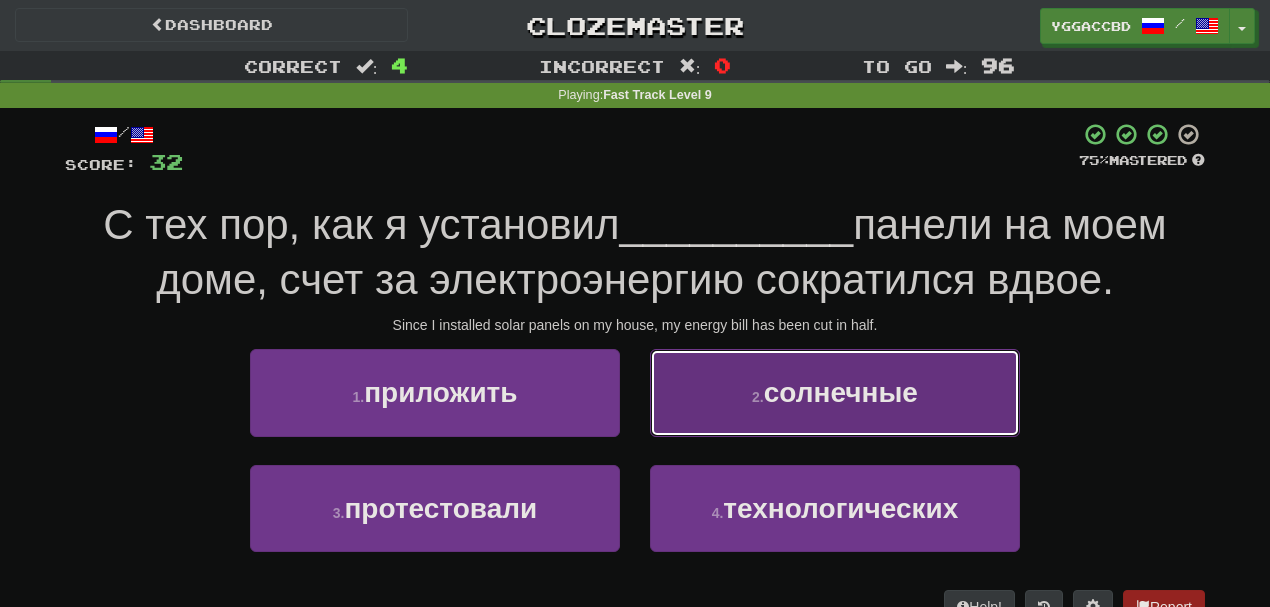 click on "2 .  солнечные" at bounding box center (835, 392) 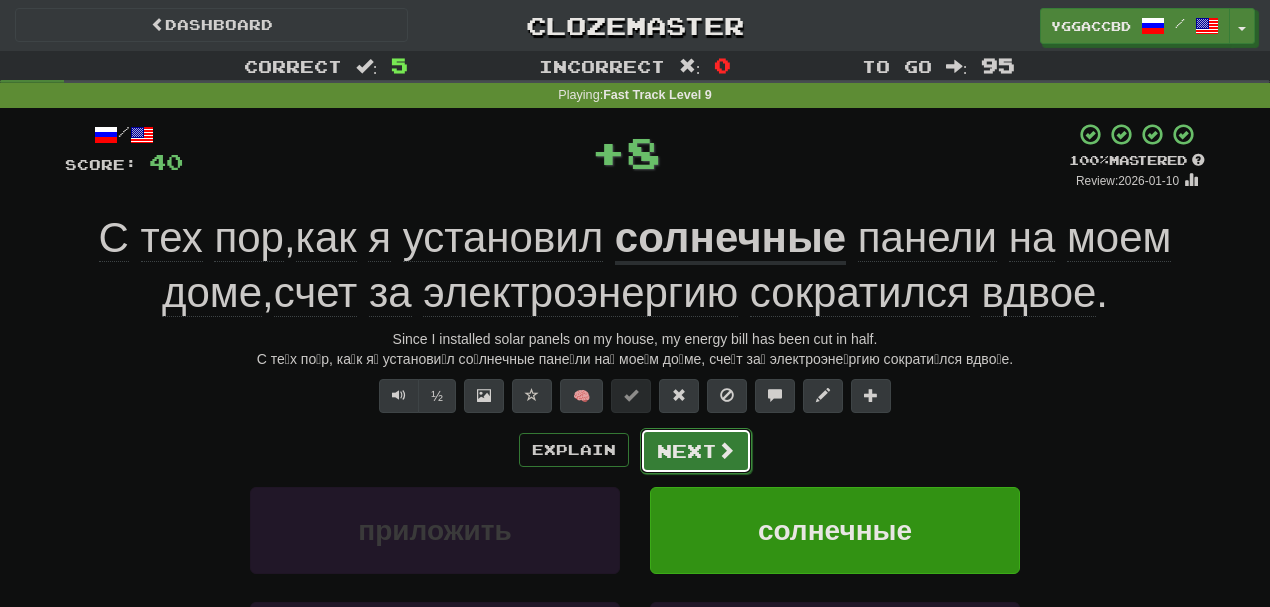 click on "Next" at bounding box center (696, 451) 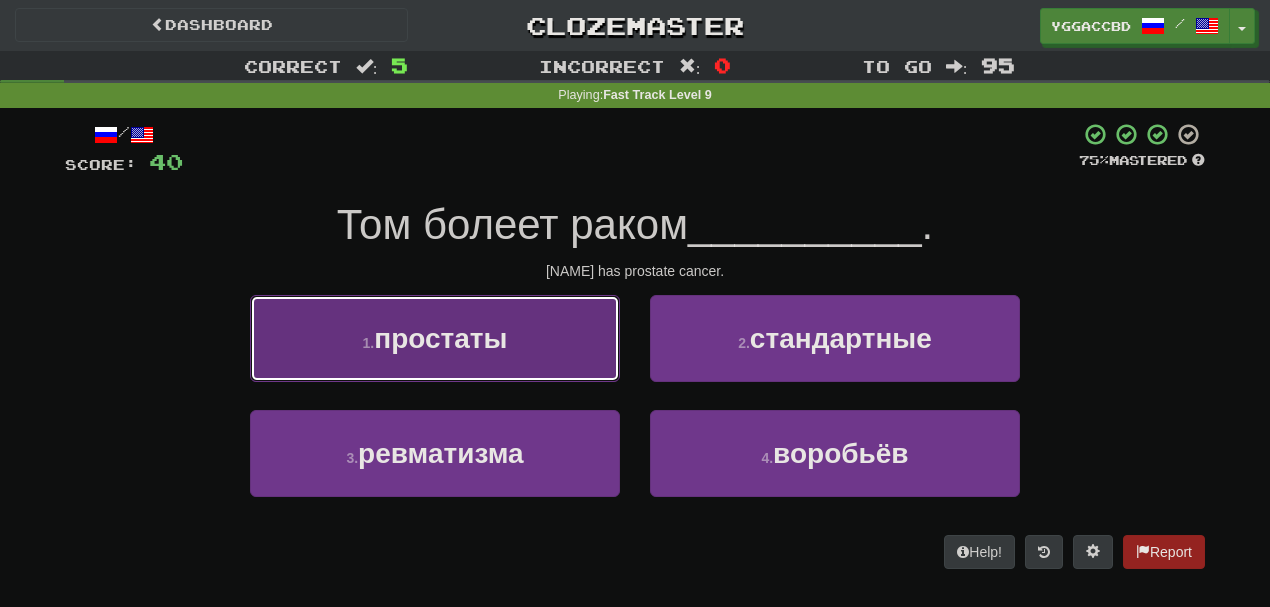 click on "простаты" at bounding box center (440, 338) 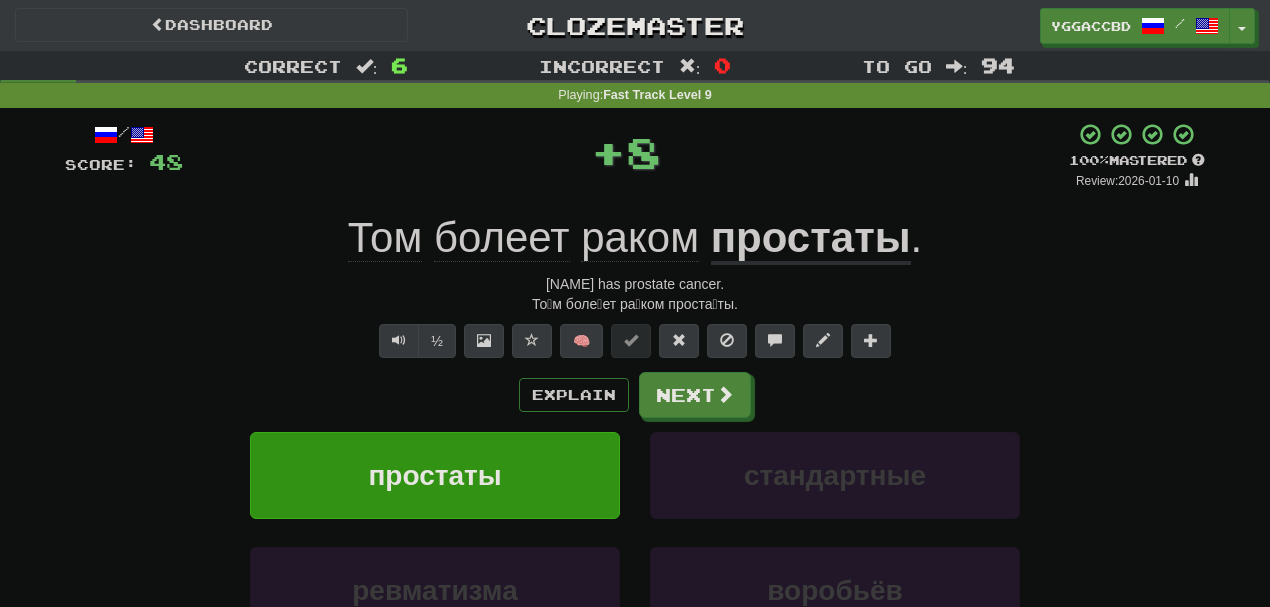 click on "/  Score:   48 + 8 100 %  Mastered Review:  2026-01-10 [NAME]   болеет   раком   простаты . Tom has prostate cancer. То́м боле́ет ра́ком проста́ты. ½ 🧠 Explain Next простаты стандартные ревматизма воробьёв Learn more: простаты стандартные ревматизма воробьёв  Help!  Report" at bounding box center (635, 429) 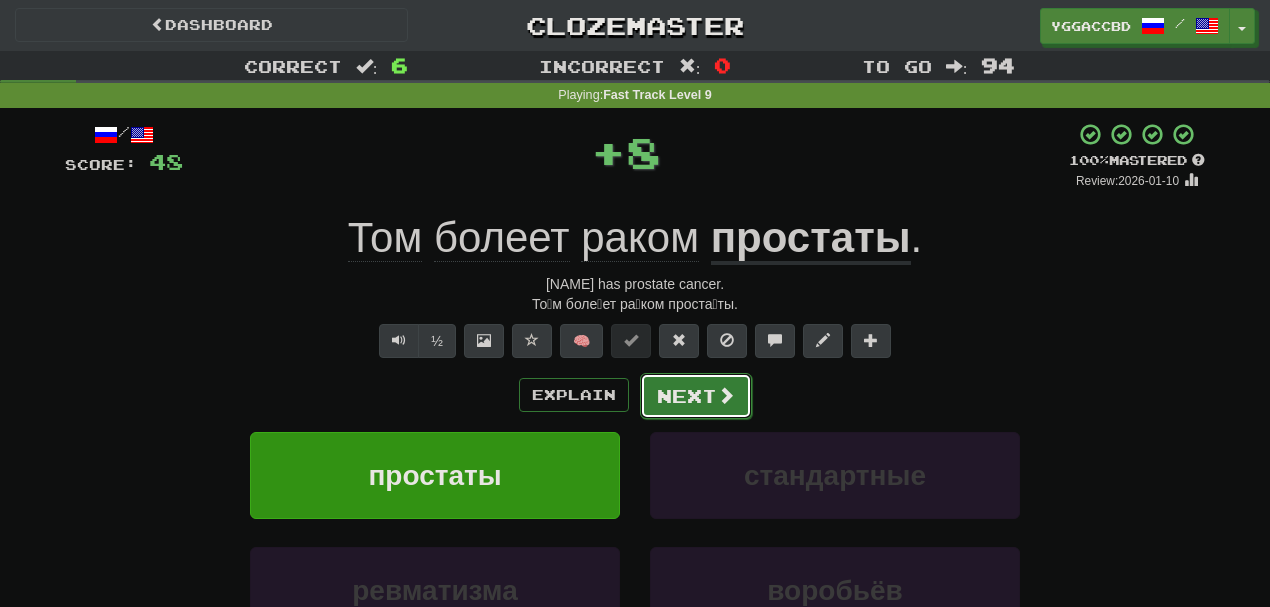 click at bounding box center (726, 395) 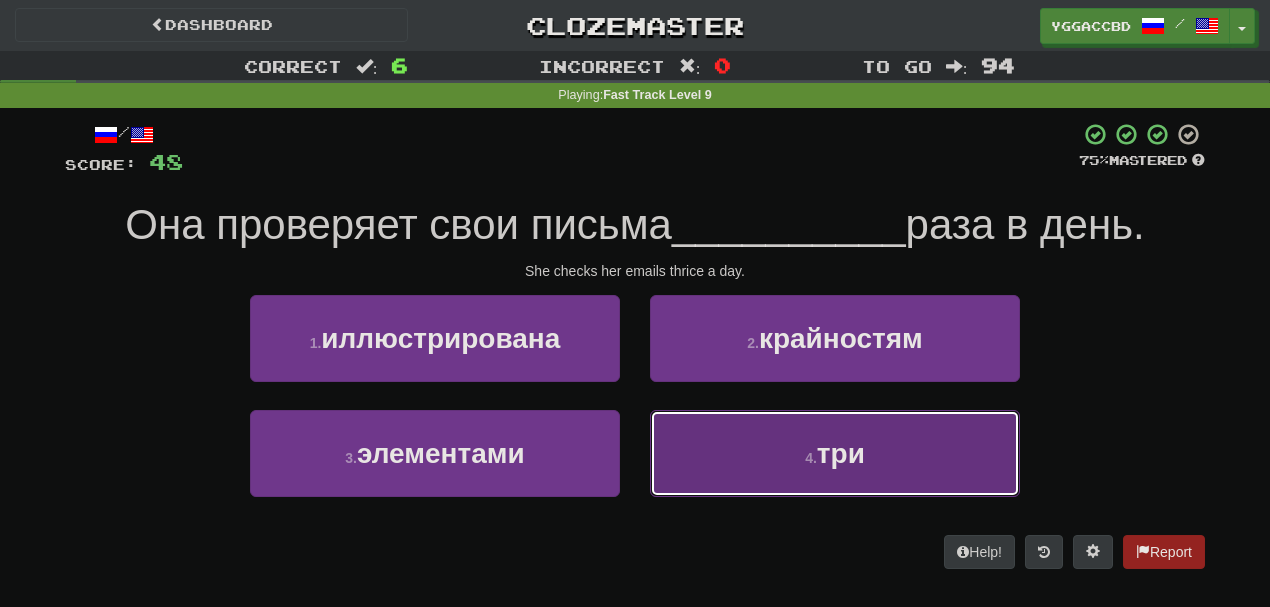 click on "4 .  три" at bounding box center [835, 453] 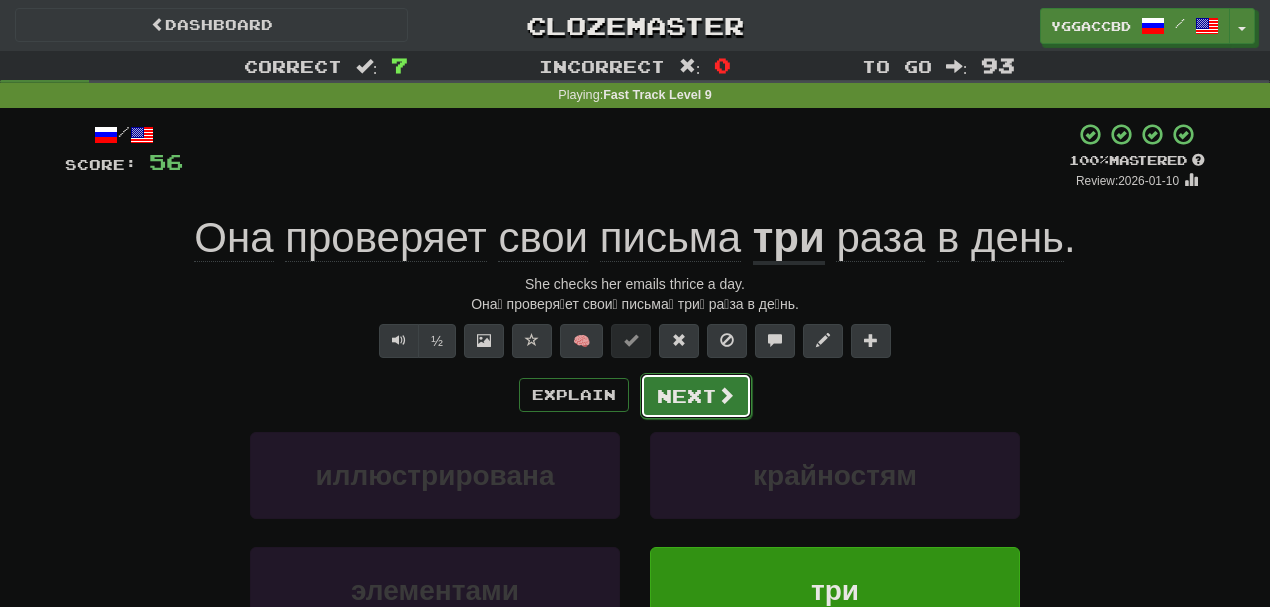 click on "Next" at bounding box center (696, 396) 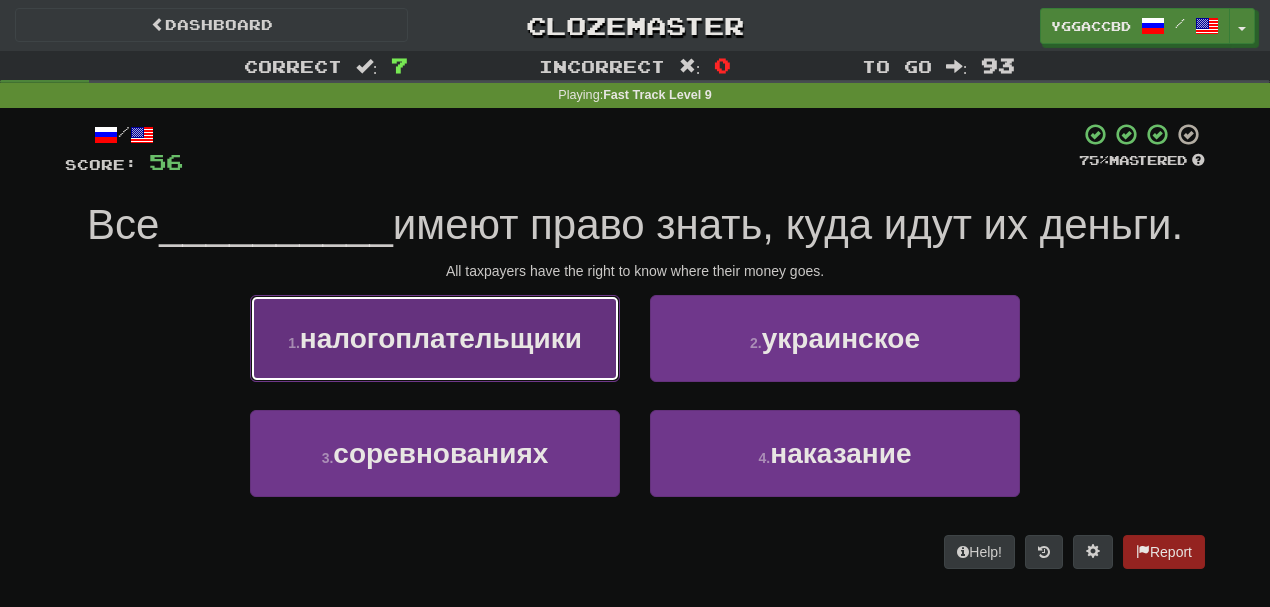 click on "налогоплательщики" at bounding box center (441, 338) 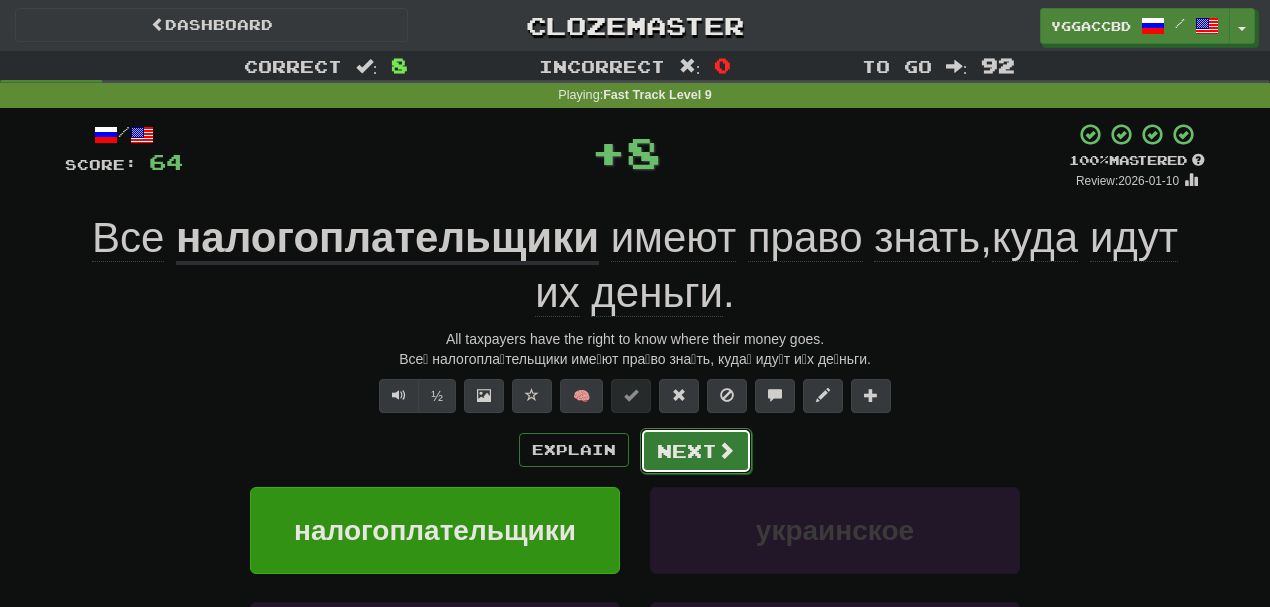 click on "Next" at bounding box center [696, 451] 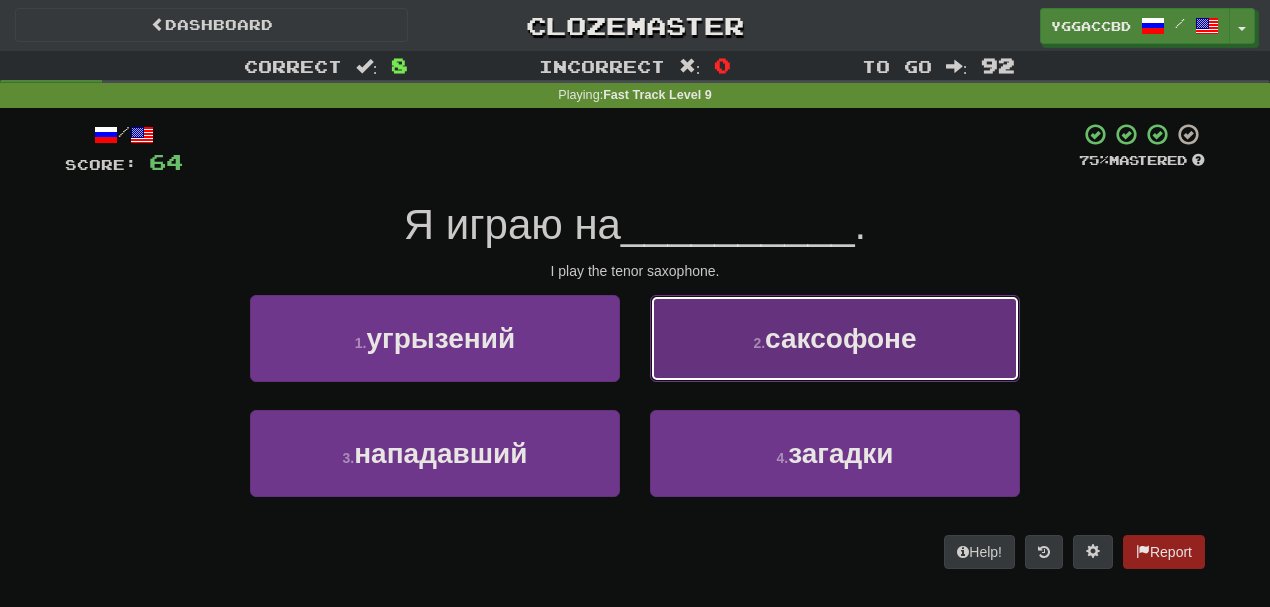 click on "2 .  саксофоне" at bounding box center [835, 338] 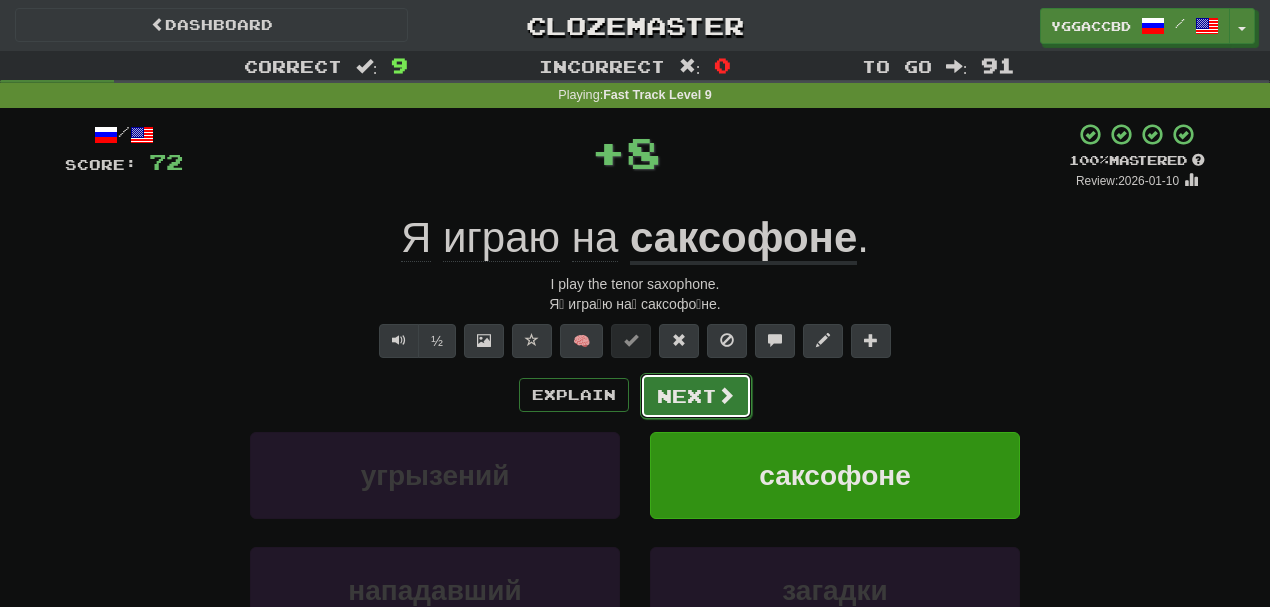 click on "Next" at bounding box center [696, 396] 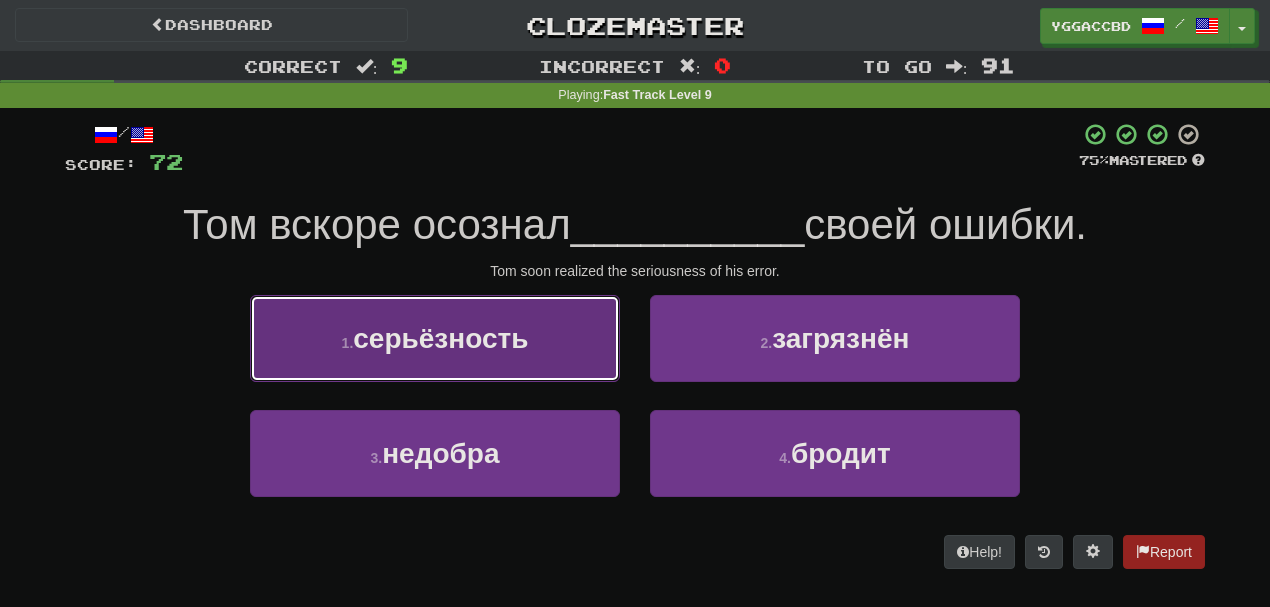 click on "1 .  серьёзность" at bounding box center (435, 338) 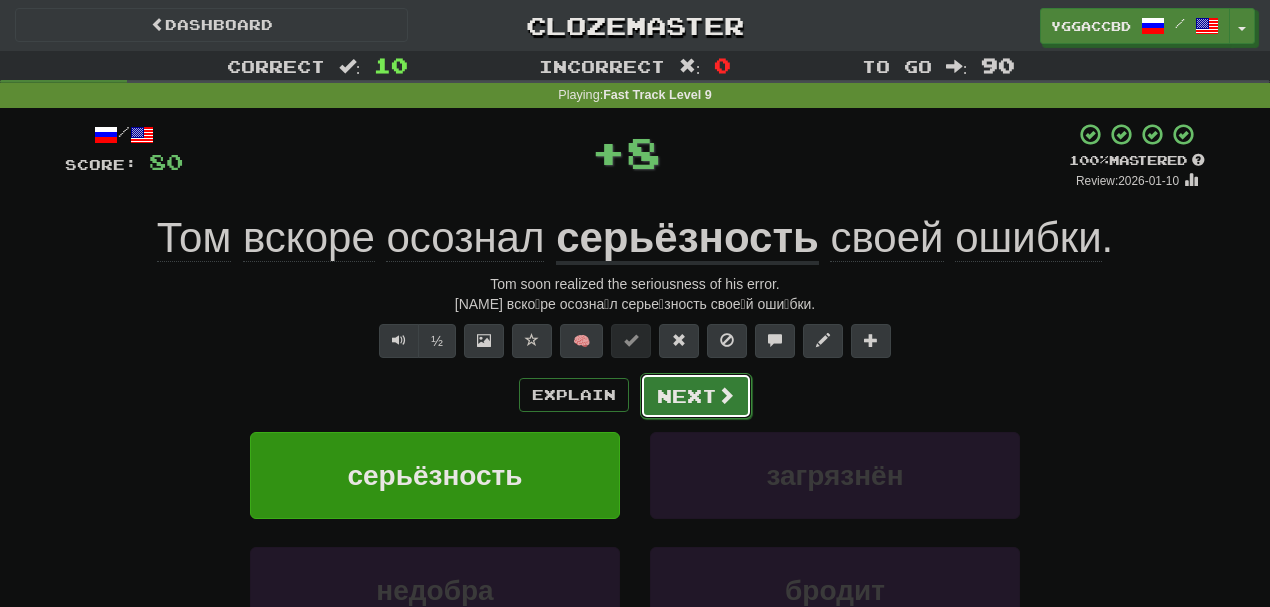 click on "Next" at bounding box center [696, 396] 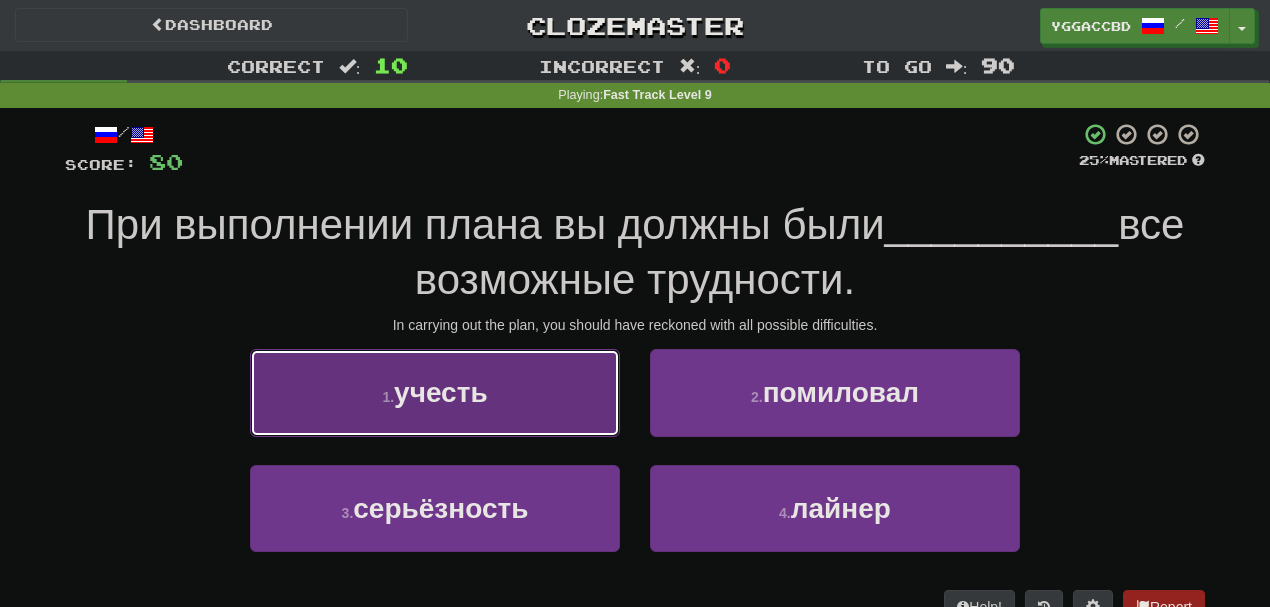 click on "1 . учесть" at bounding box center [435, 392] 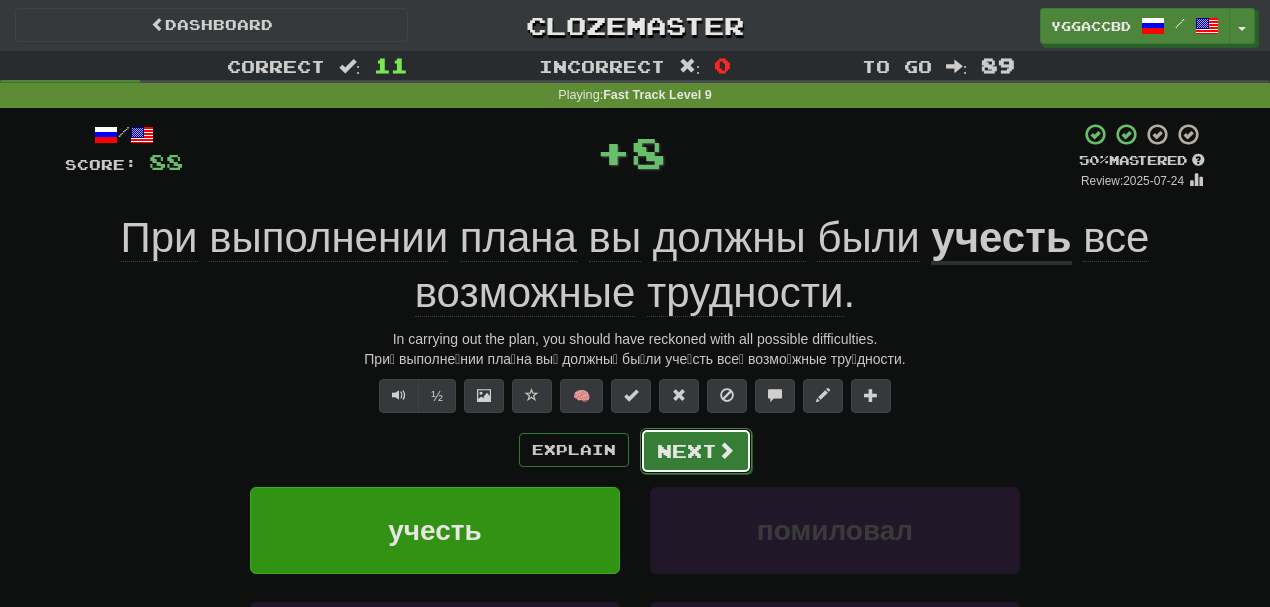 click on "Next" at bounding box center [696, 451] 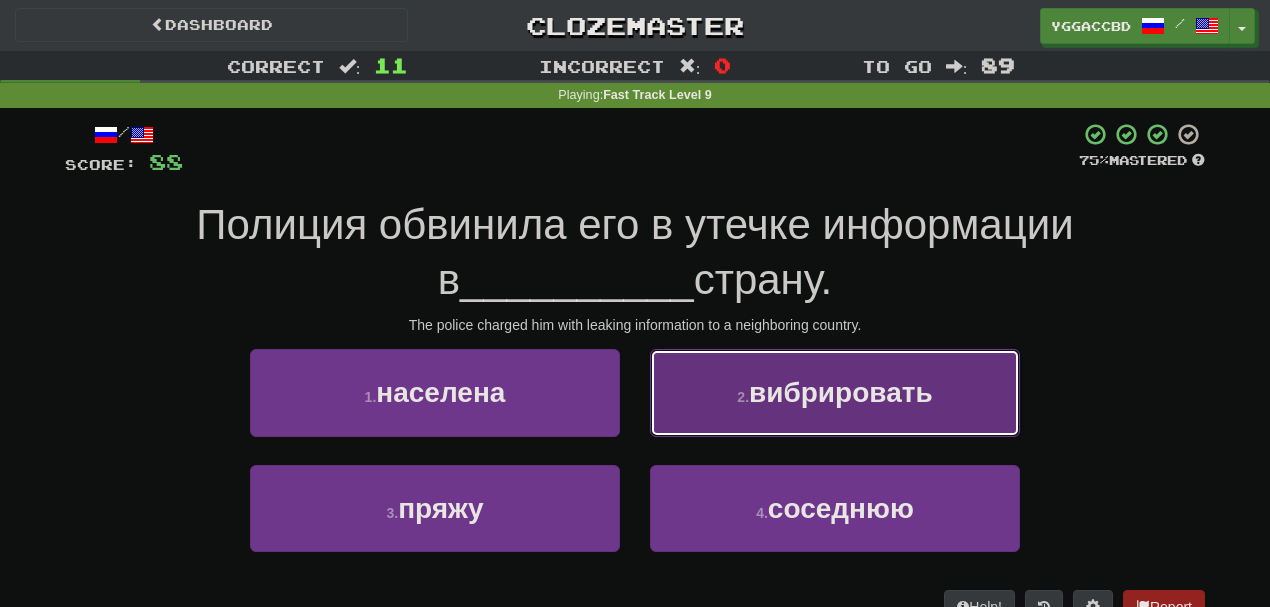 click on "2 .  вибрировать" at bounding box center [835, 392] 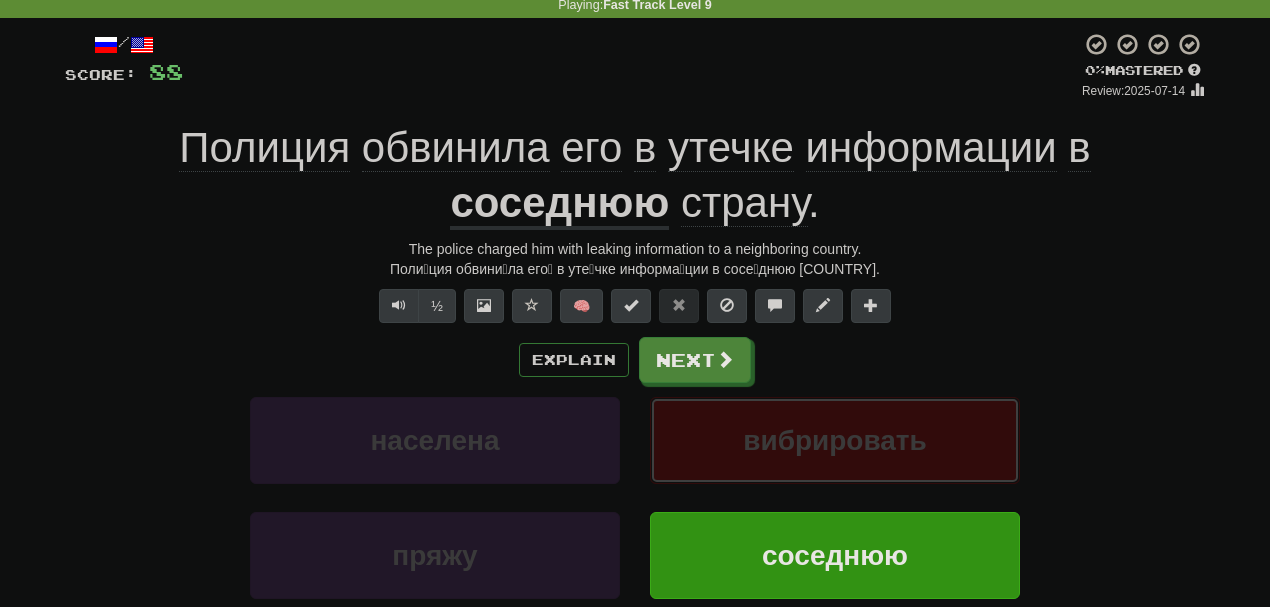 scroll, scrollTop: 76, scrollLeft: 0, axis: vertical 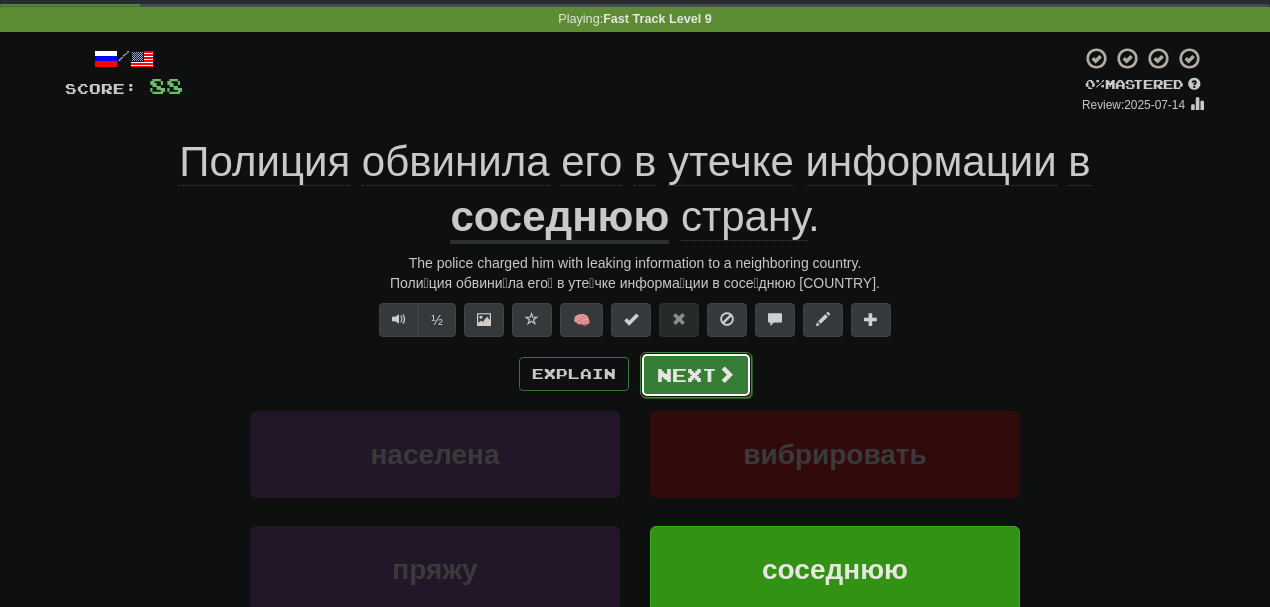 click on "Next" at bounding box center (696, 375) 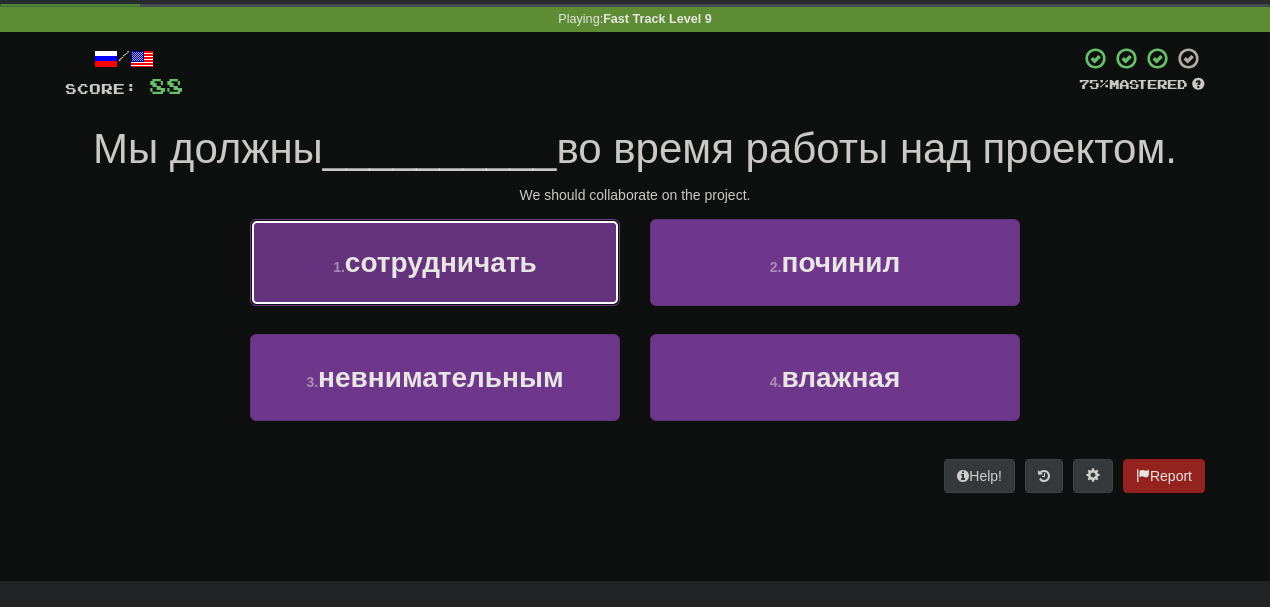 click on "1 . сотрудничать" at bounding box center (435, 262) 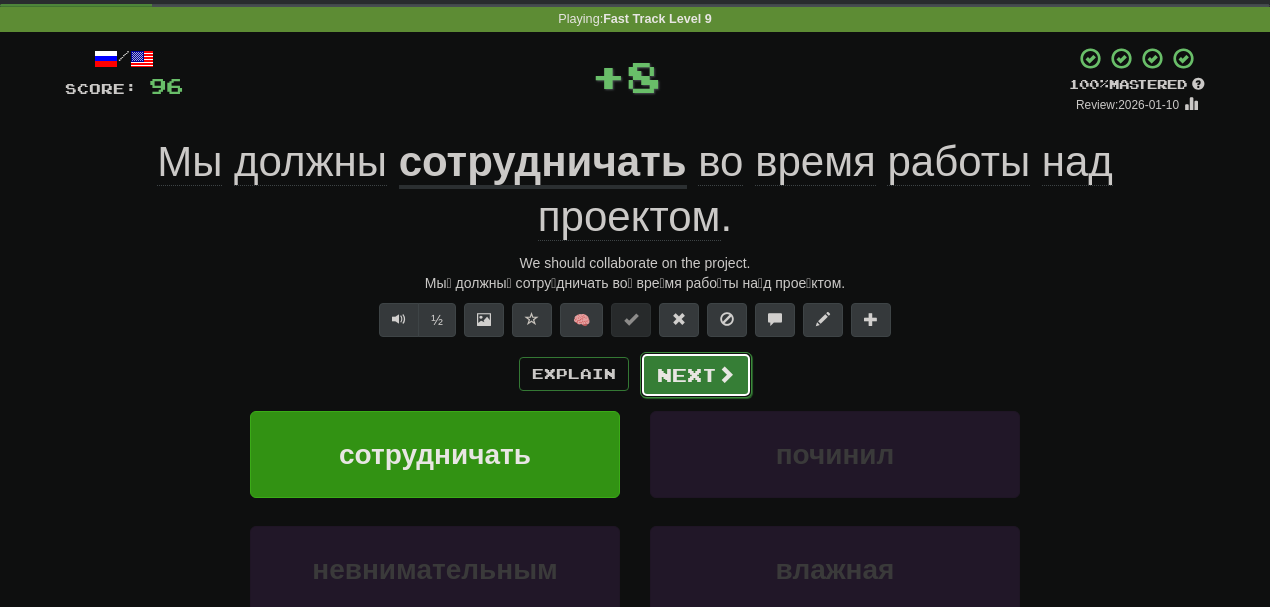 click on "Next" at bounding box center (696, 375) 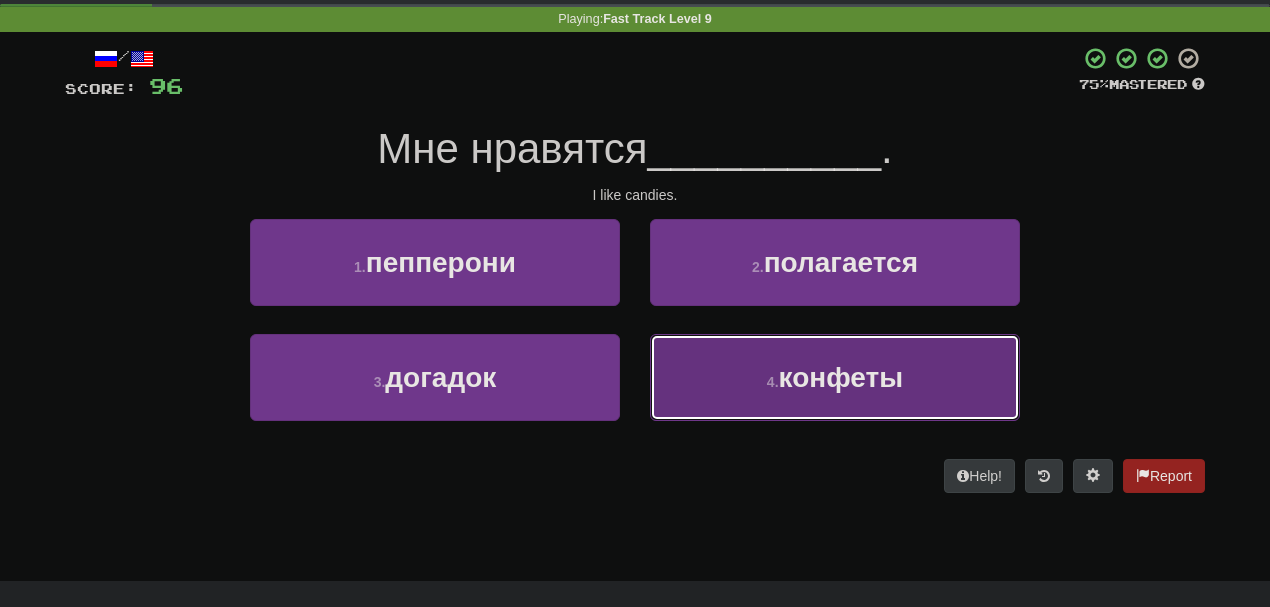 click on "4 .  конфеты" at bounding box center (835, 377) 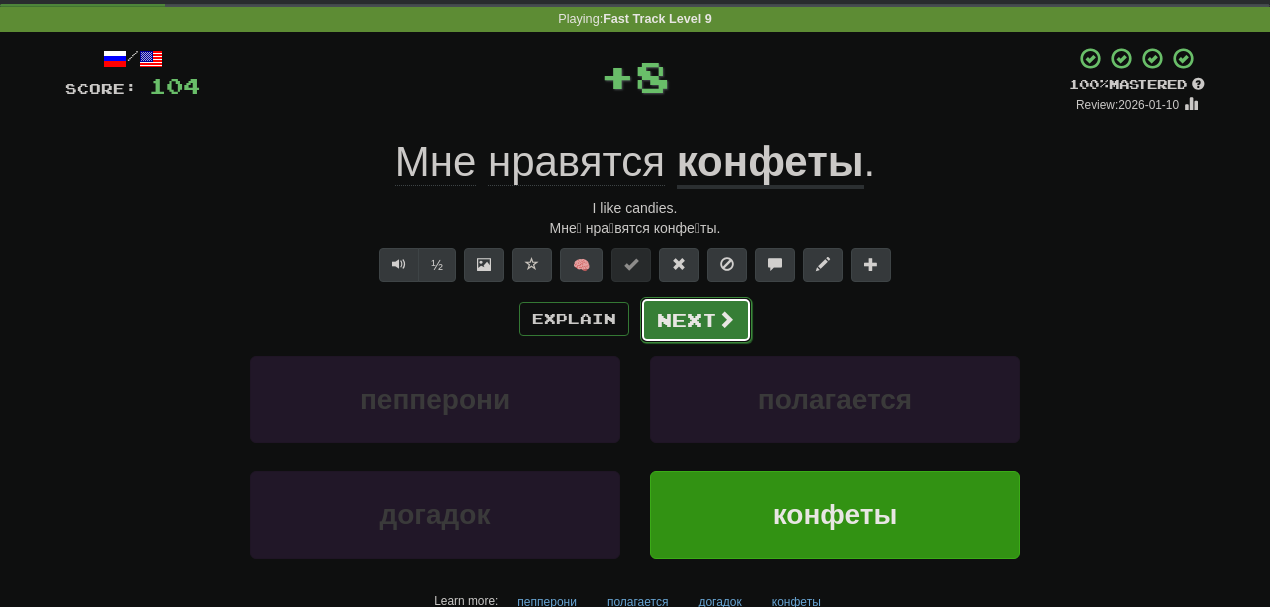 click on "Next" at bounding box center (696, 320) 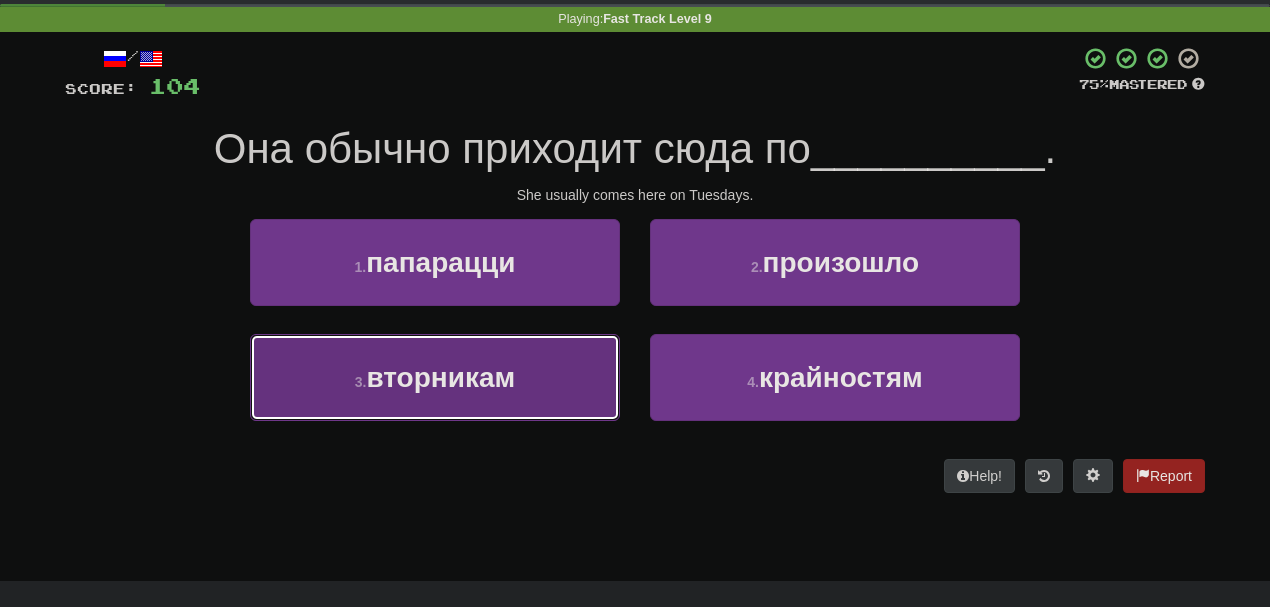 click on "3 .  вторникам" at bounding box center (435, 377) 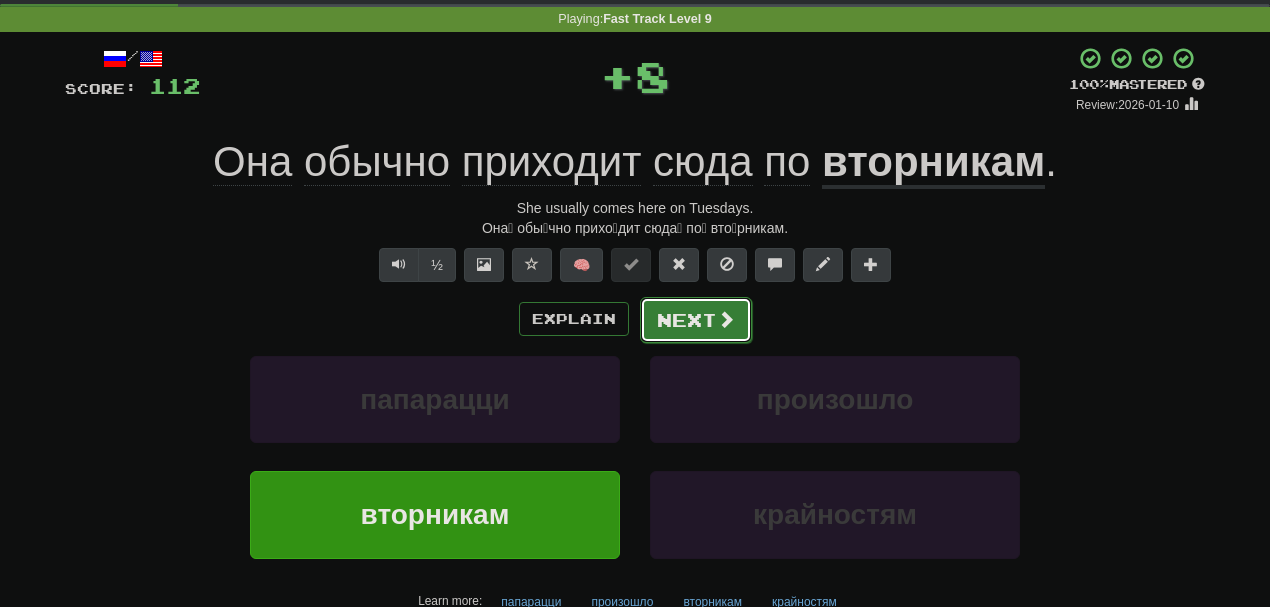 click on "Next" at bounding box center (696, 320) 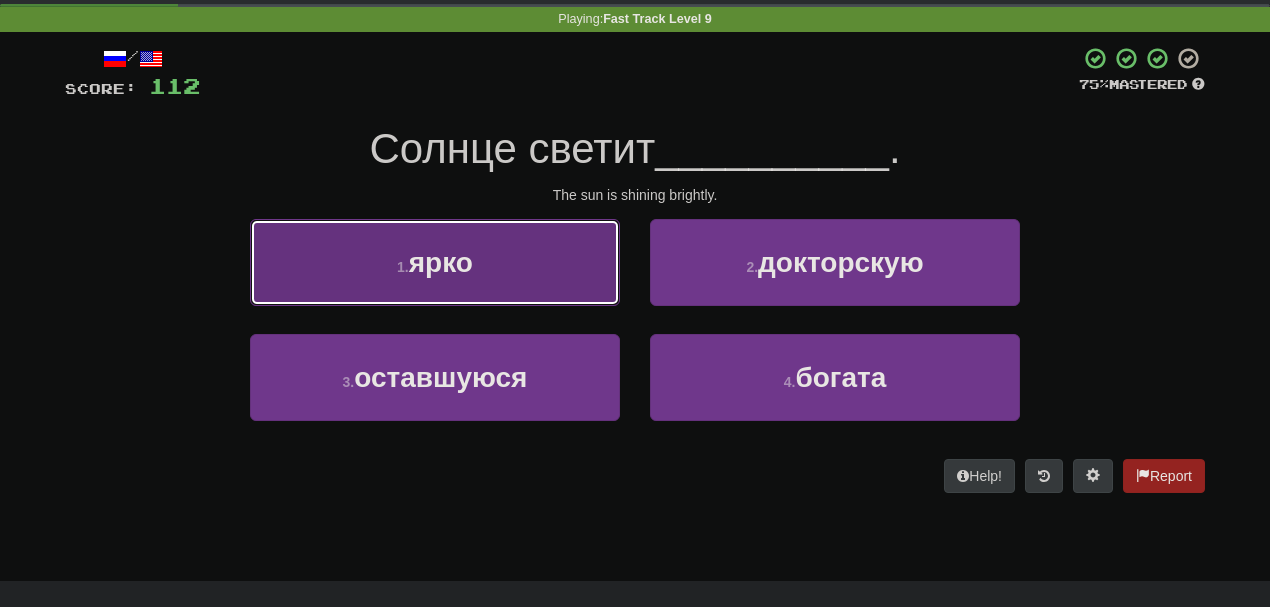 click on "1 .  ярко" at bounding box center [435, 262] 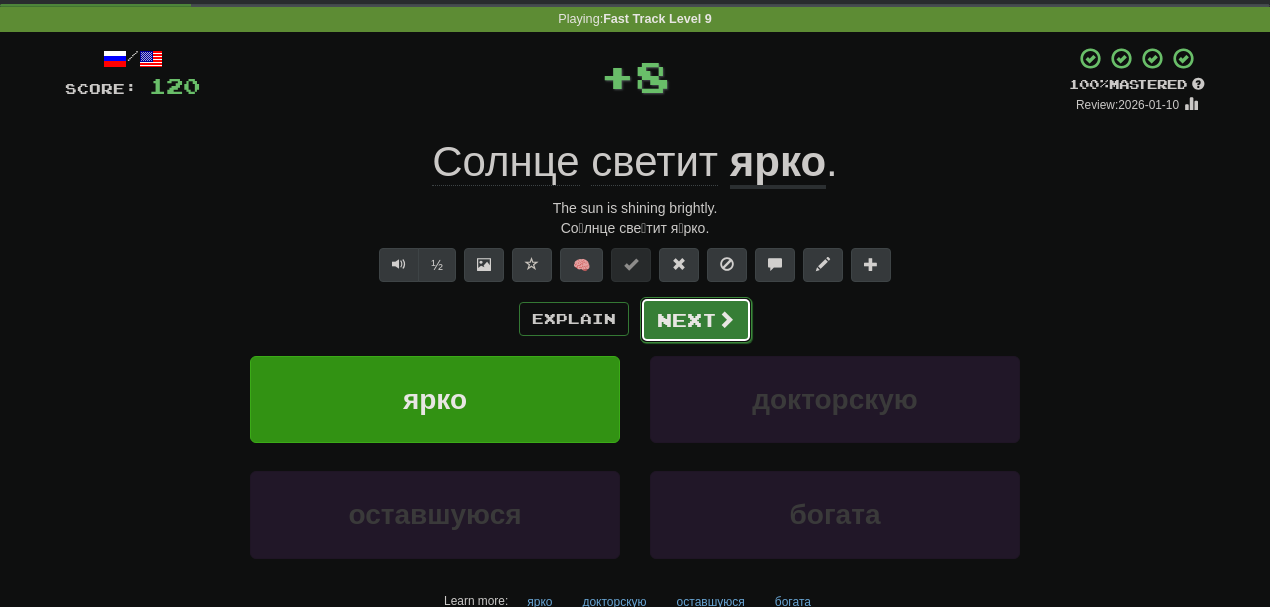 click on "Next" at bounding box center [696, 320] 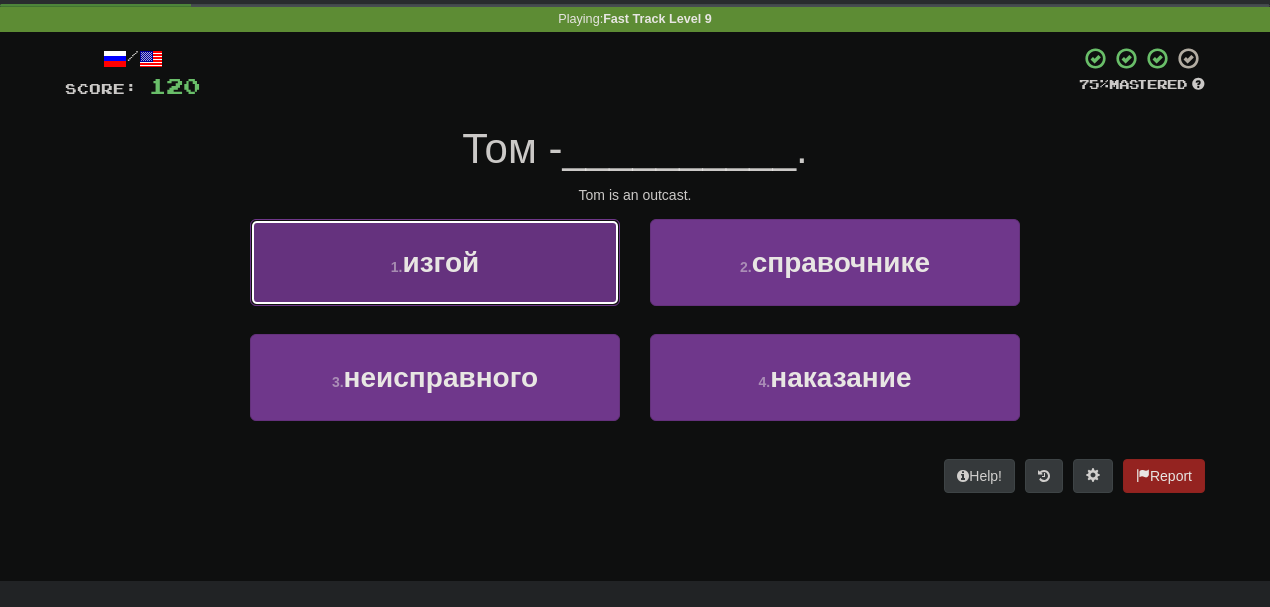 click on "1 . изгой" at bounding box center (435, 262) 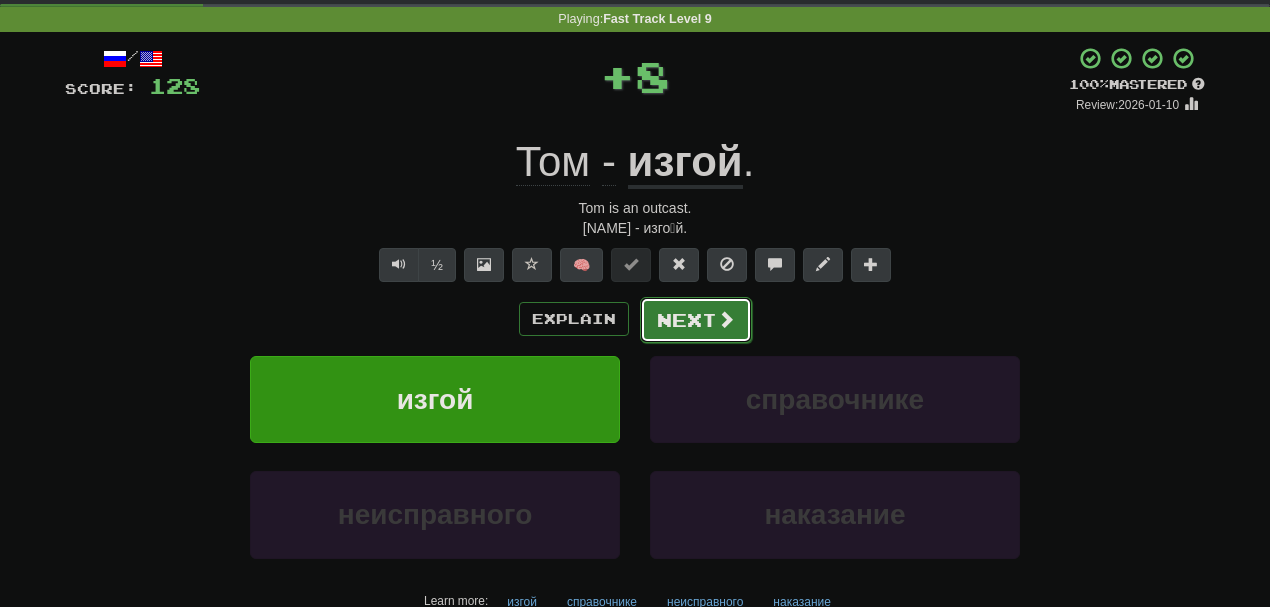 click on "Next" at bounding box center (696, 320) 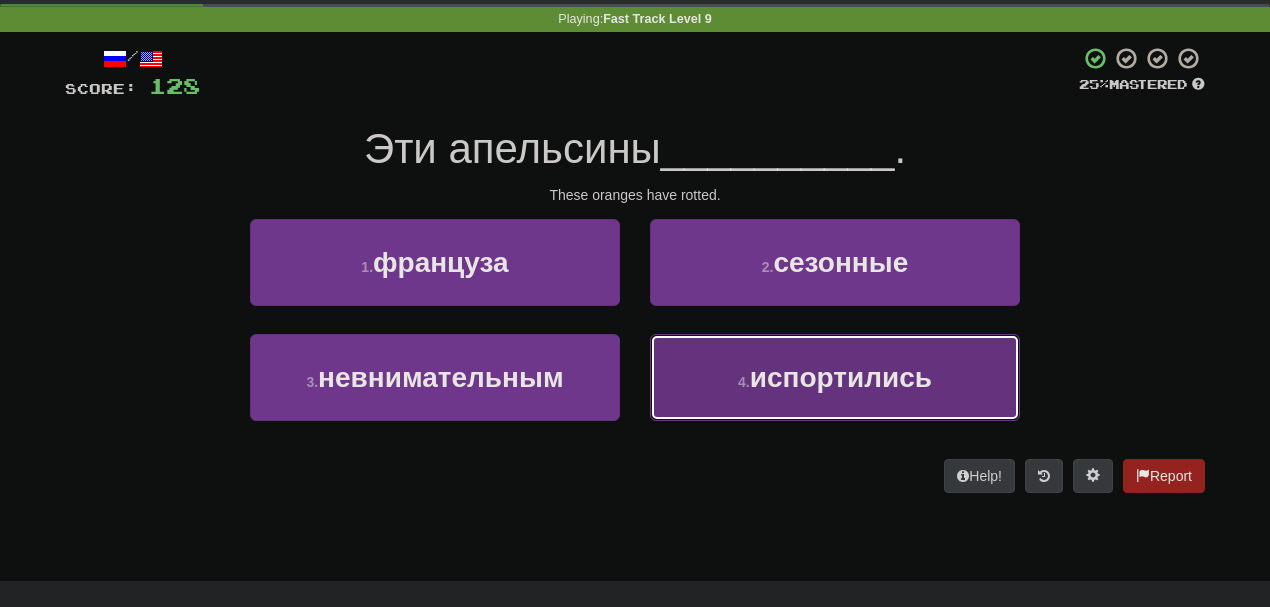 click on "испортились" at bounding box center (841, 377) 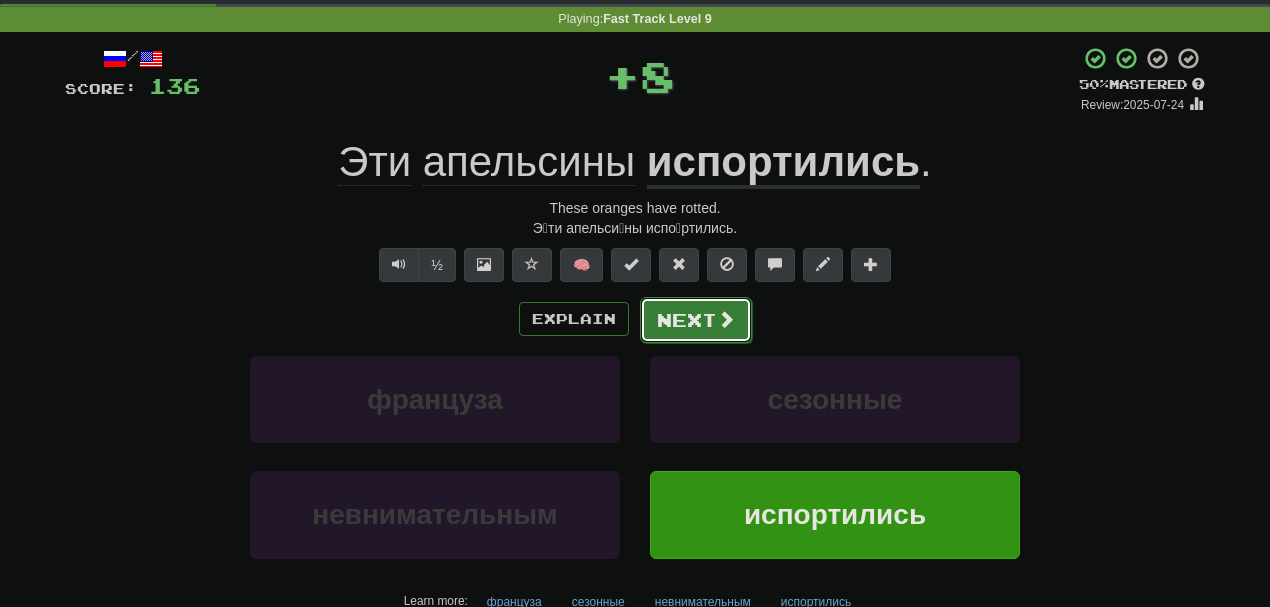 click on "Next" at bounding box center (696, 320) 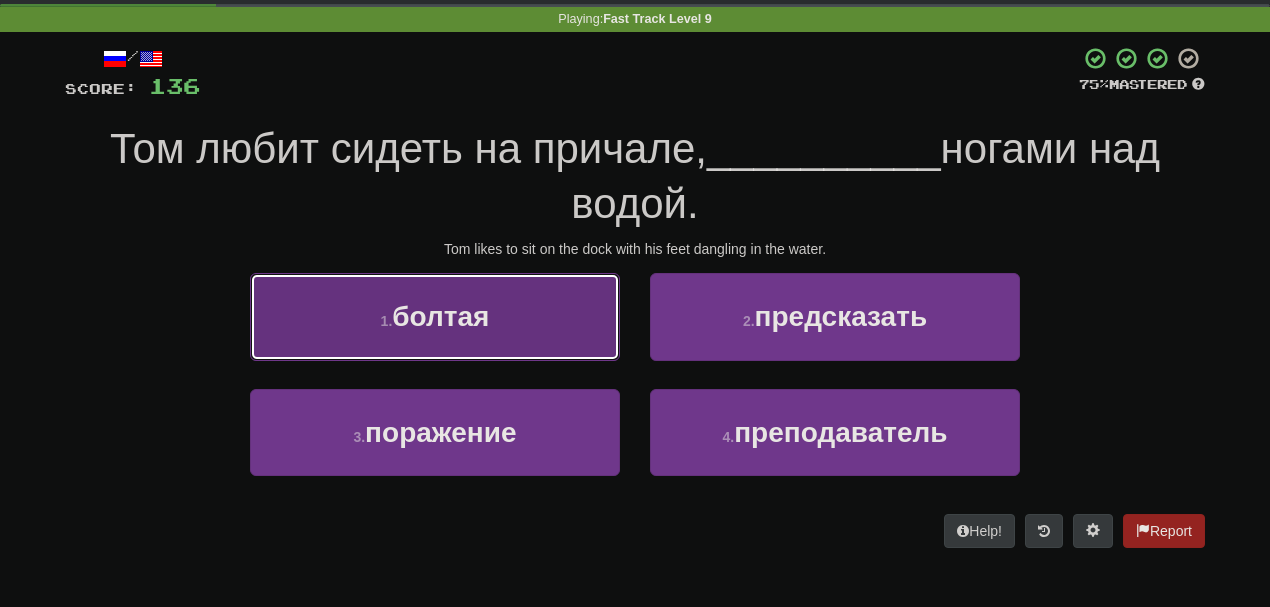 click on "1 .  болтая" at bounding box center (435, 316) 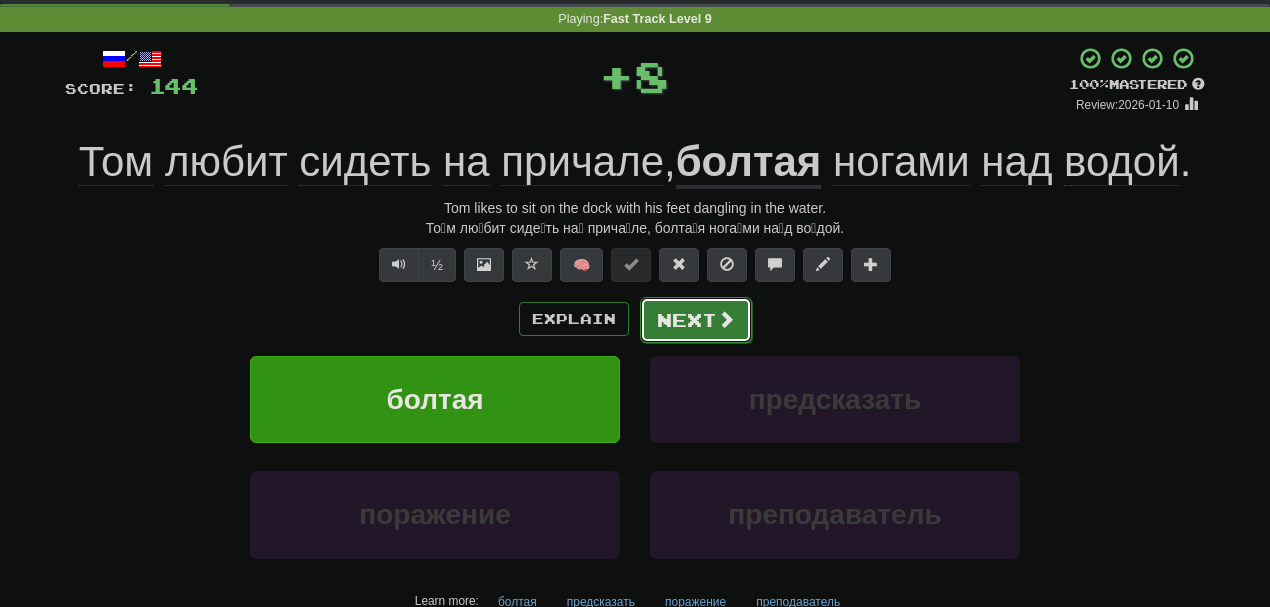 click on "Next" at bounding box center (696, 320) 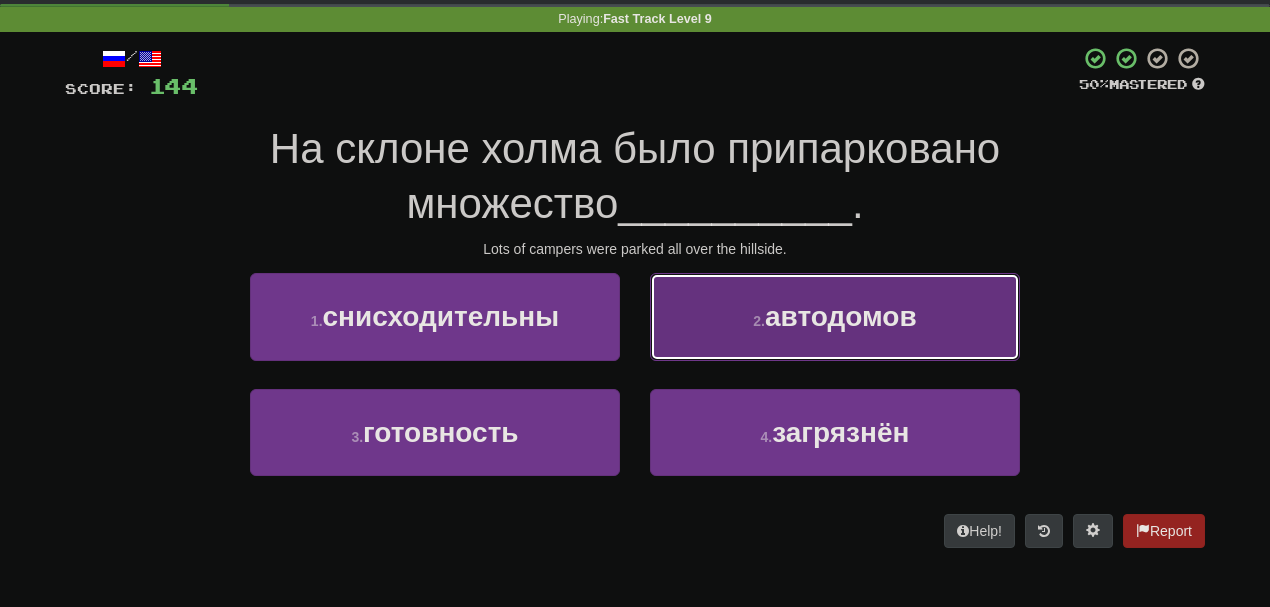 click on "автодомов" at bounding box center (841, 316) 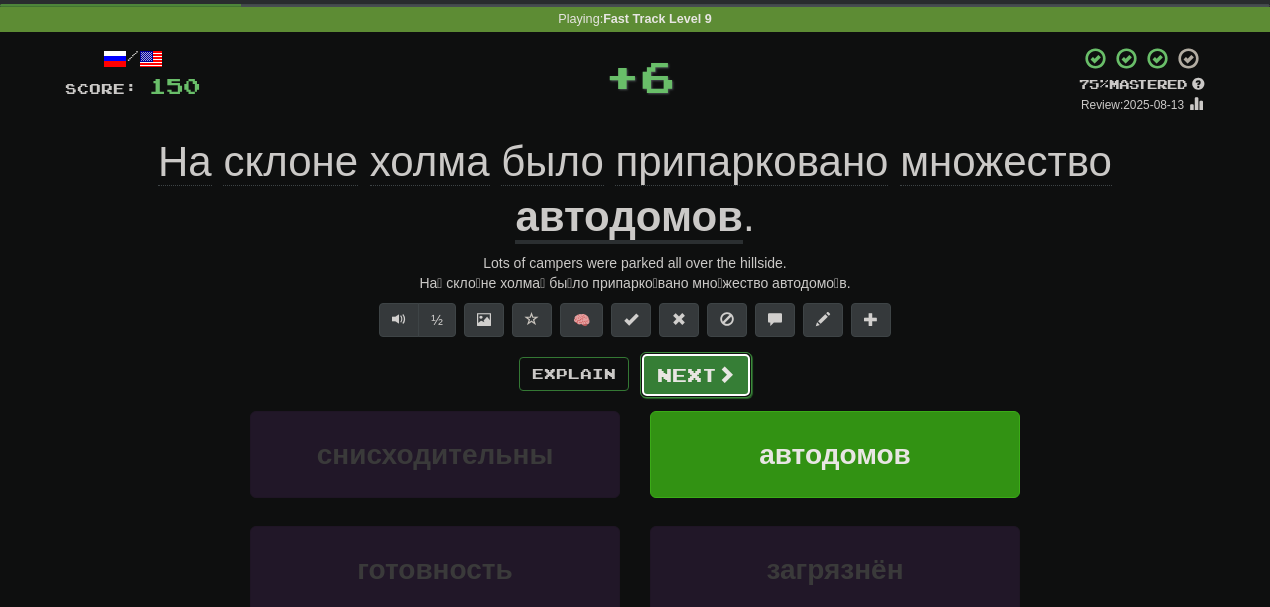 click on "Next" at bounding box center (696, 375) 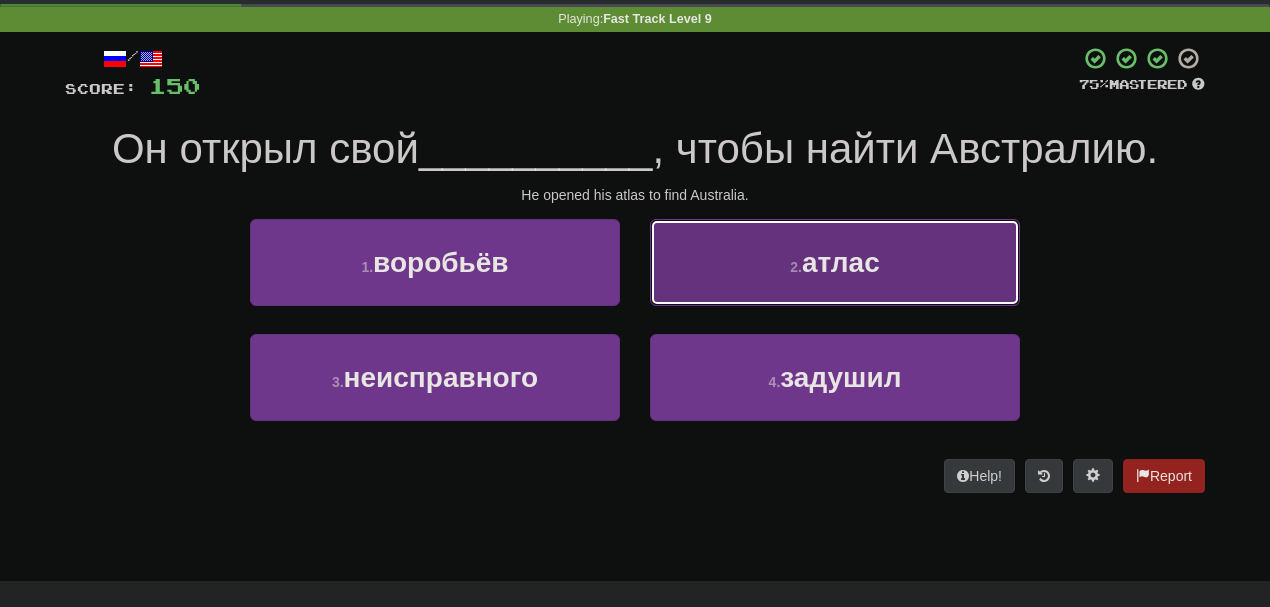 click on "2 ." at bounding box center (796, 267) 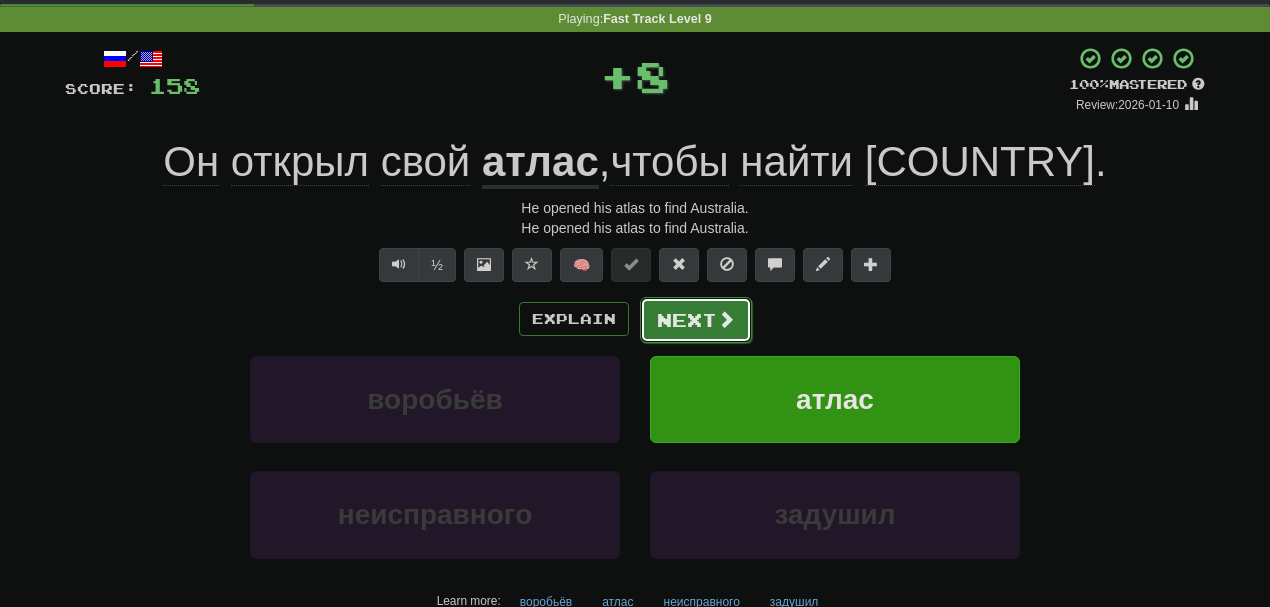 click on "Next" at bounding box center [696, 320] 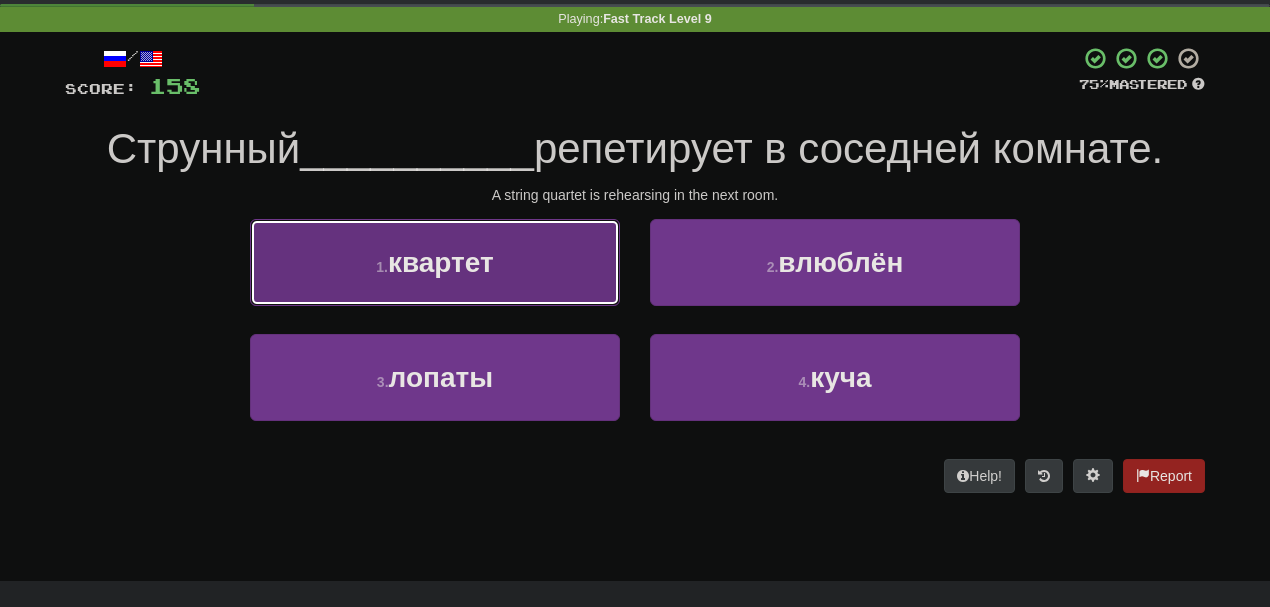 click on "1 .  квартет" at bounding box center [435, 262] 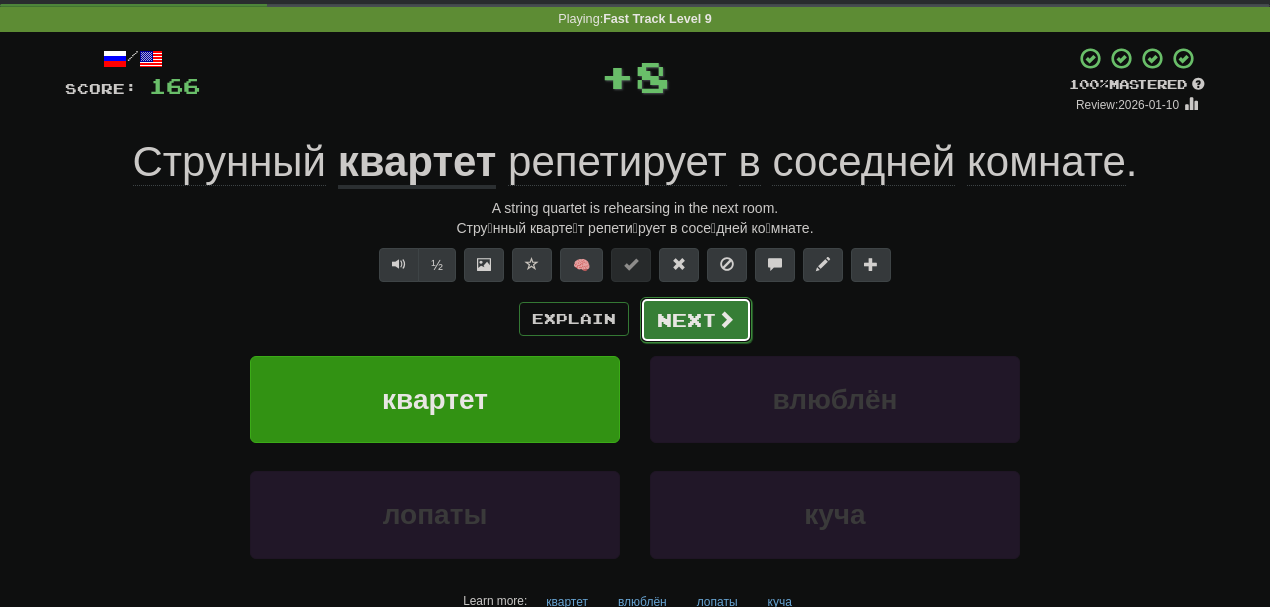 click on "Next" at bounding box center (696, 320) 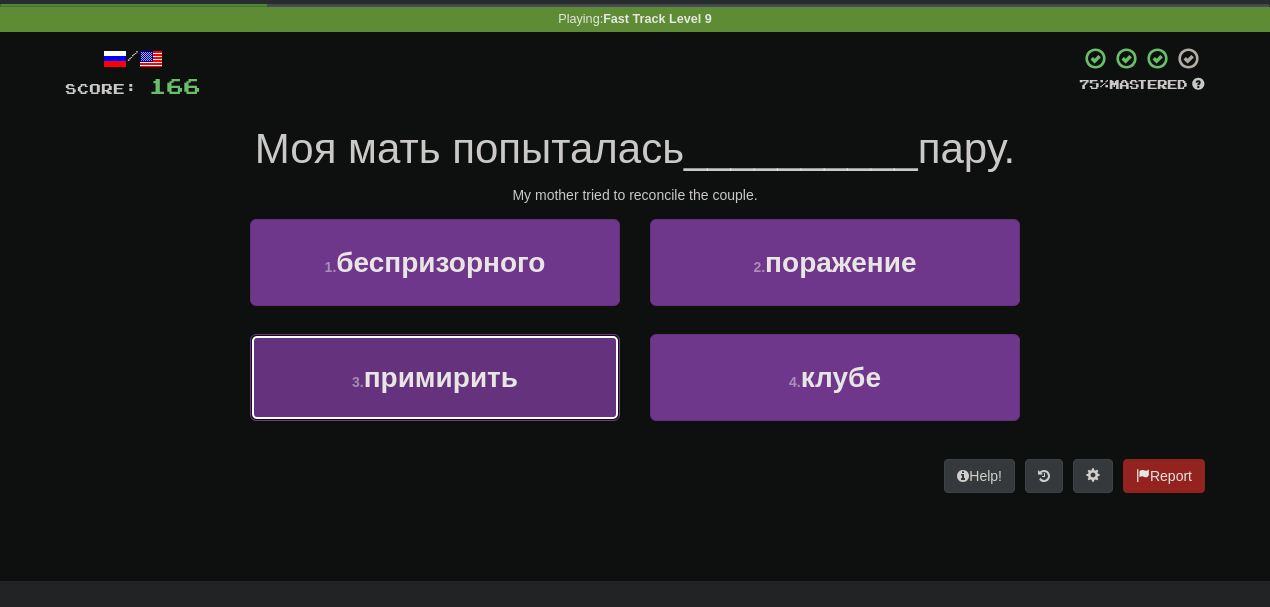 click on "3 .  примирить" at bounding box center [435, 377] 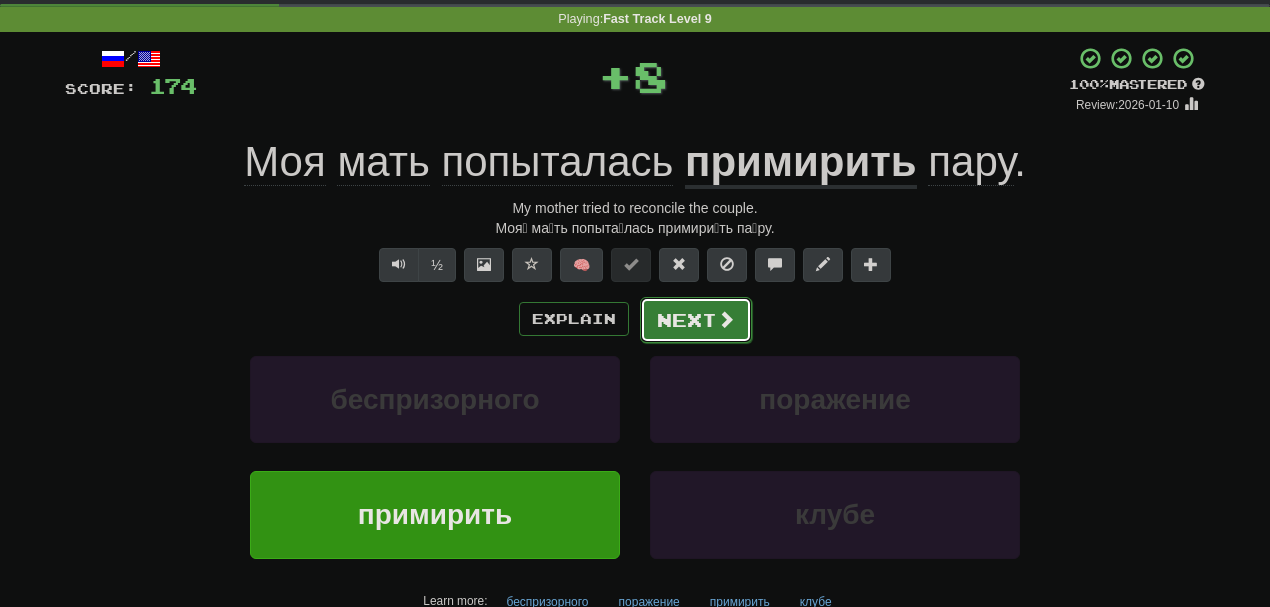 click on "Next" at bounding box center (696, 320) 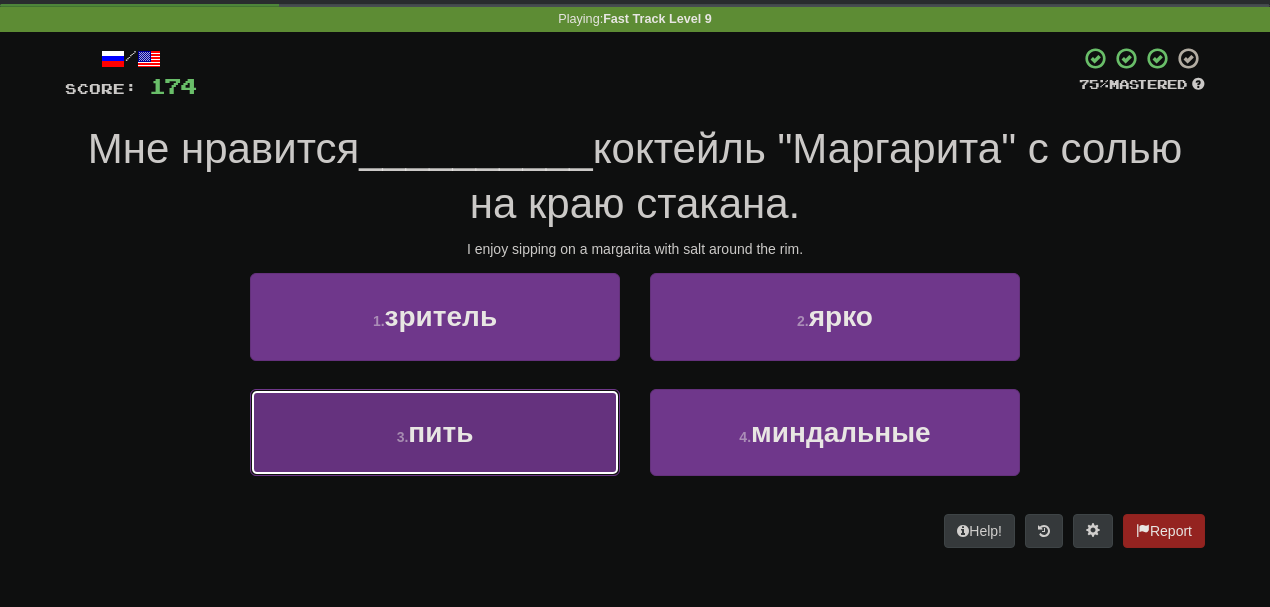 click on "3 .  пить" at bounding box center (435, 432) 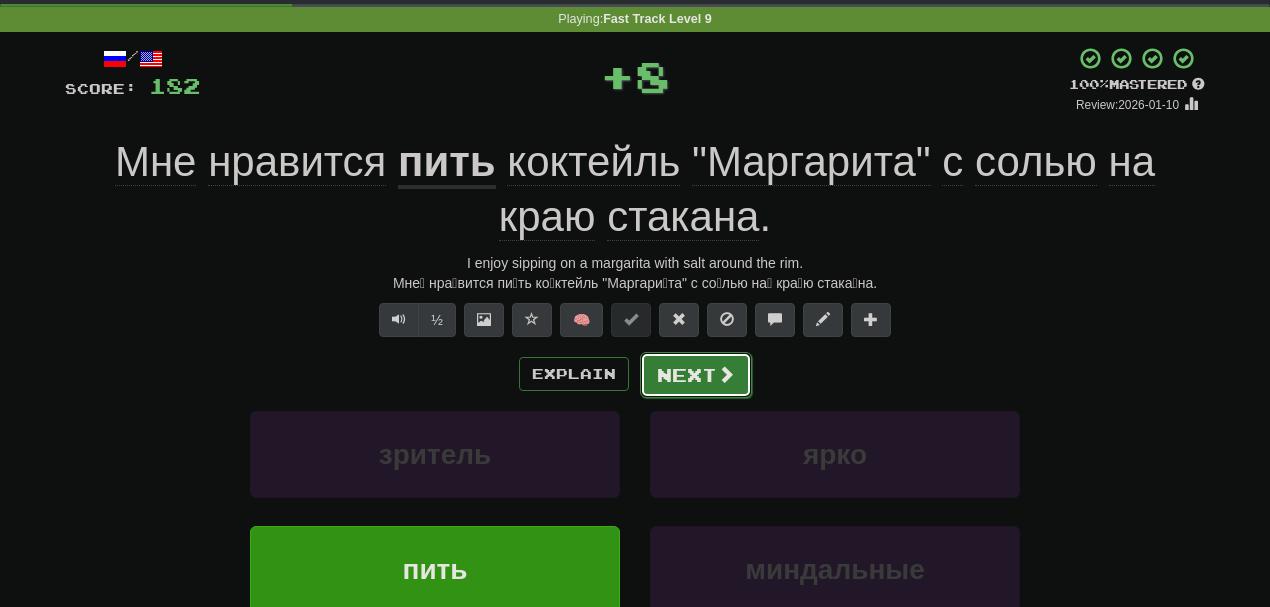click on "Next" at bounding box center [696, 375] 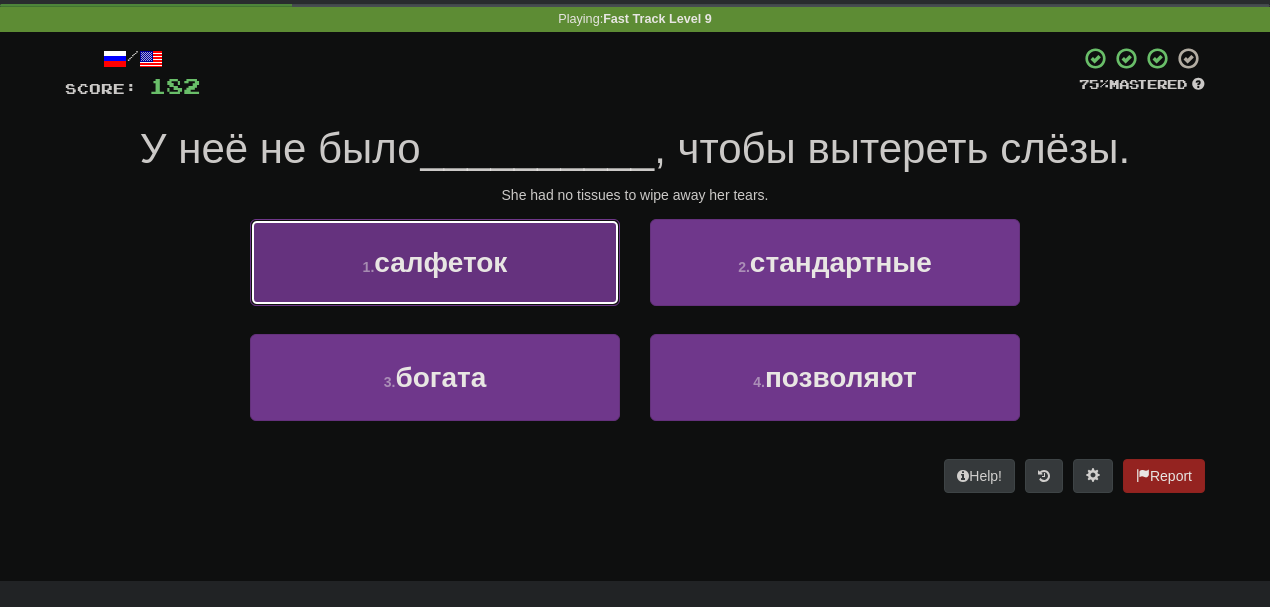 click on "1 .  салфеток" at bounding box center [435, 262] 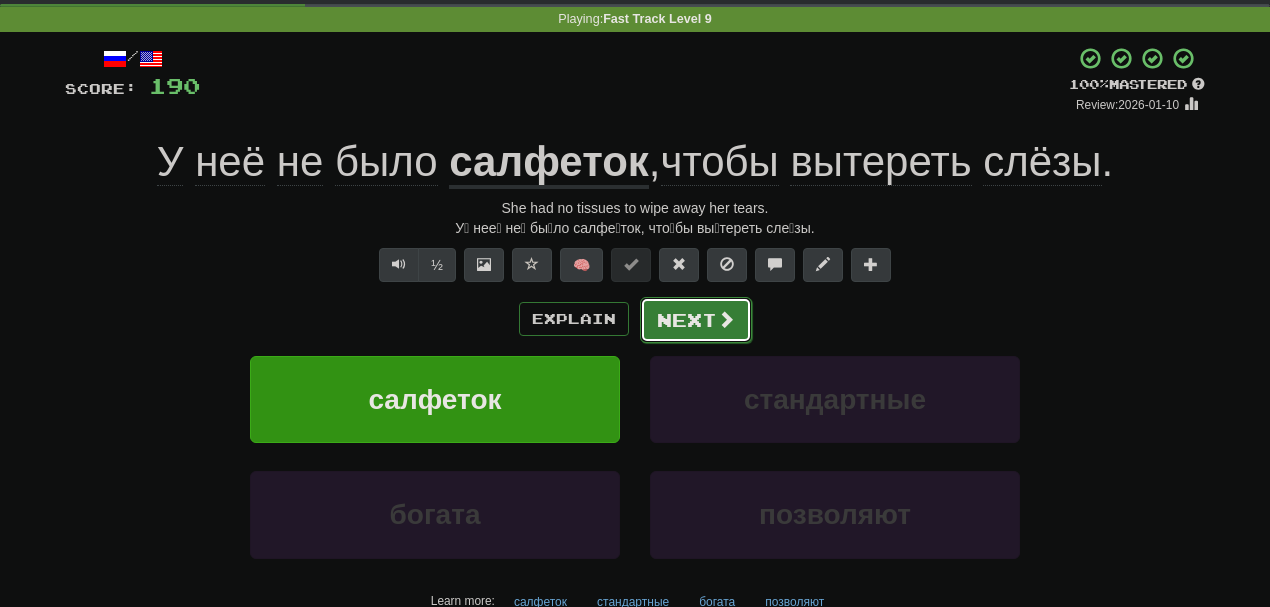 click on "Next" at bounding box center (696, 320) 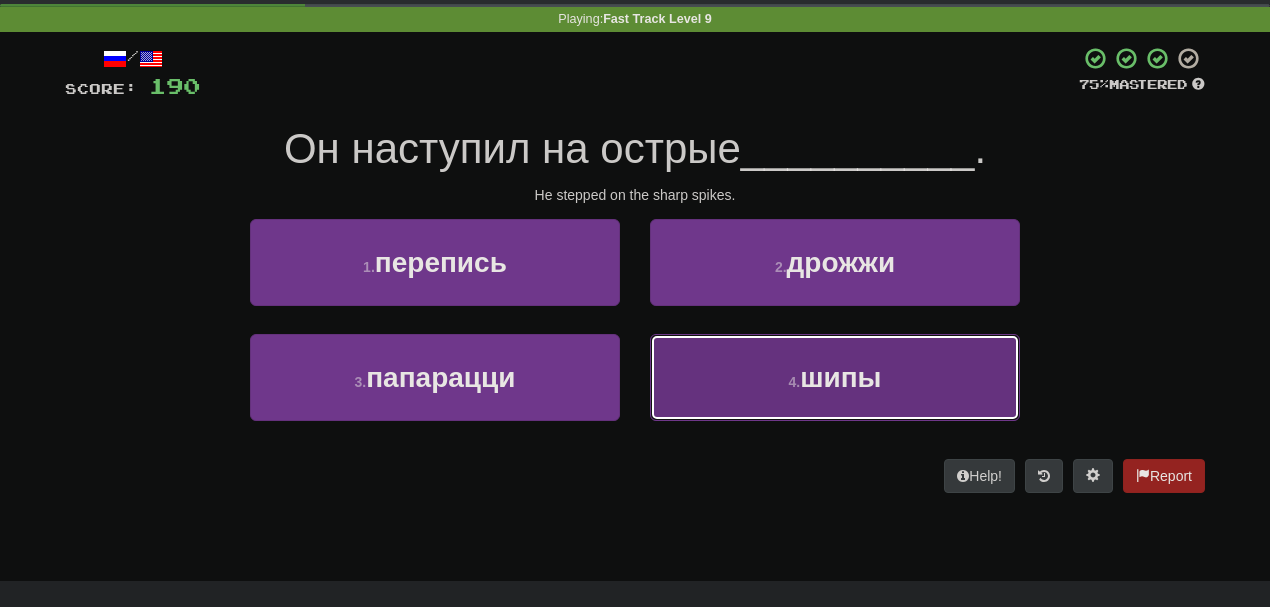 click on "4 .  шипы" at bounding box center (835, 377) 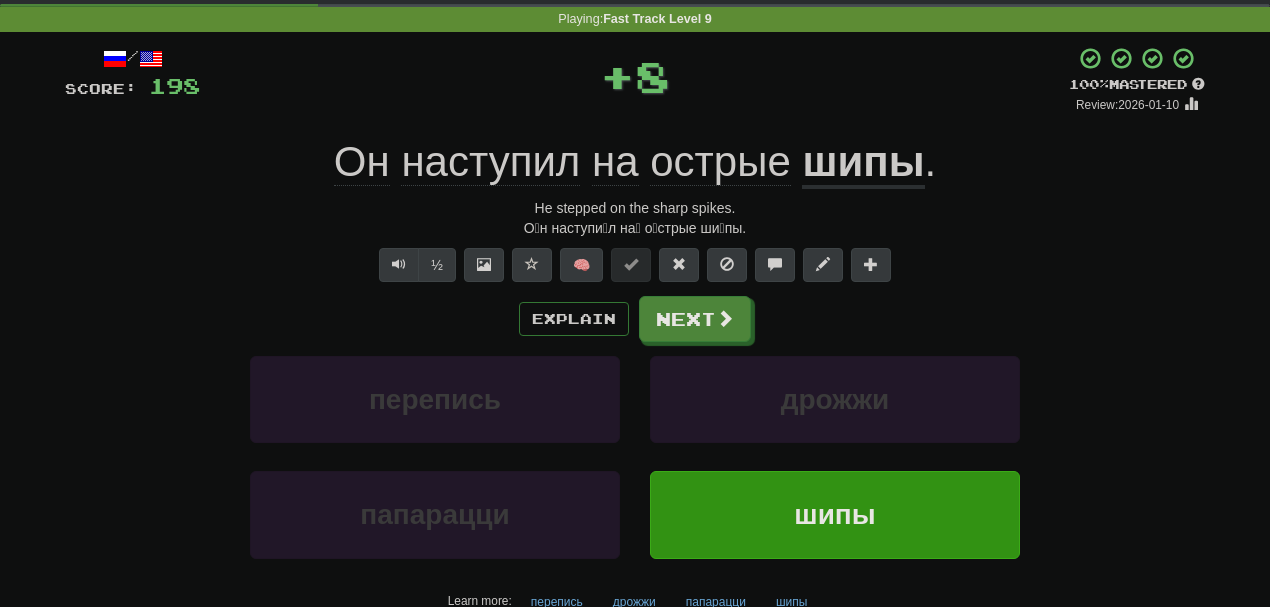 click on "Explain Next перепись дрожжи папарацци шипы Learn more: перепись дрожжи папарацци шипы" at bounding box center (635, 456) 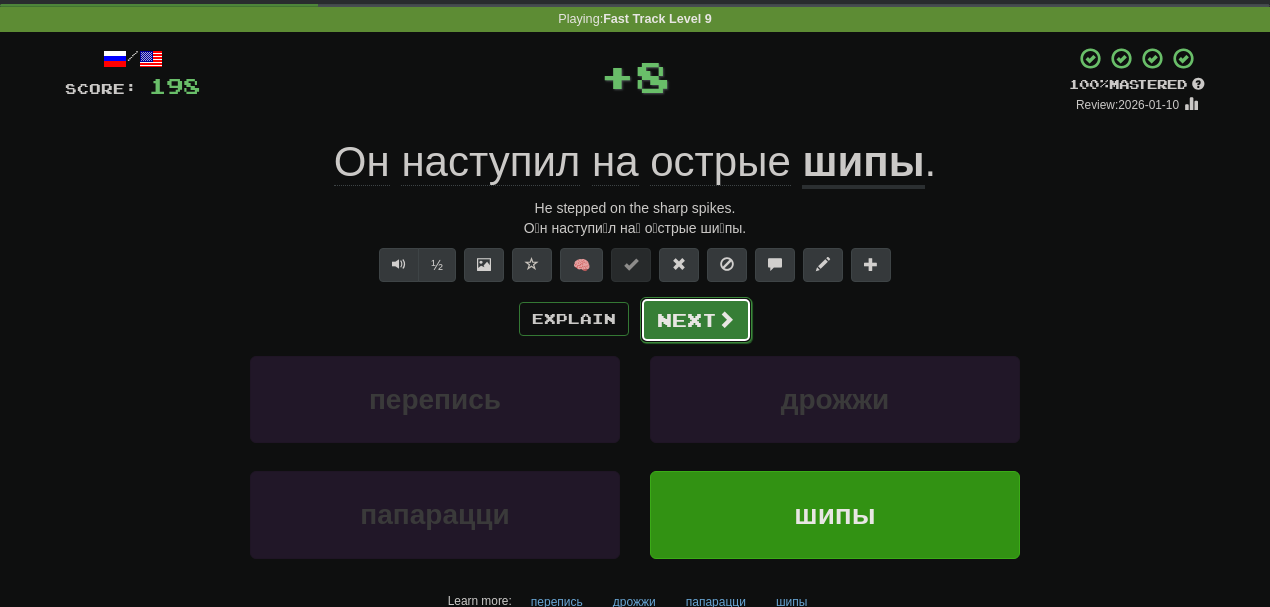 click on "Next" at bounding box center [696, 320] 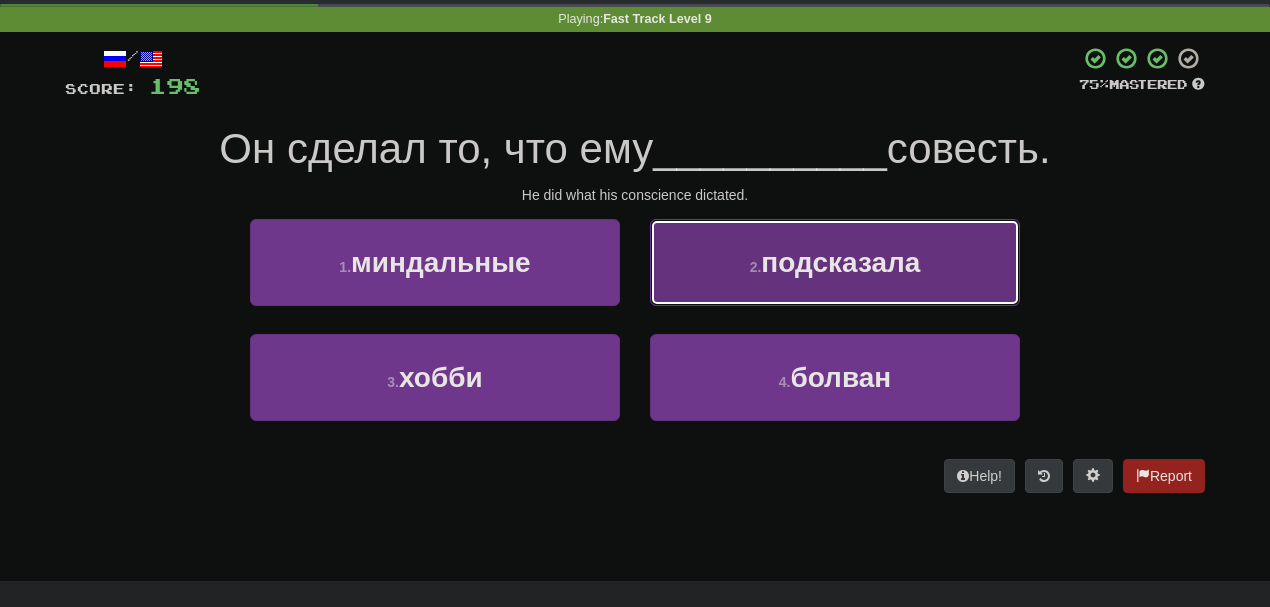 click on "подсказала" at bounding box center (840, 262) 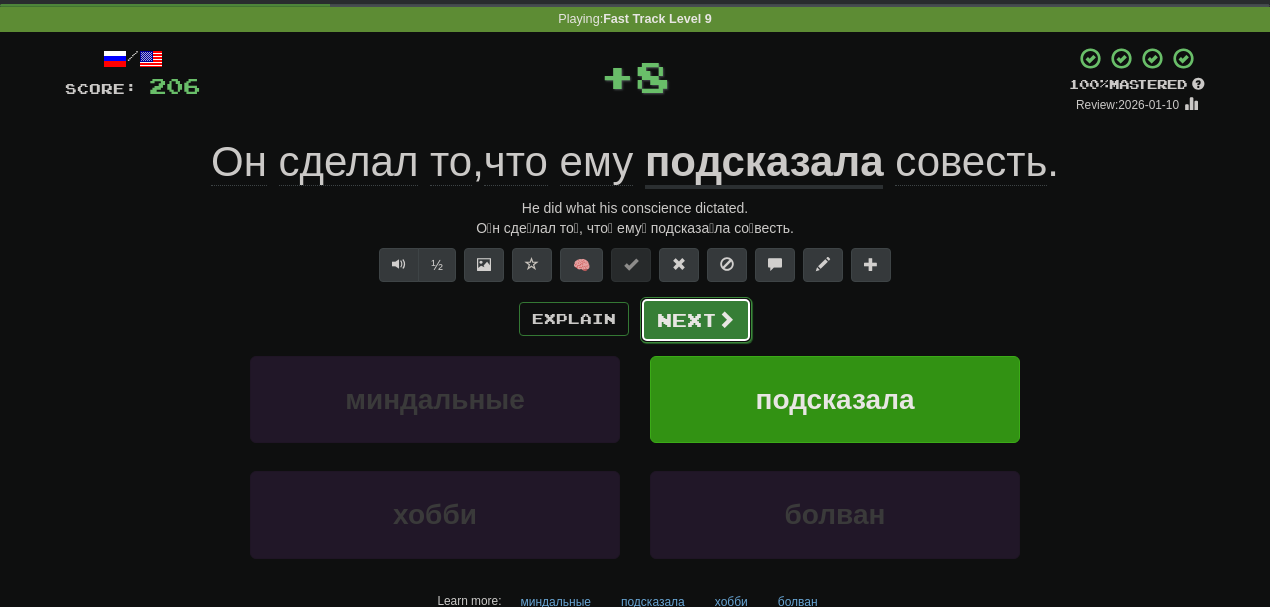 click at bounding box center (726, 319) 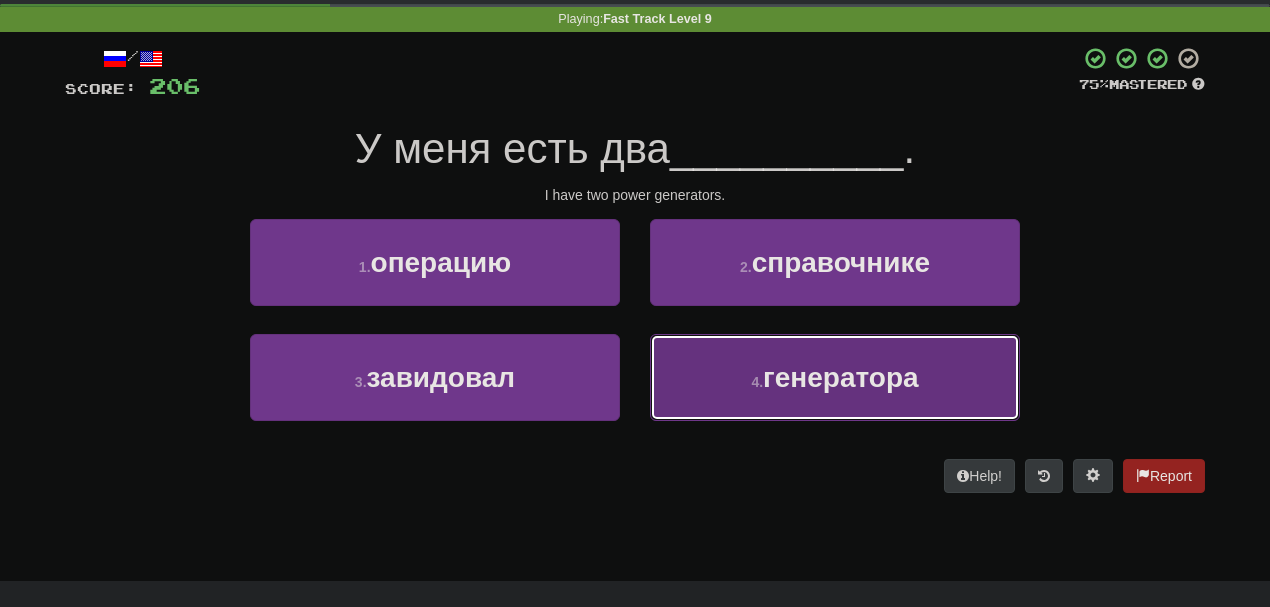 click on "4 .  генератора" at bounding box center [835, 377] 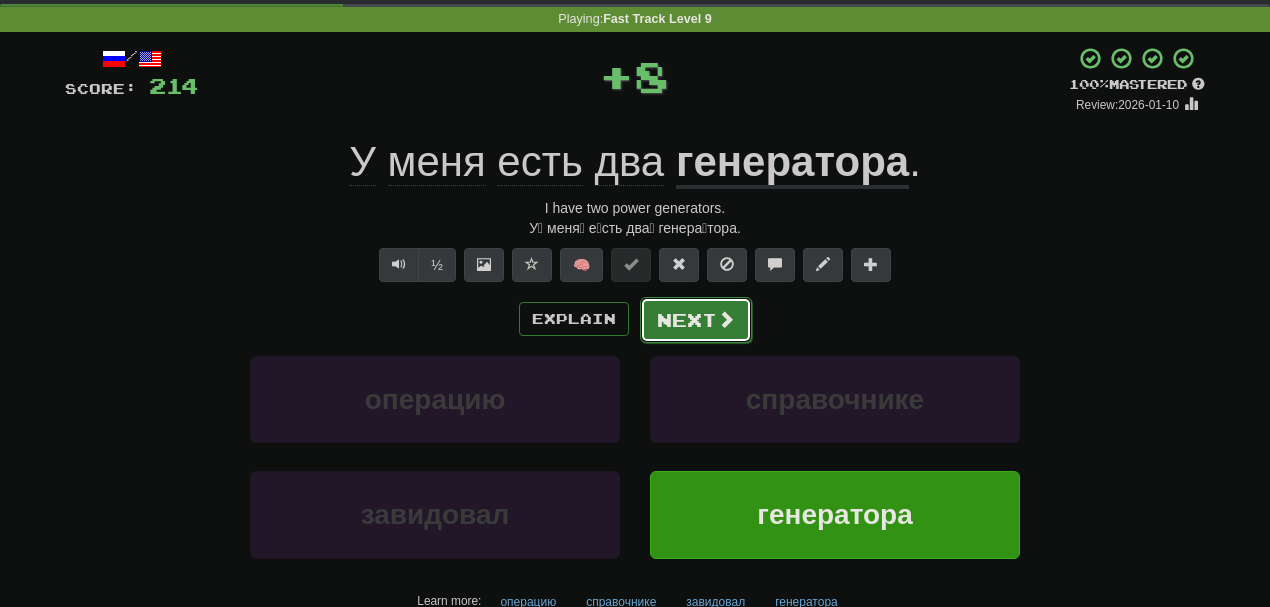 click at bounding box center (726, 319) 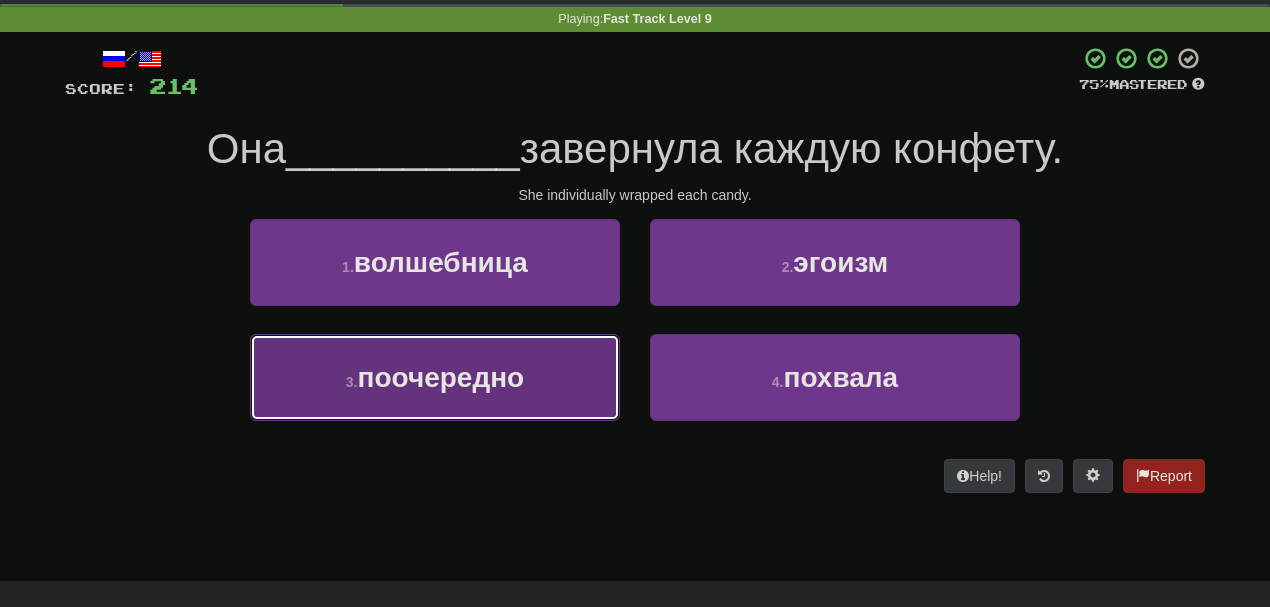 click on "поочередно" at bounding box center [440, 377] 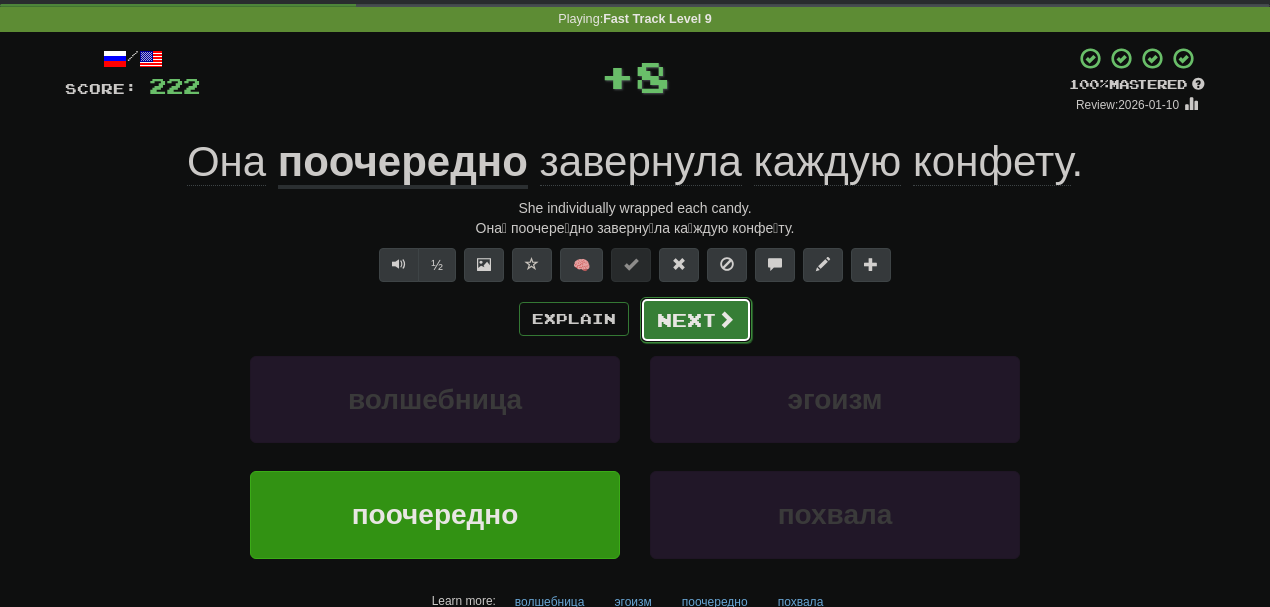 click on "Next" at bounding box center (696, 320) 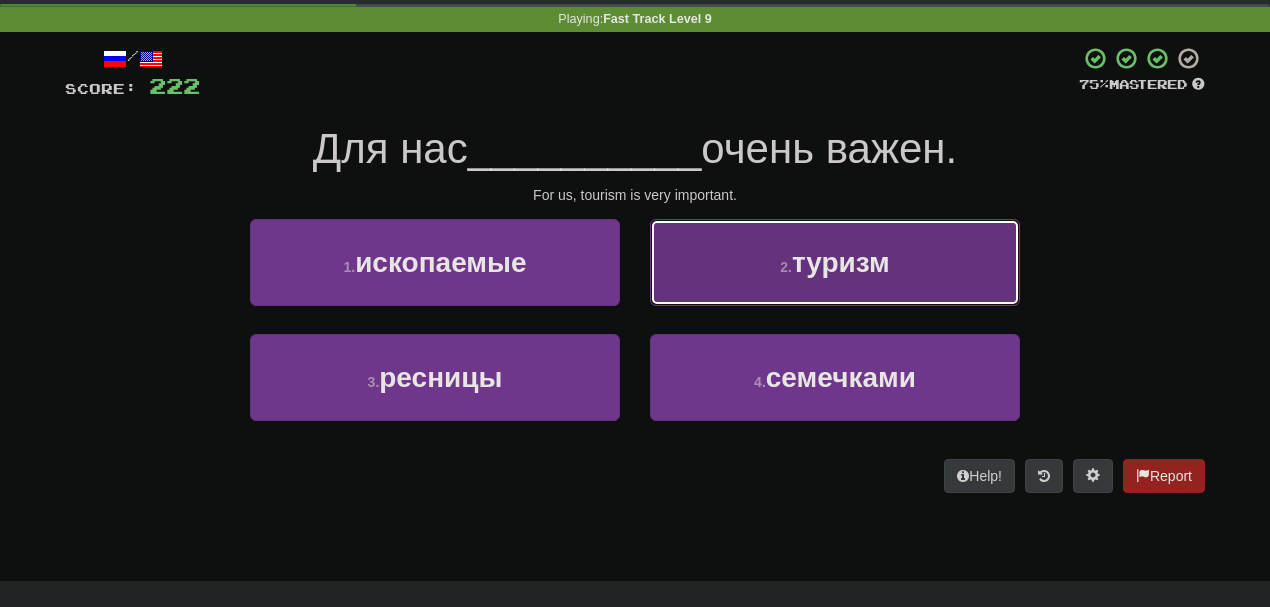 click on "2 .  туризм" at bounding box center (835, 262) 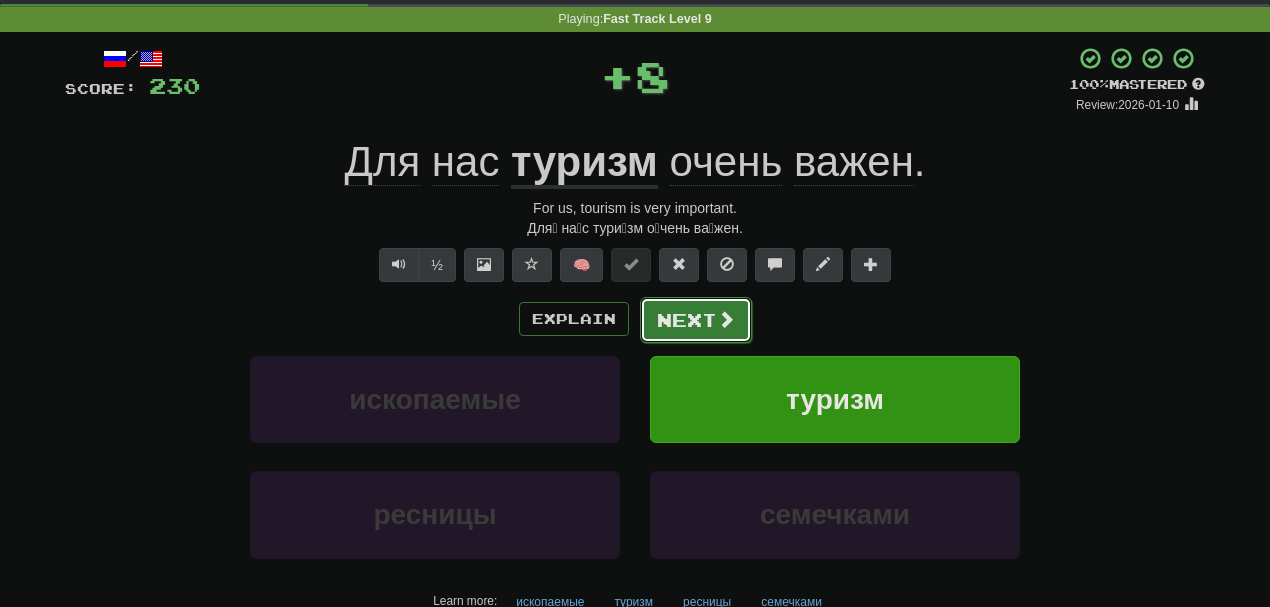 click on "Next" at bounding box center (696, 320) 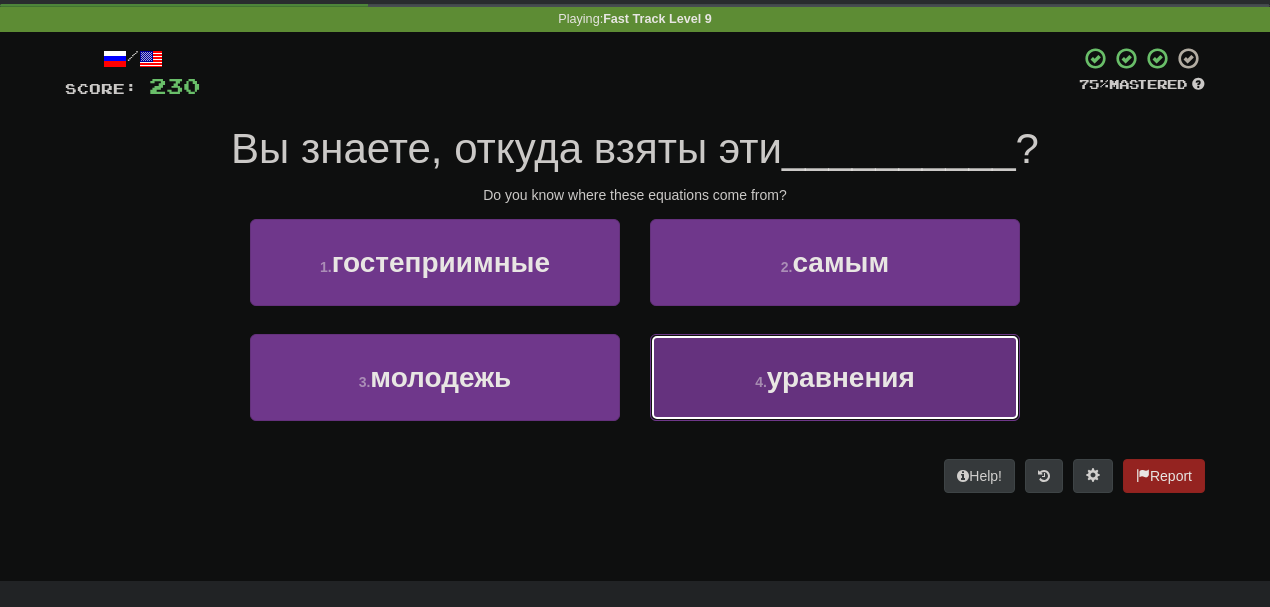 click on "4 .  уравнения" at bounding box center [835, 377] 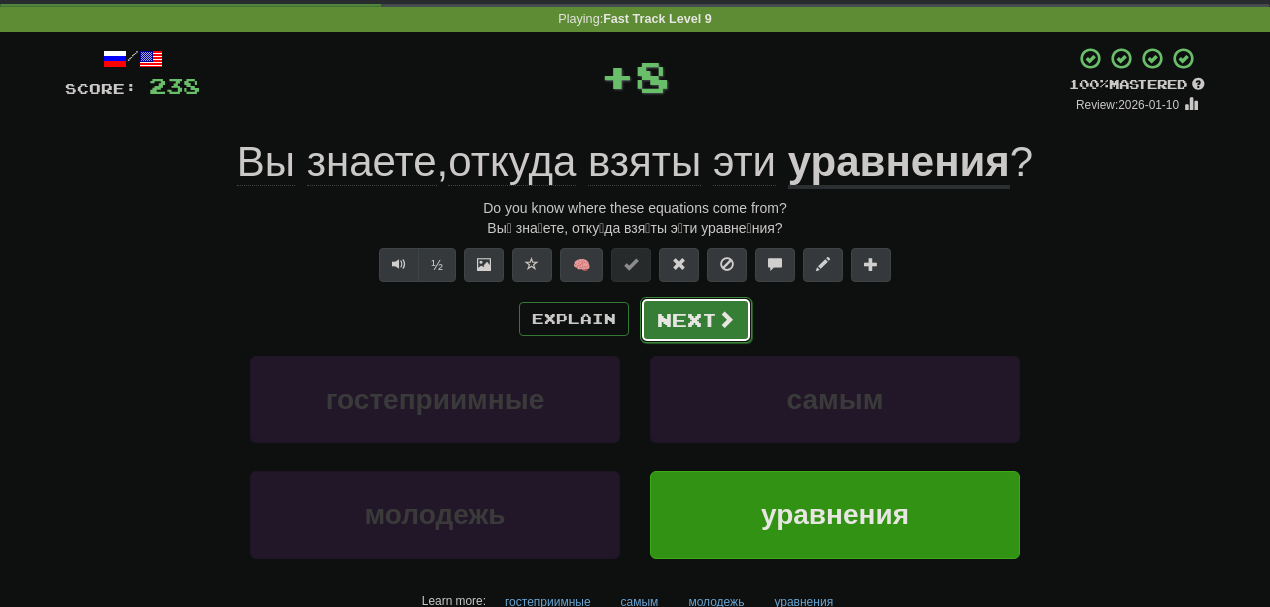 click on "Next" at bounding box center [696, 320] 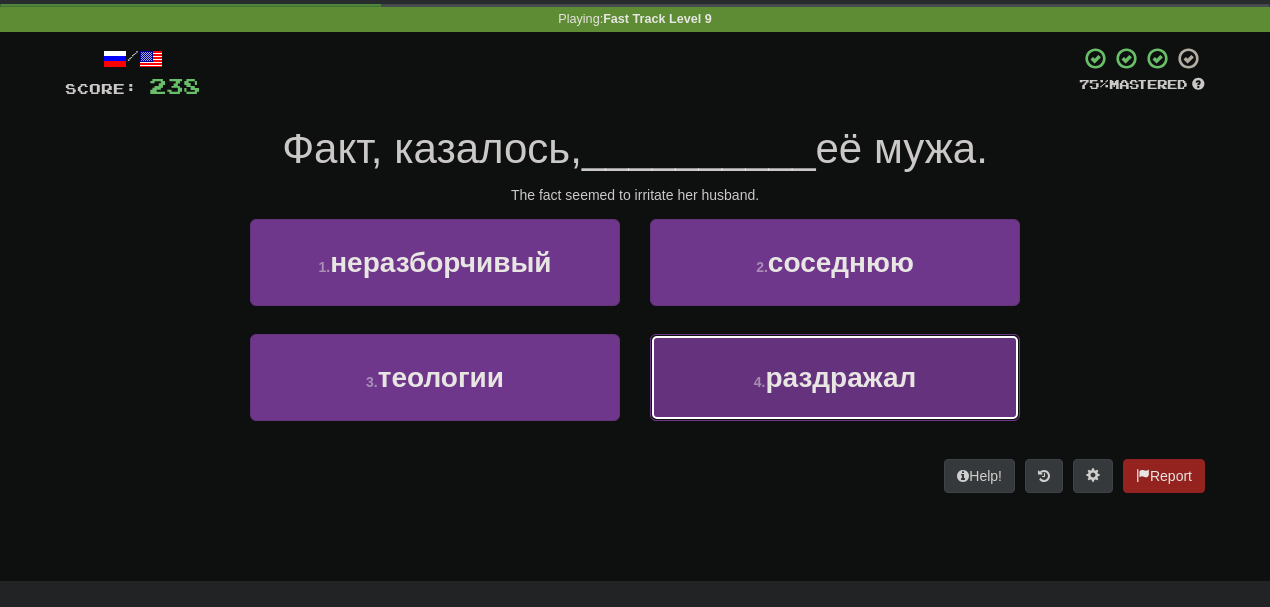 click on "раздражал" at bounding box center [840, 377] 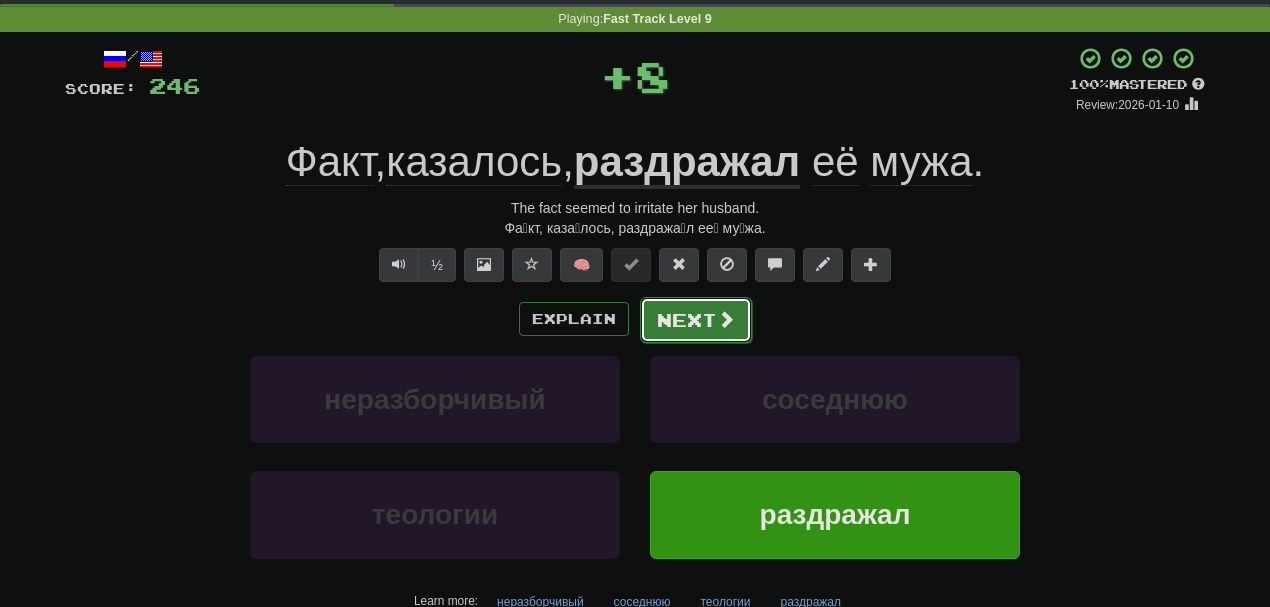 click on "Next" at bounding box center (696, 320) 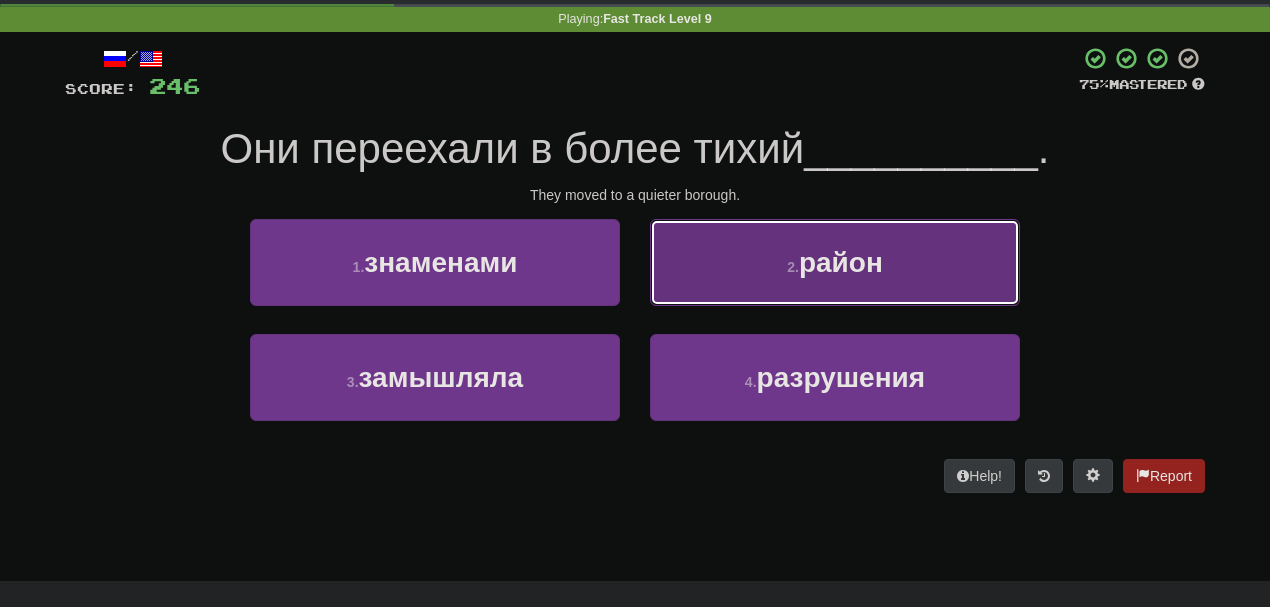 click on "2 .  район" at bounding box center (835, 262) 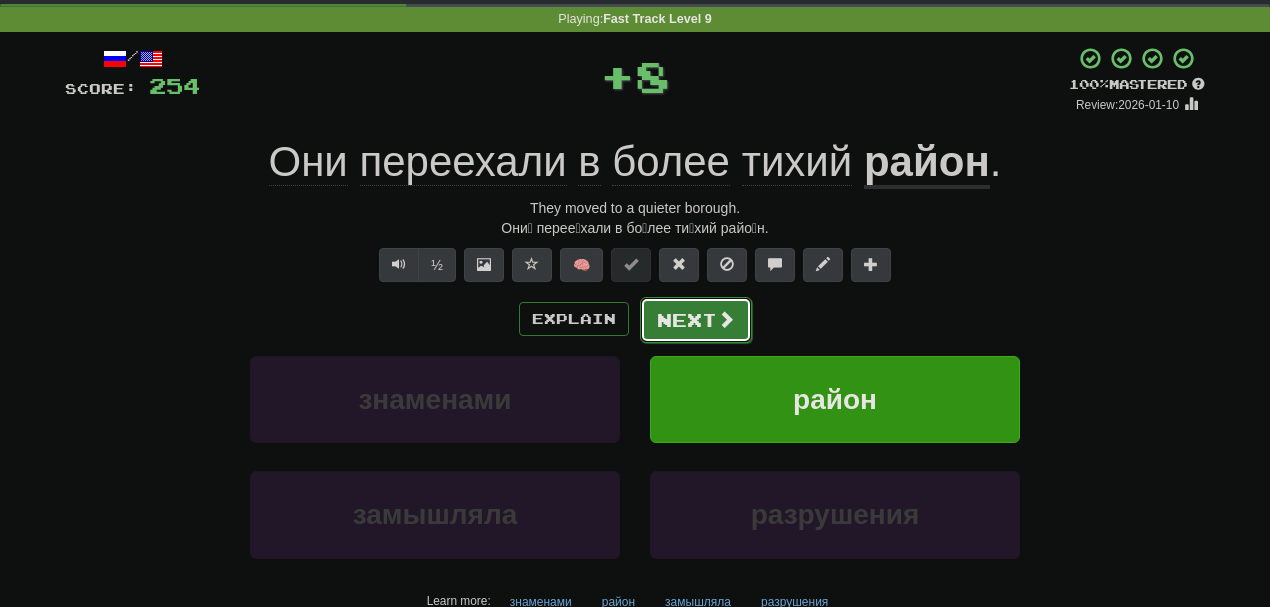 click on "Next" at bounding box center (696, 320) 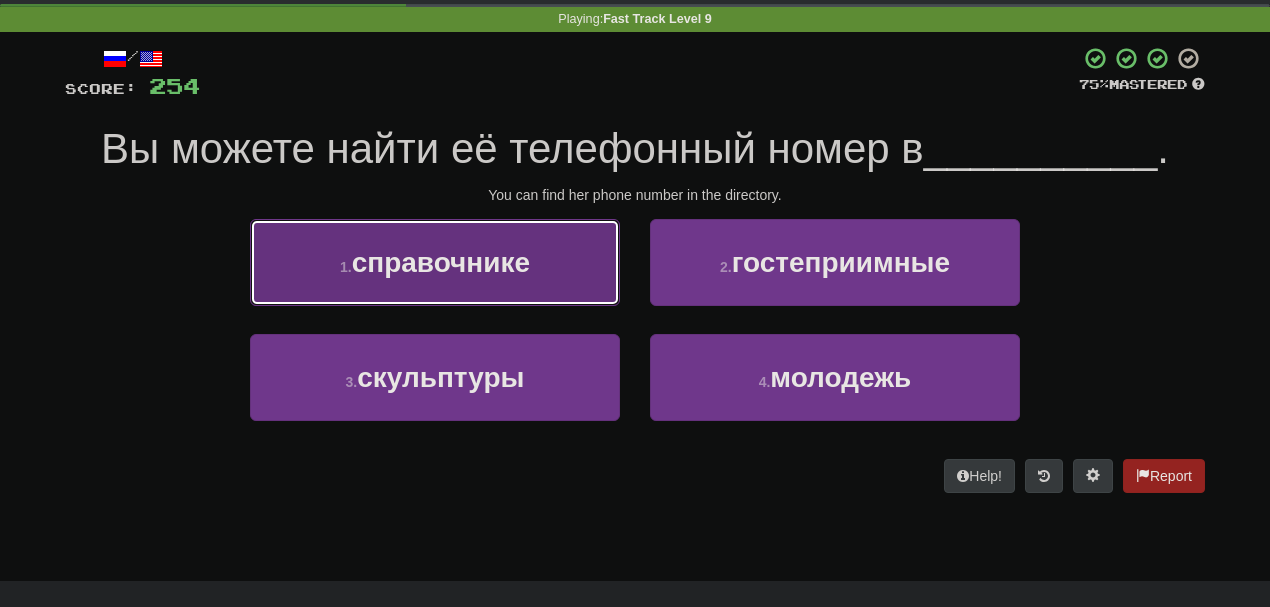 click on "1 .  справочнике" at bounding box center (435, 262) 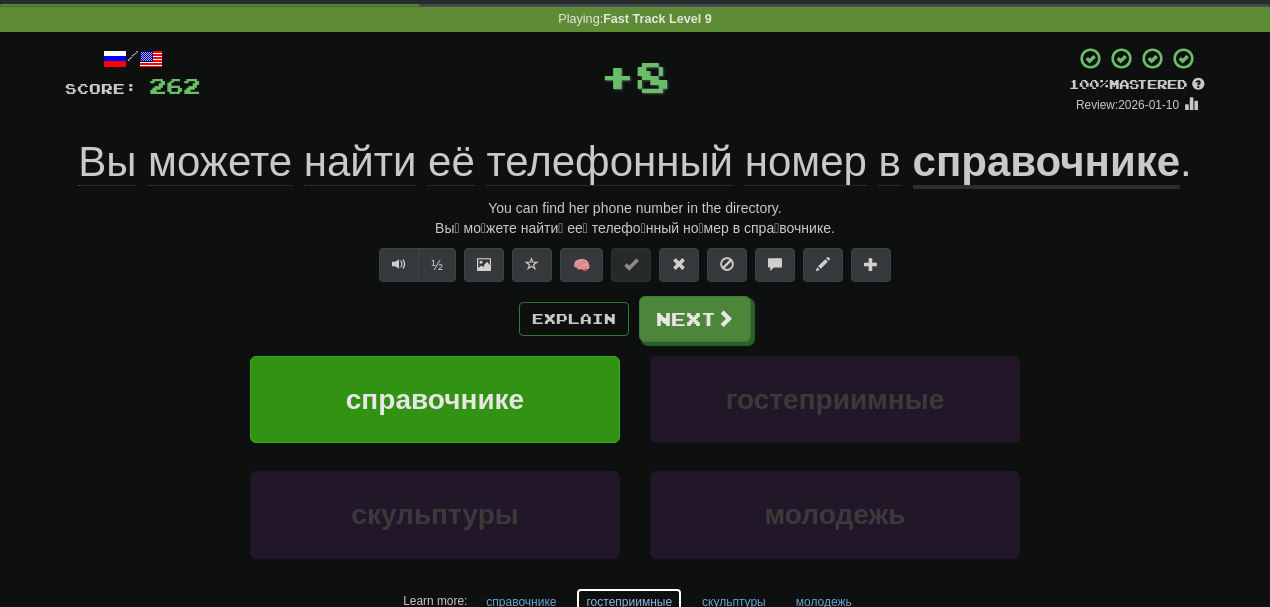 click on "гостеприимные" at bounding box center [629, 602] 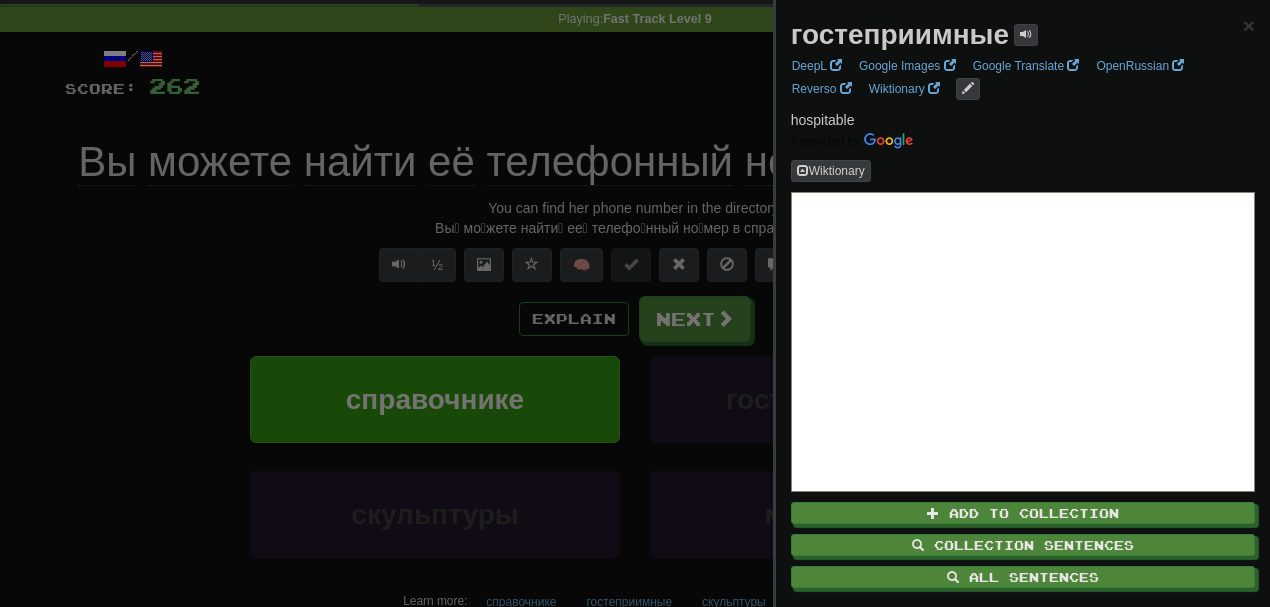 click at bounding box center [635, 303] 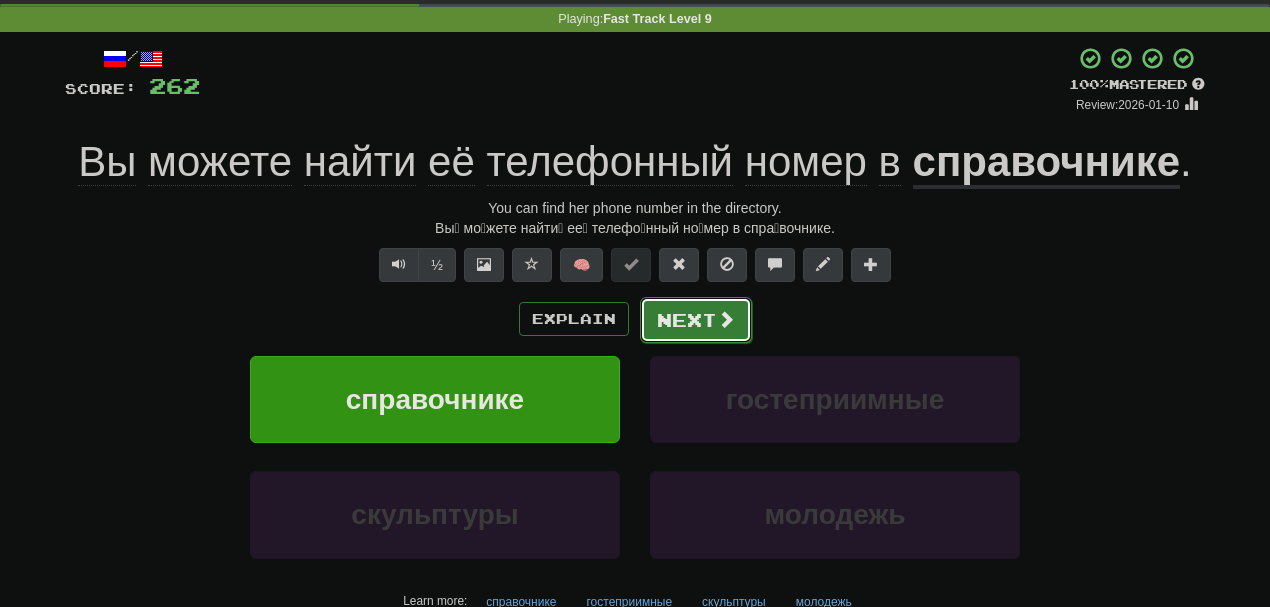 click on "Next" at bounding box center (696, 320) 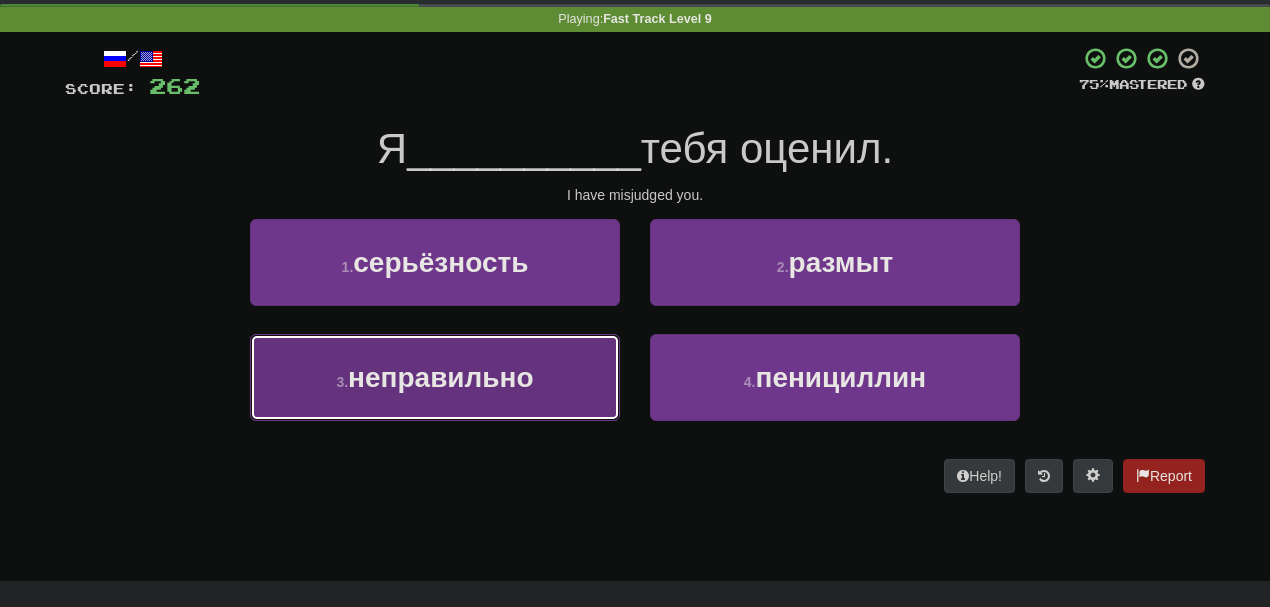 click on "неправильно" at bounding box center (441, 377) 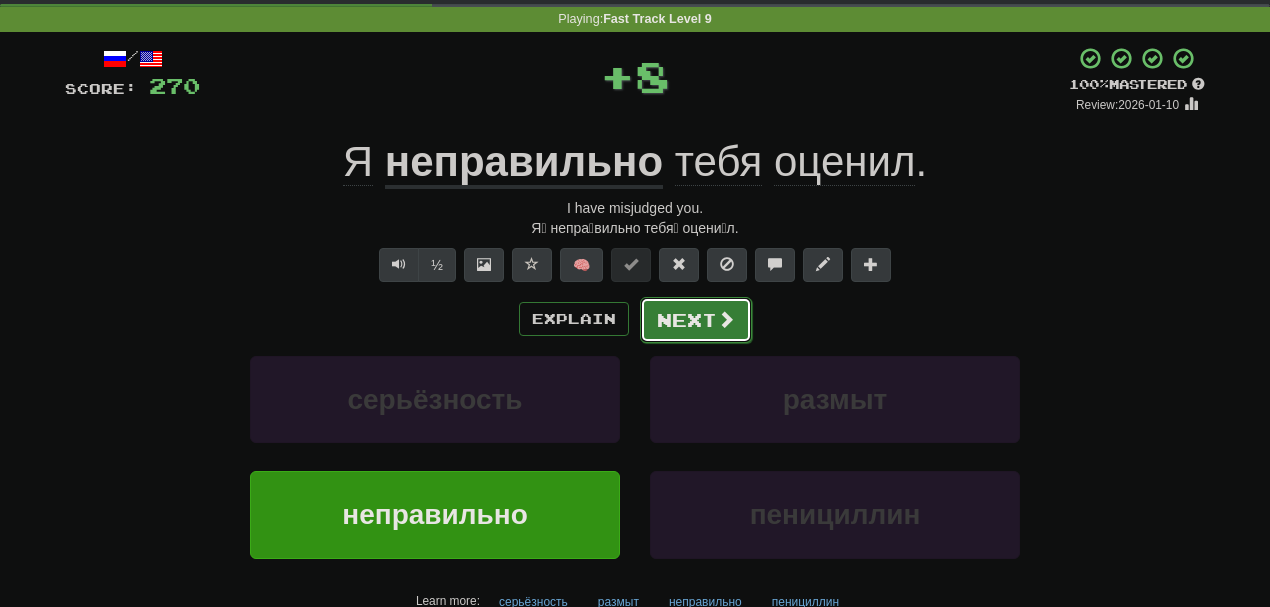 click on "Next" at bounding box center [696, 320] 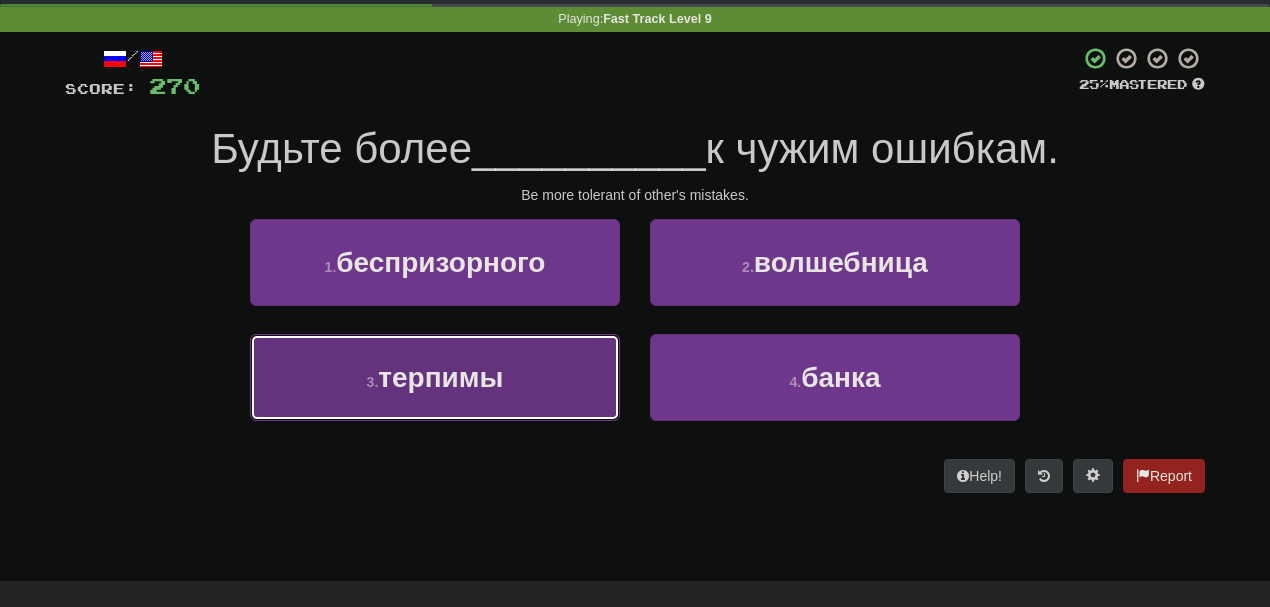 click on "3 .  терпимы" at bounding box center (435, 377) 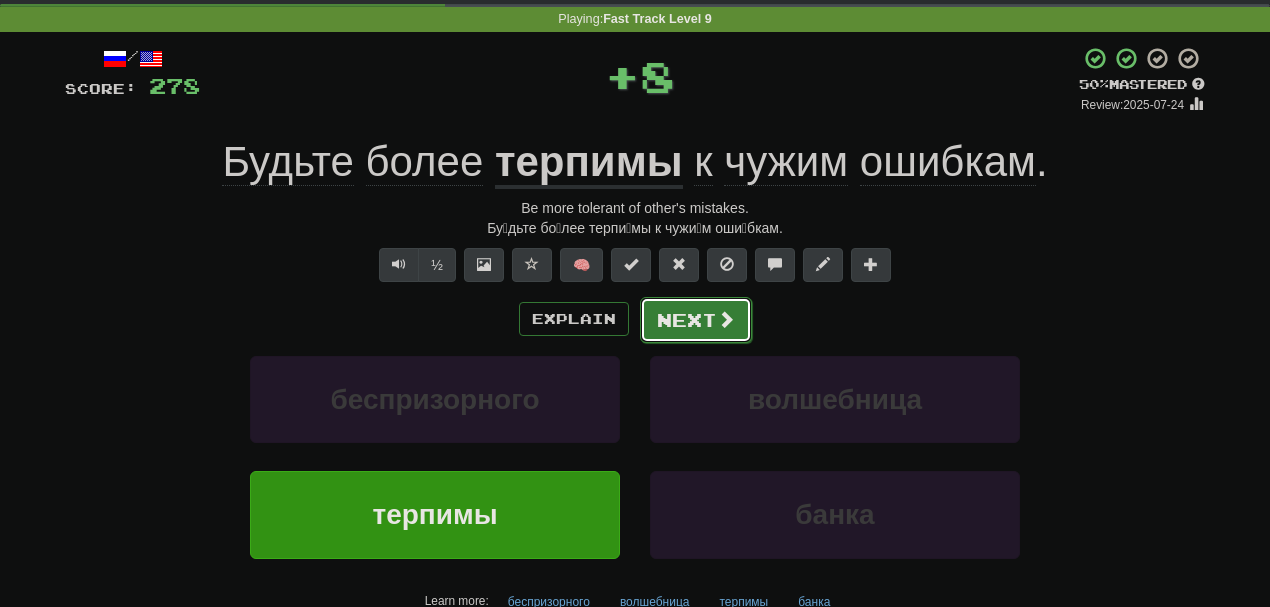 click on "Next" at bounding box center [696, 320] 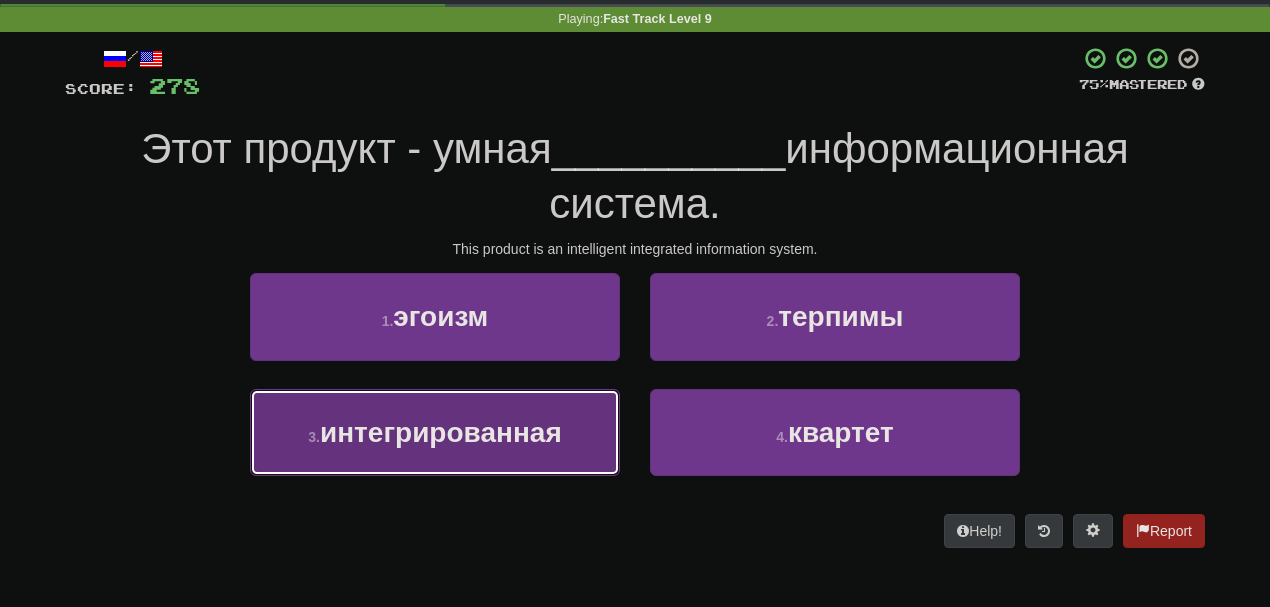 click on "интегрированная" at bounding box center [441, 432] 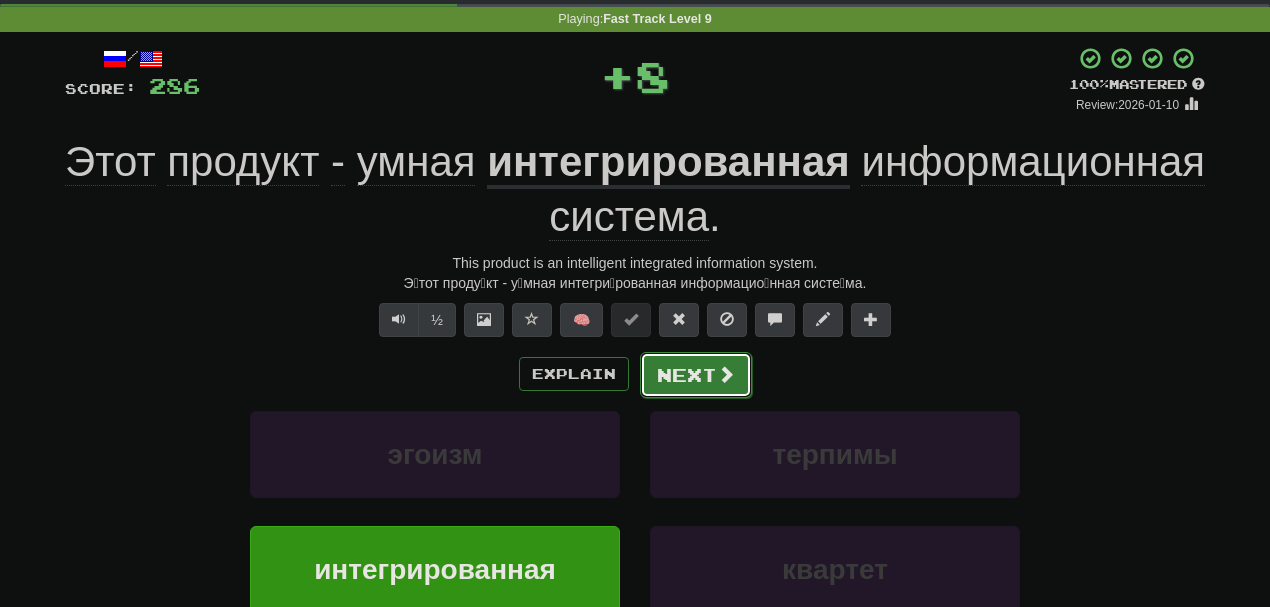 click at bounding box center (726, 374) 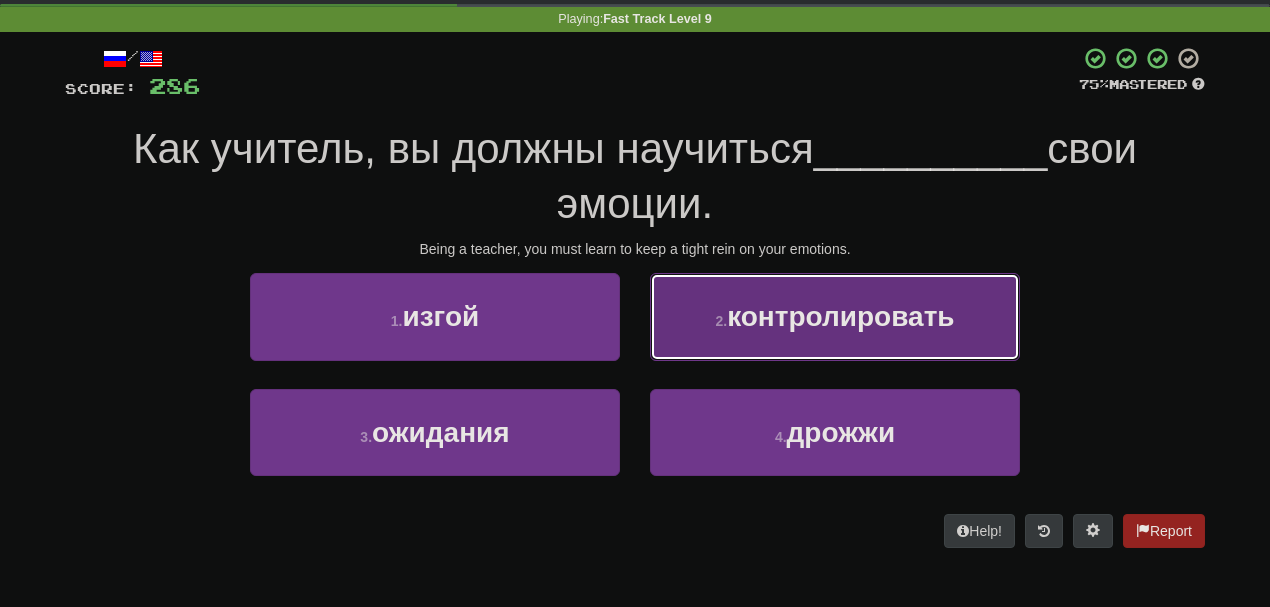 click on "контролировать" at bounding box center [840, 316] 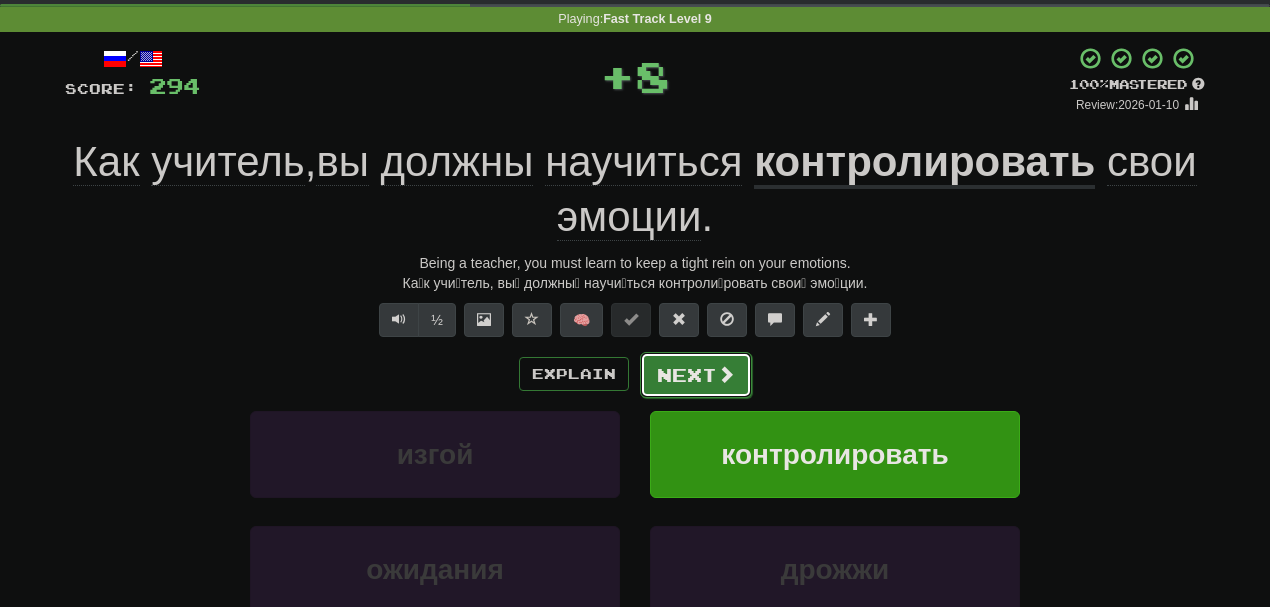 click on "Next" at bounding box center [696, 375] 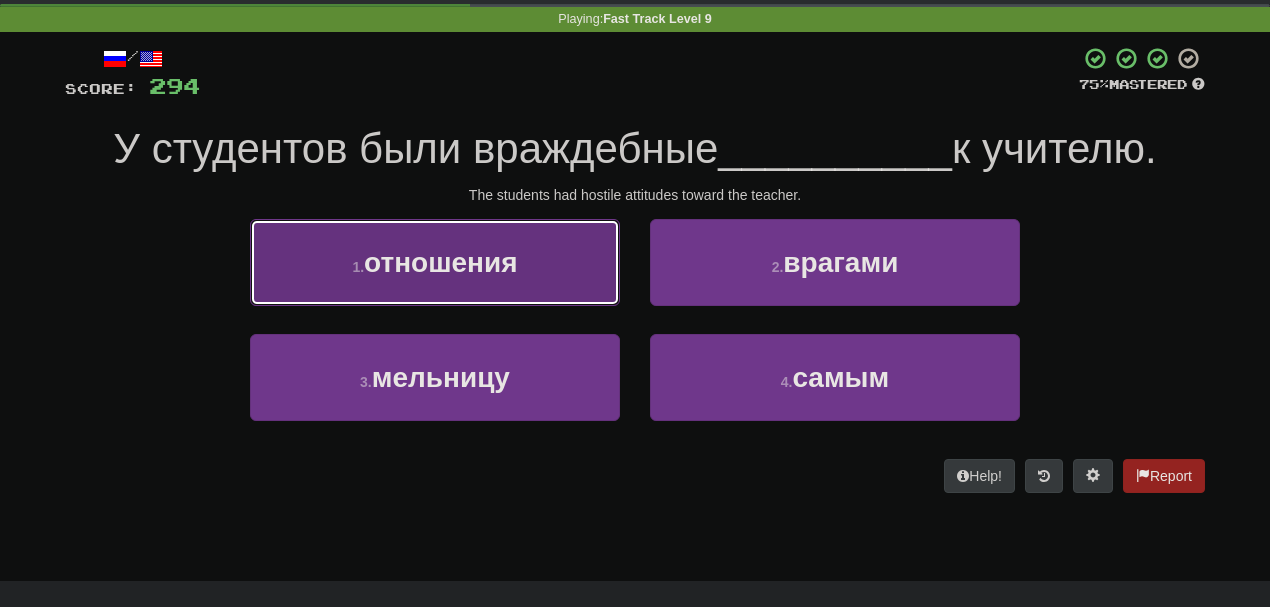 click on "отношения" at bounding box center [441, 262] 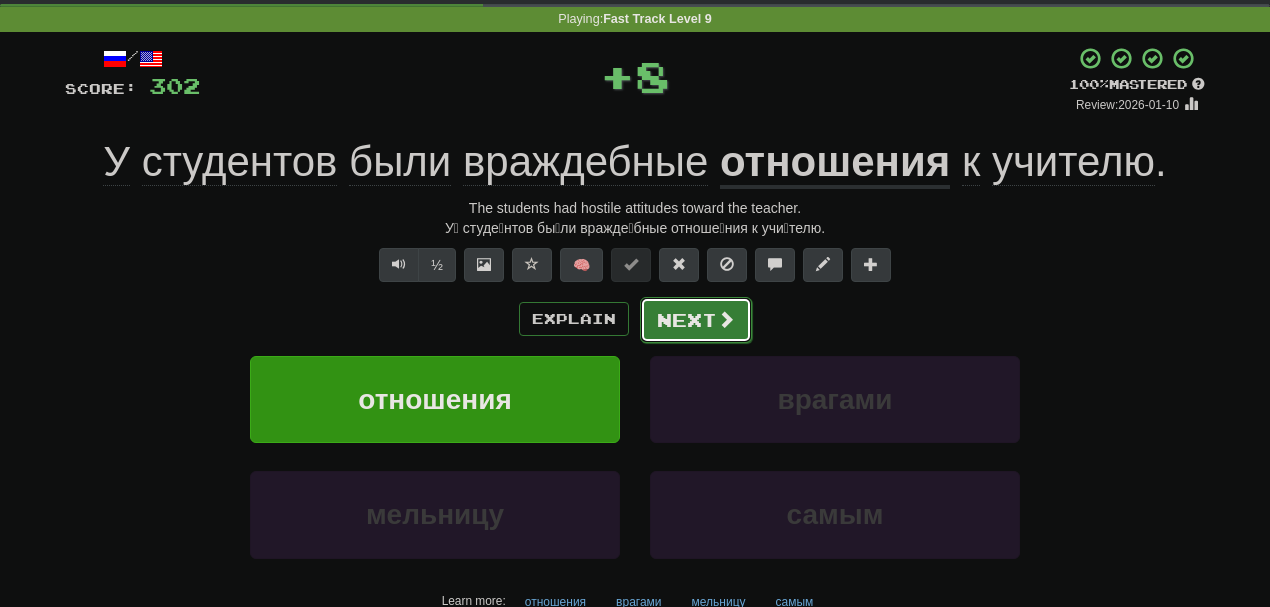 click on "Next" at bounding box center [696, 320] 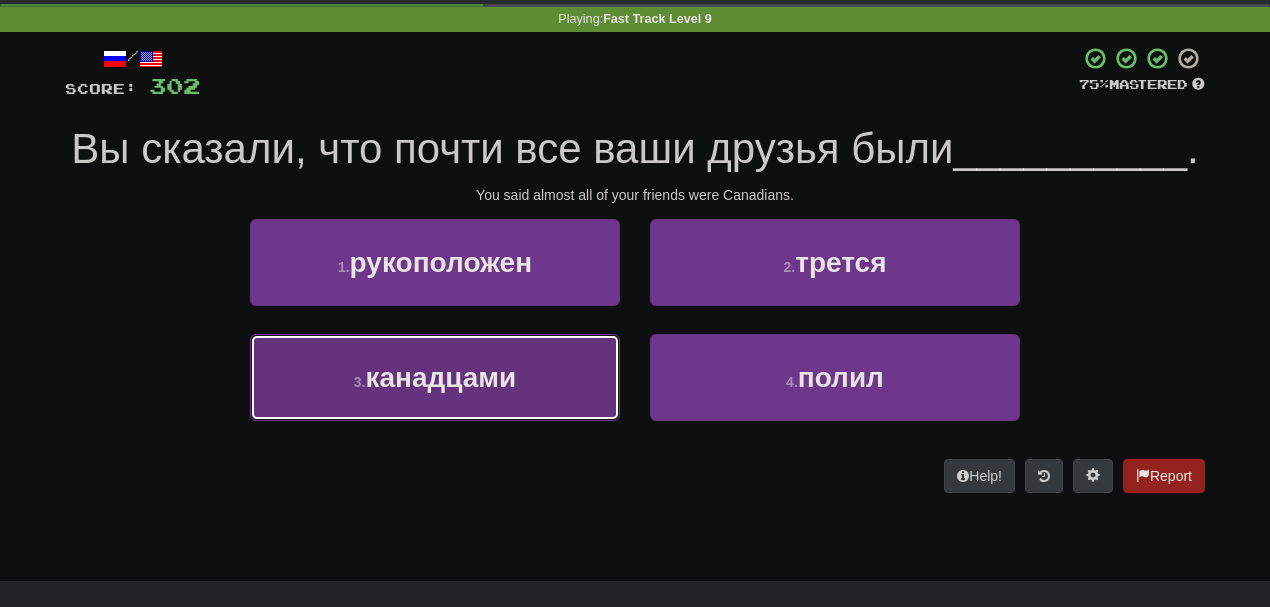 click on "3 . канадцами" at bounding box center [435, 377] 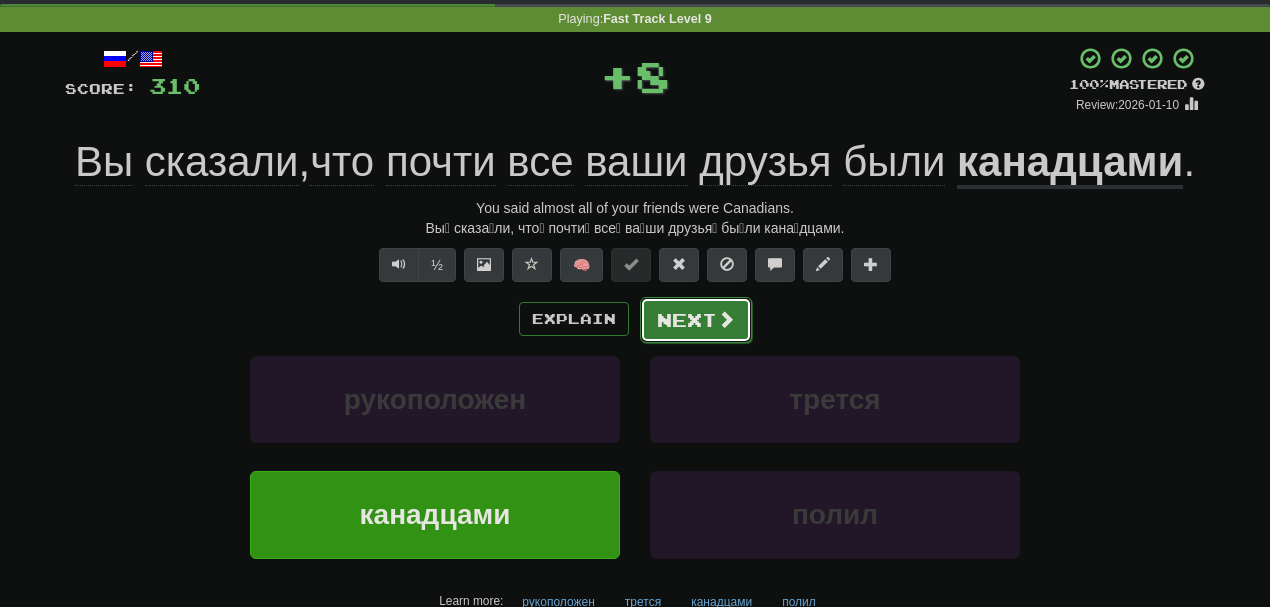 click on "Next" at bounding box center (696, 320) 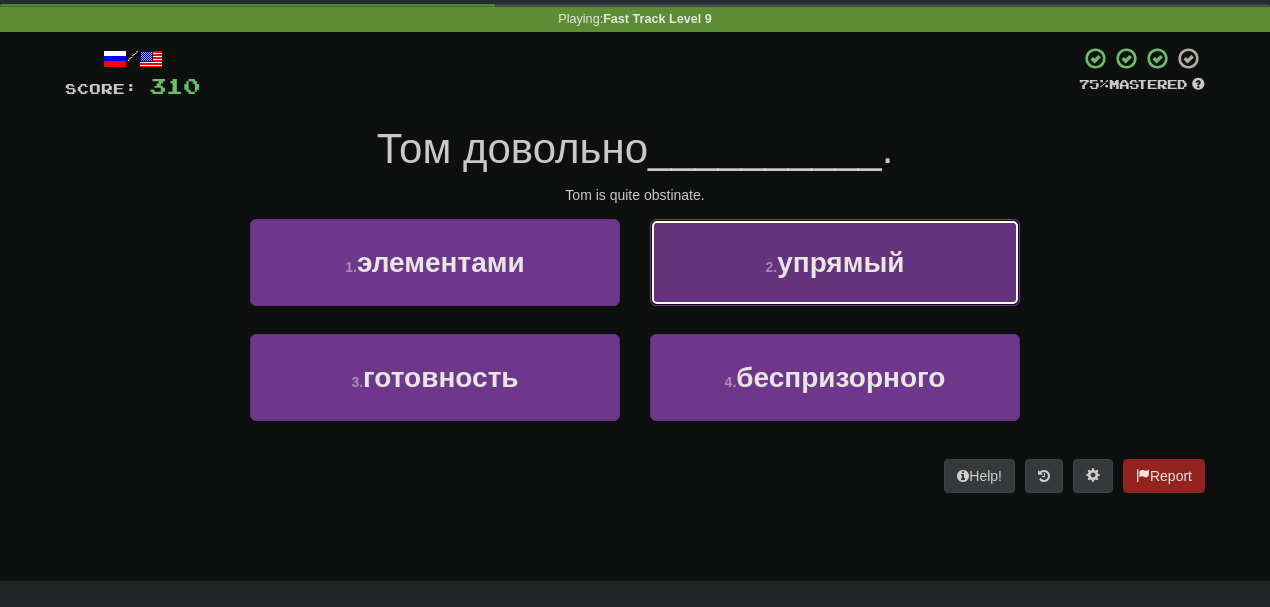click on "2 .  упрямый" at bounding box center [835, 262] 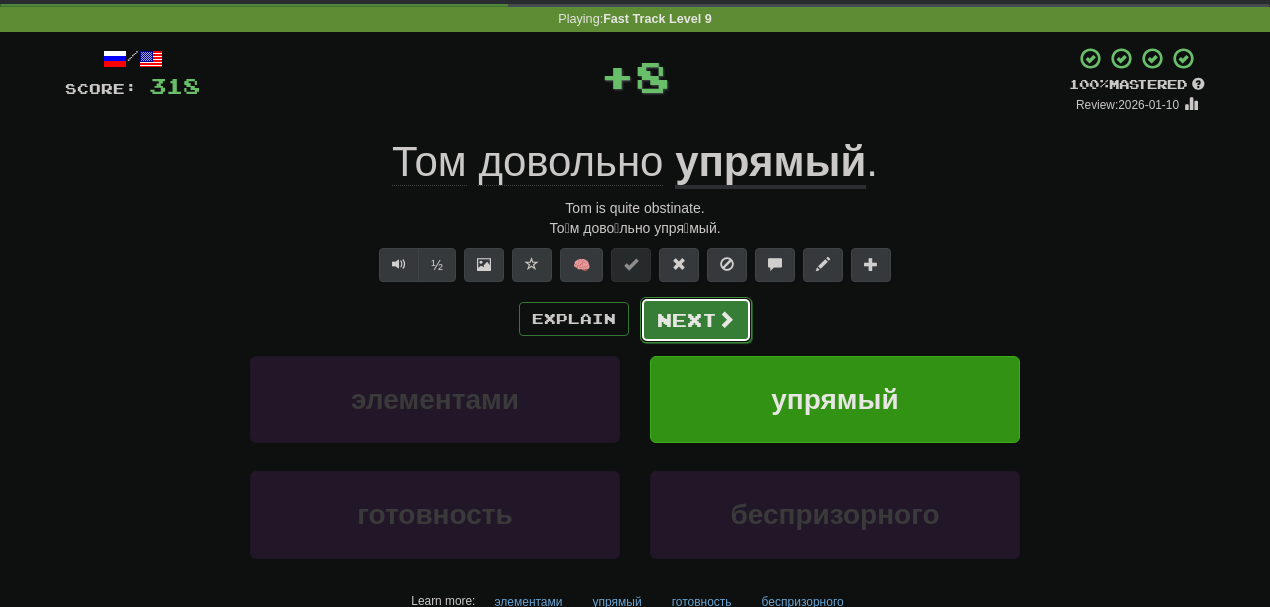 click on "Next" at bounding box center [696, 320] 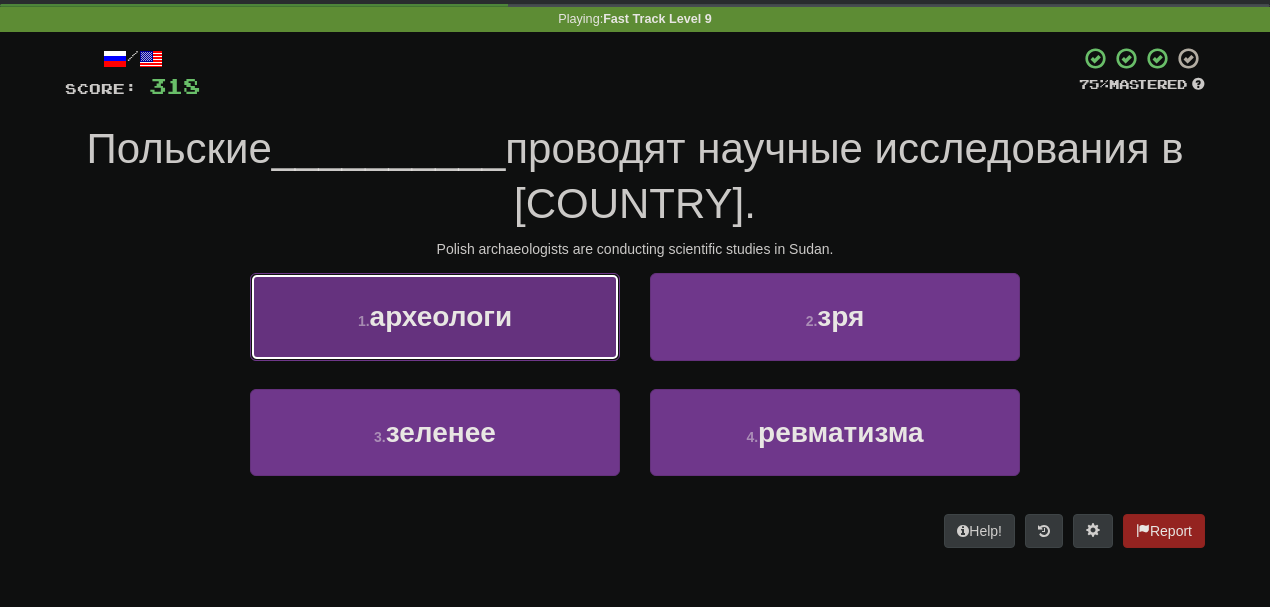 click on "1 .  археологи" at bounding box center [435, 316] 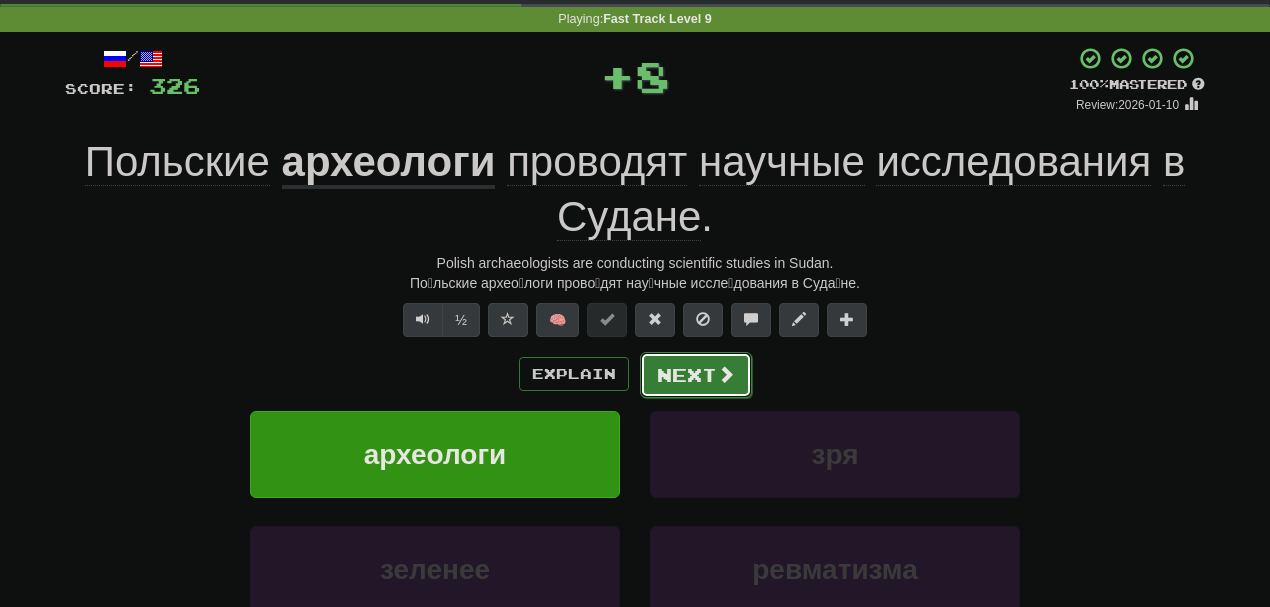 click on "Next" at bounding box center (696, 375) 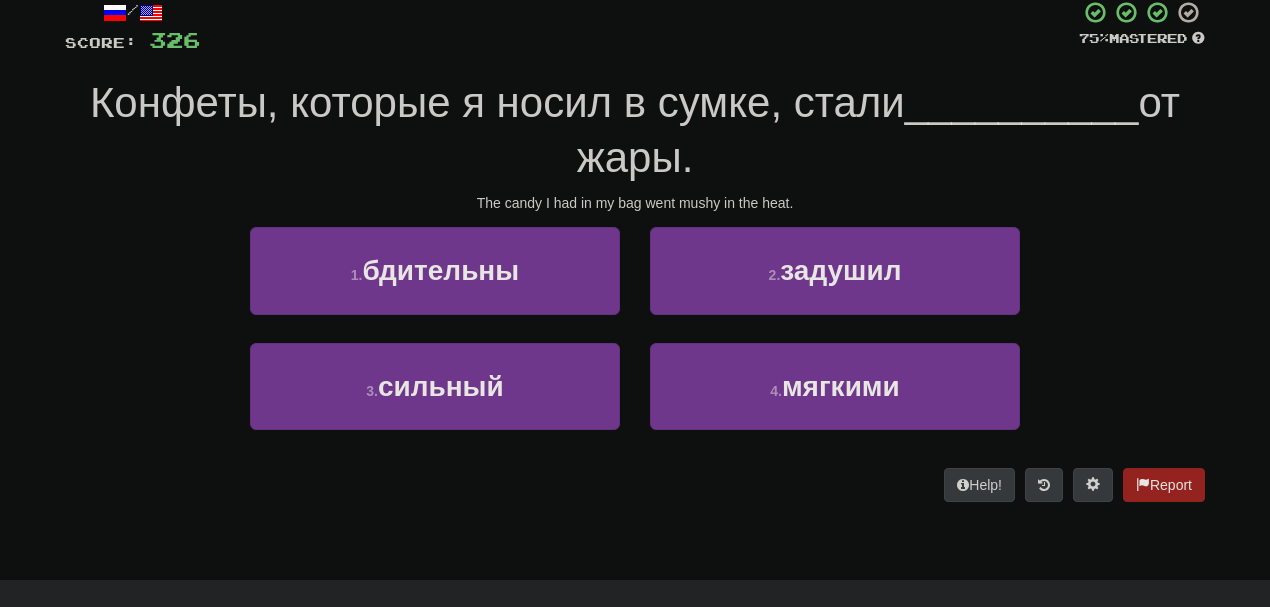 scroll, scrollTop: 120, scrollLeft: 0, axis: vertical 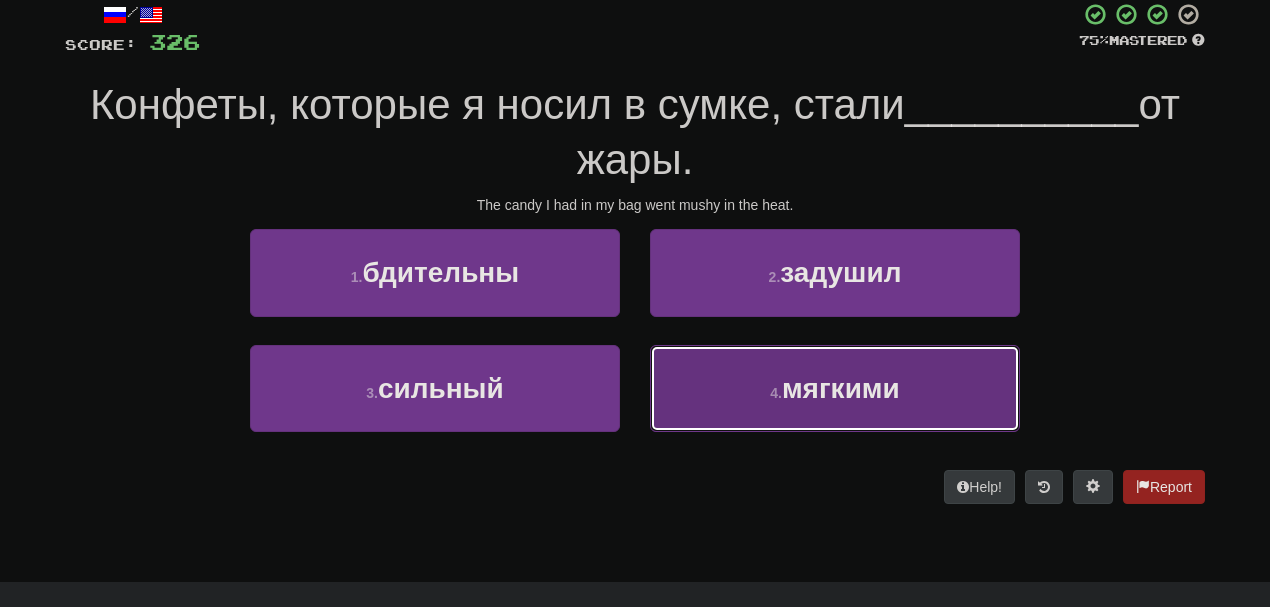 click on "4 .  мягкими" at bounding box center [835, 388] 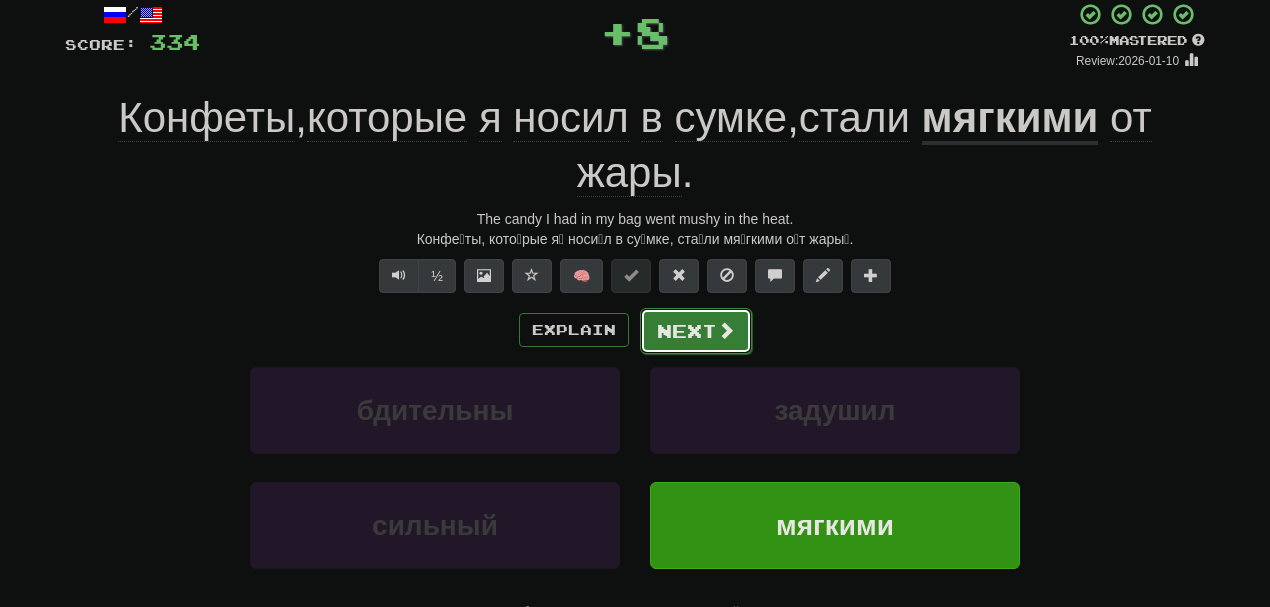 click on "Next" at bounding box center (696, 331) 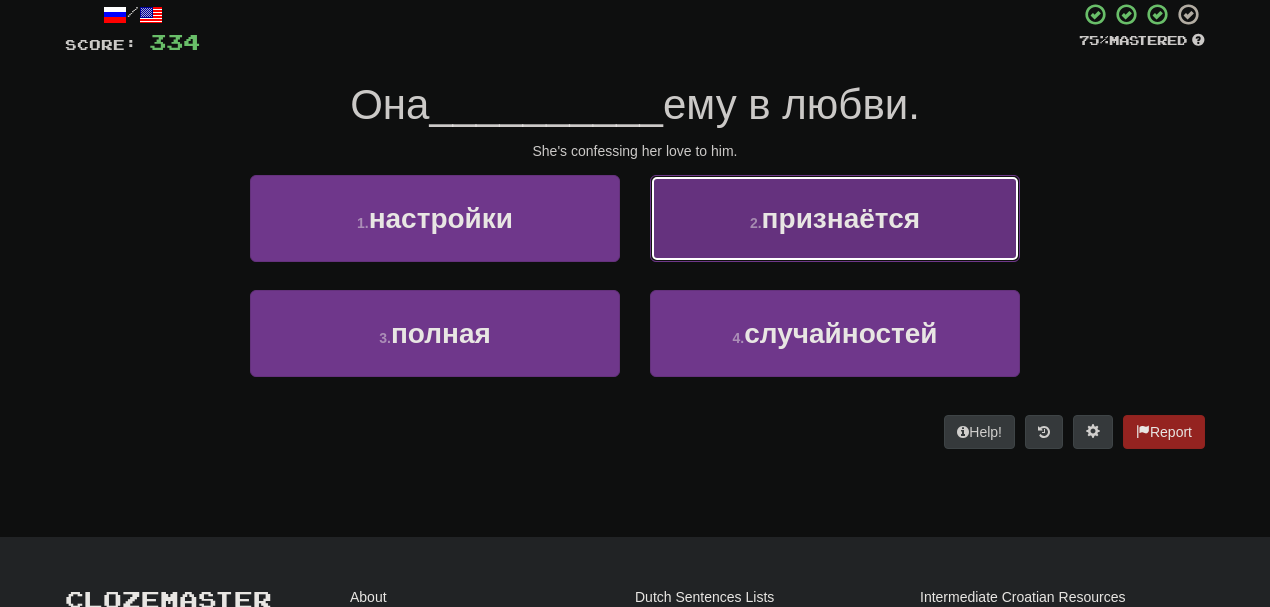 click on "2 .  признаётся" at bounding box center (835, 218) 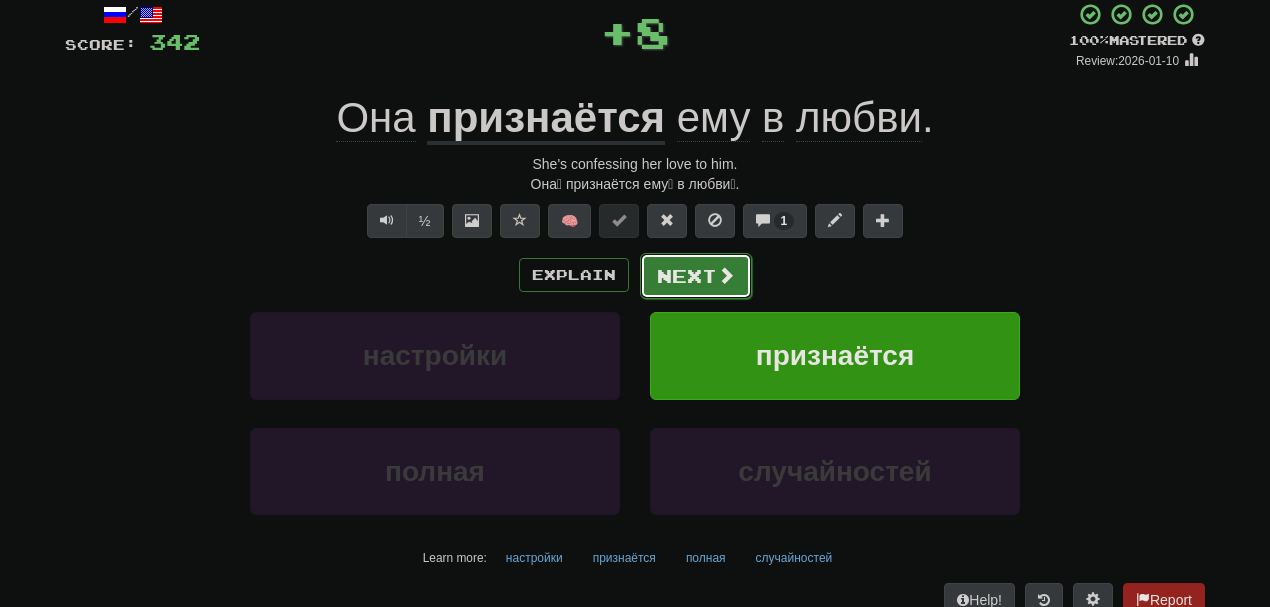 click on "Next" at bounding box center (696, 276) 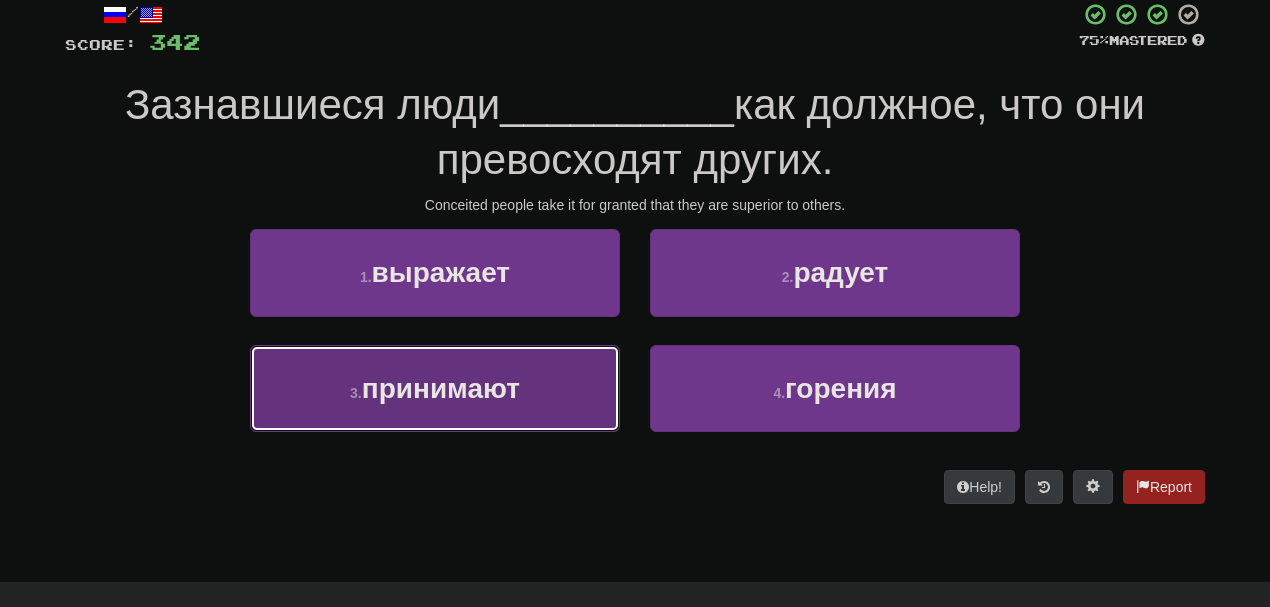 click on "принимают" at bounding box center [441, 388] 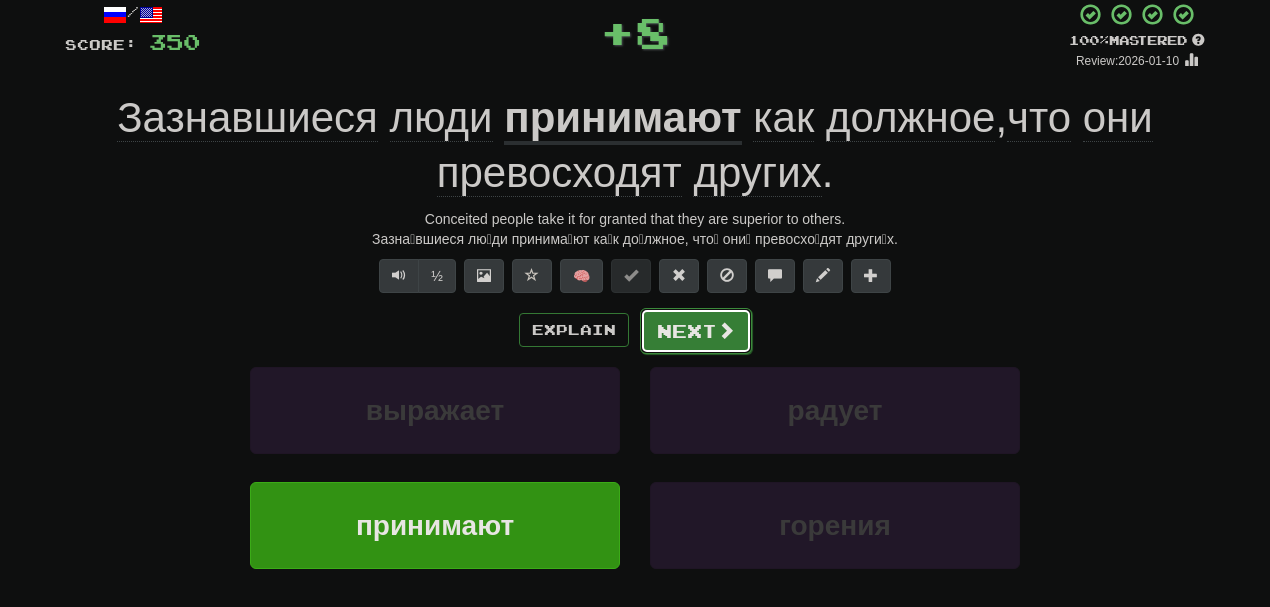 click on "Next" at bounding box center [696, 331] 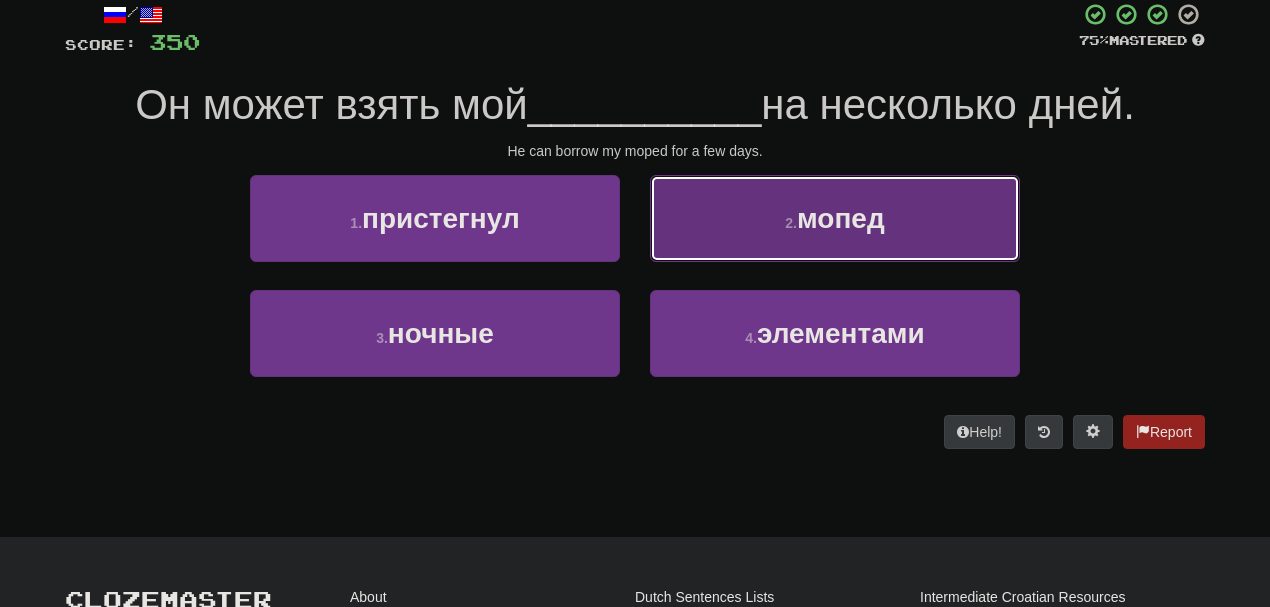 click on "2 . мопед" at bounding box center [835, 218] 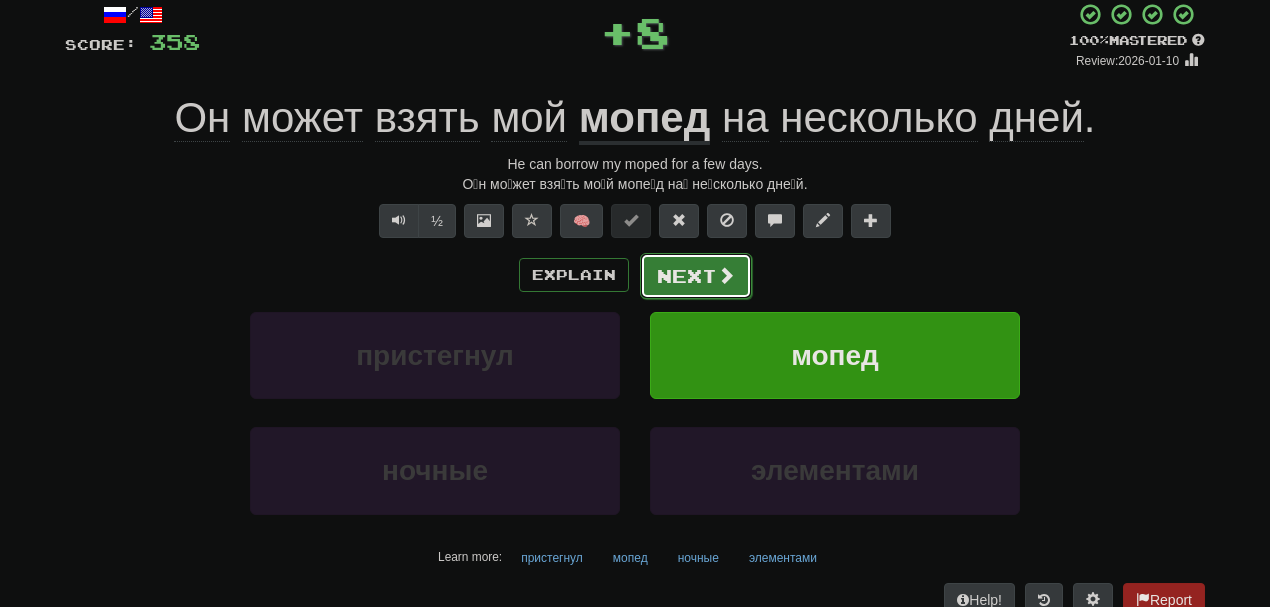 click on "Next" at bounding box center (696, 276) 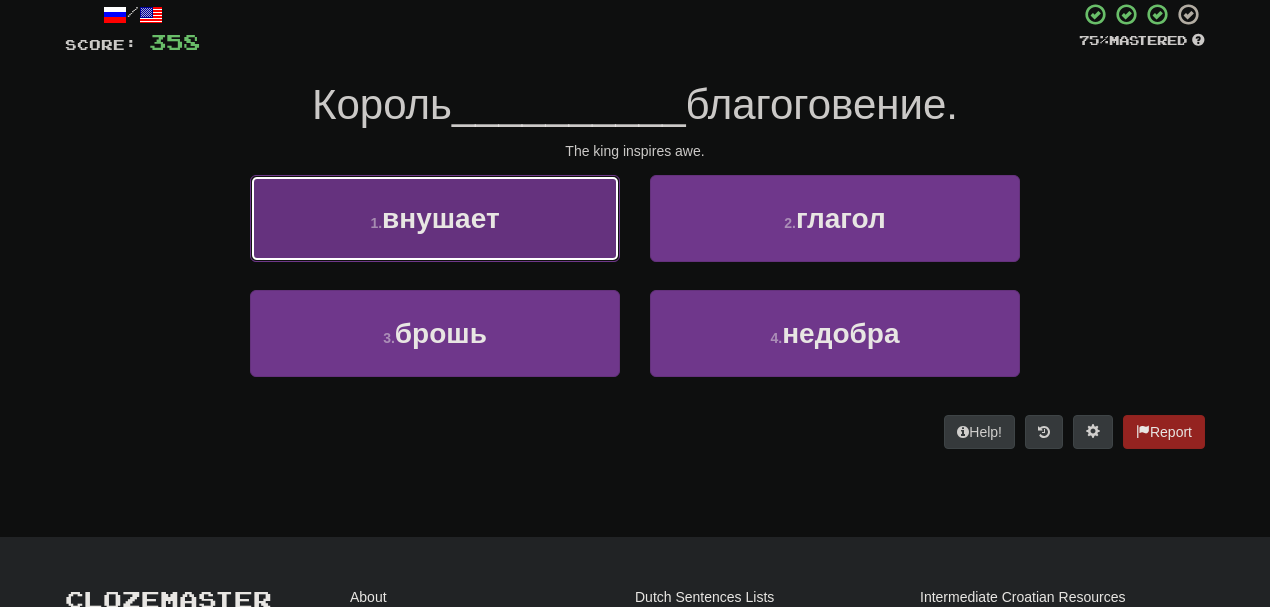 click on "1 .  внушает" at bounding box center [435, 218] 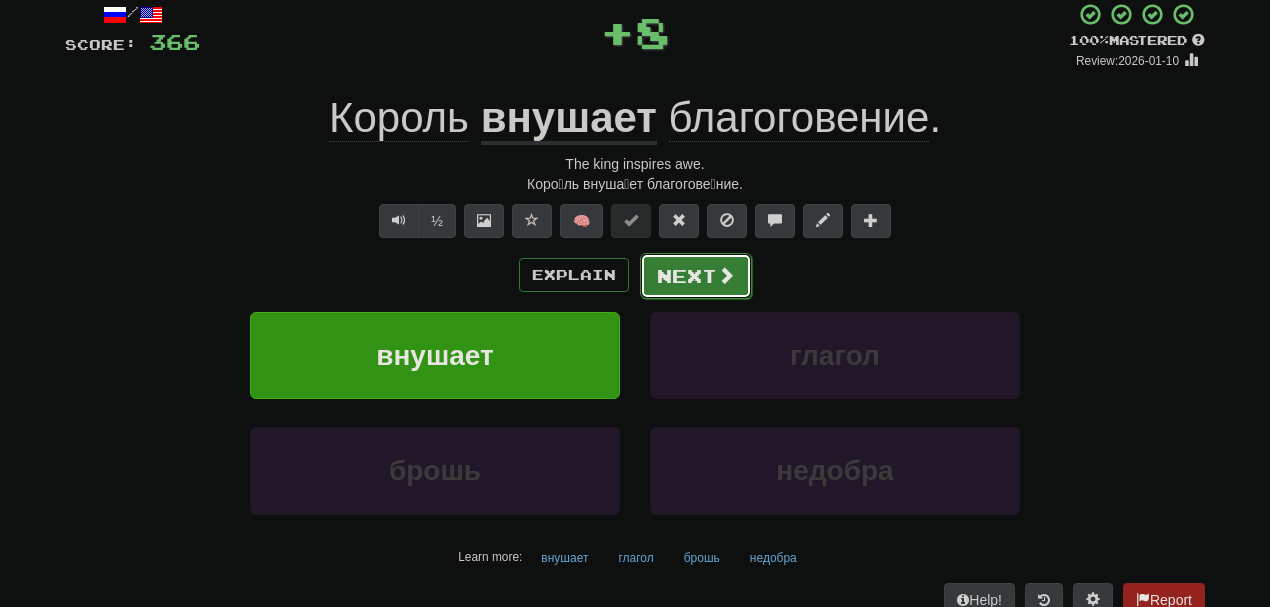 click on "Next" at bounding box center (696, 276) 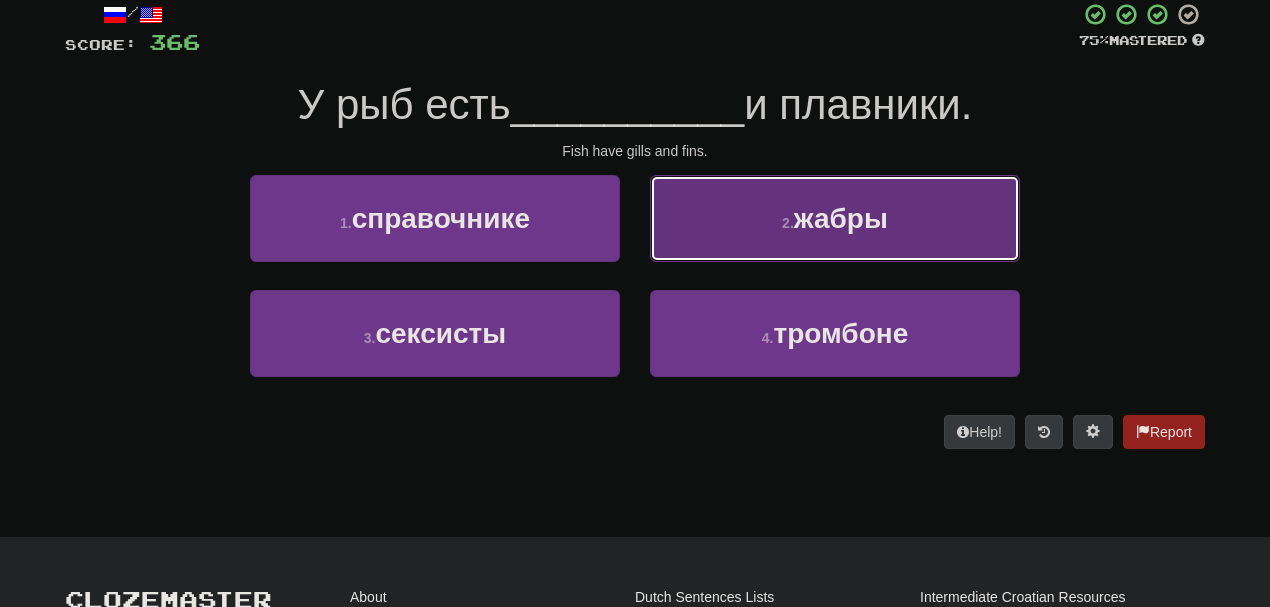 click on "2 .  жабры" at bounding box center (835, 218) 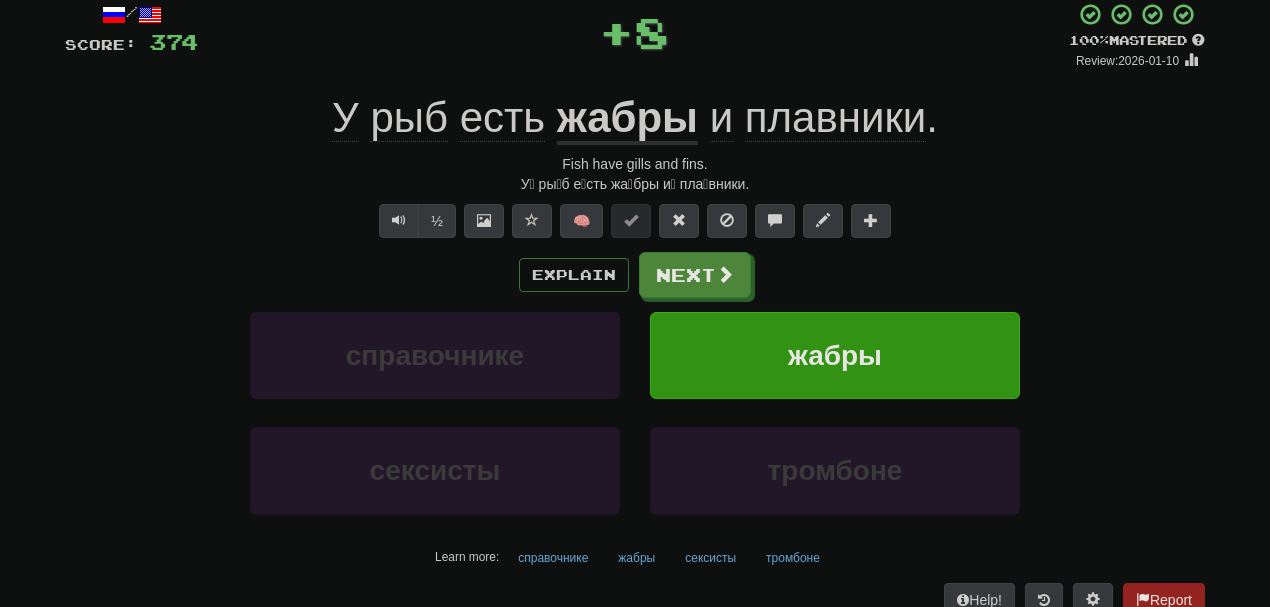 click on "Score: 374 + 8 100 % Mastered Review: 2026-01-10 У рыб есть жабры и плавники . Fish have gills and fins. У́ ры́б е́сть жа́бры и́ пла́вники. ½ 🧠 Explain Next справочнике жабры сексисты тромбоне Learn more: справочнике жабры сексисты тромбоне Help! Report" at bounding box center [635, 309] 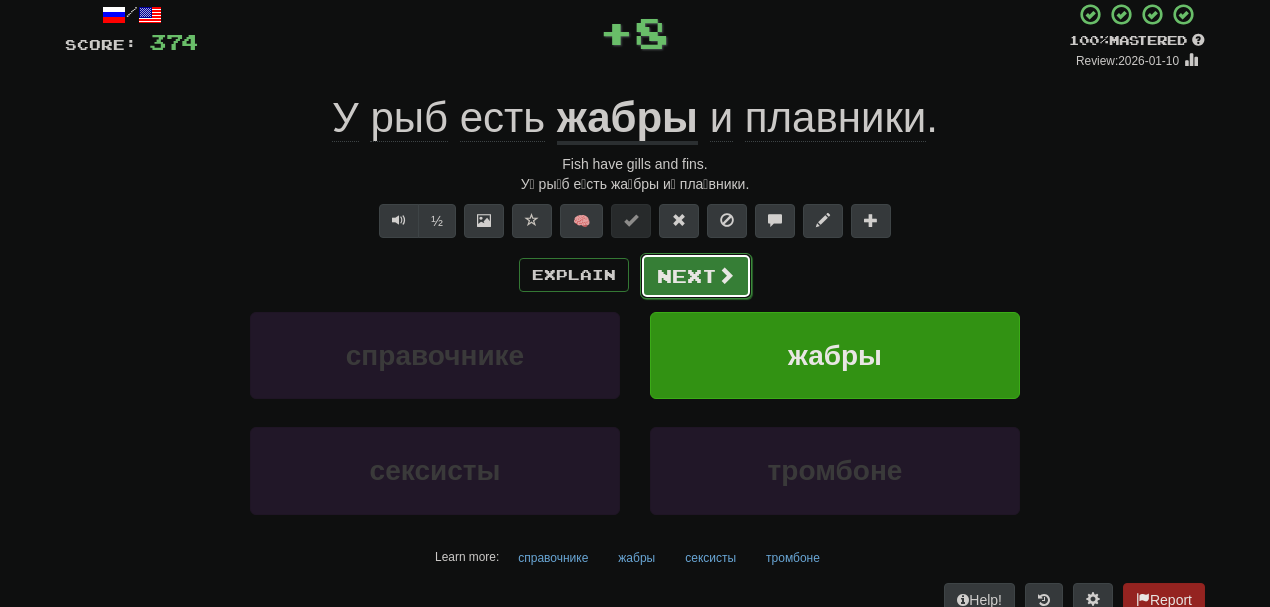 click on "Next" at bounding box center (696, 276) 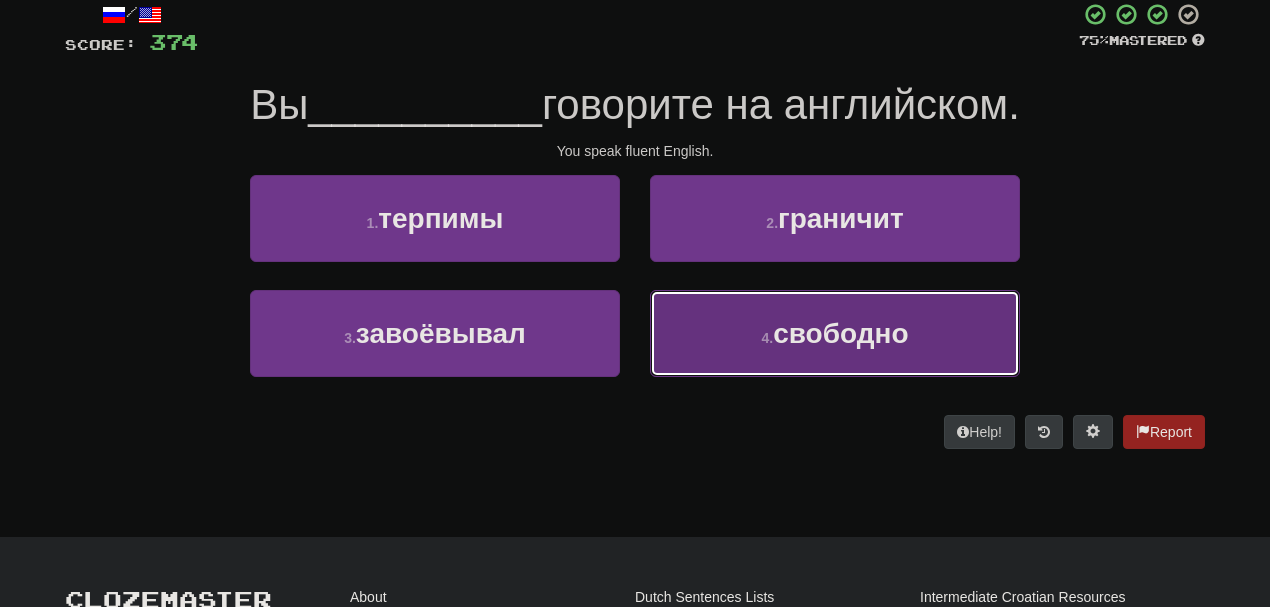 click on "4 .  свободно" at bounding box center (835, 333) 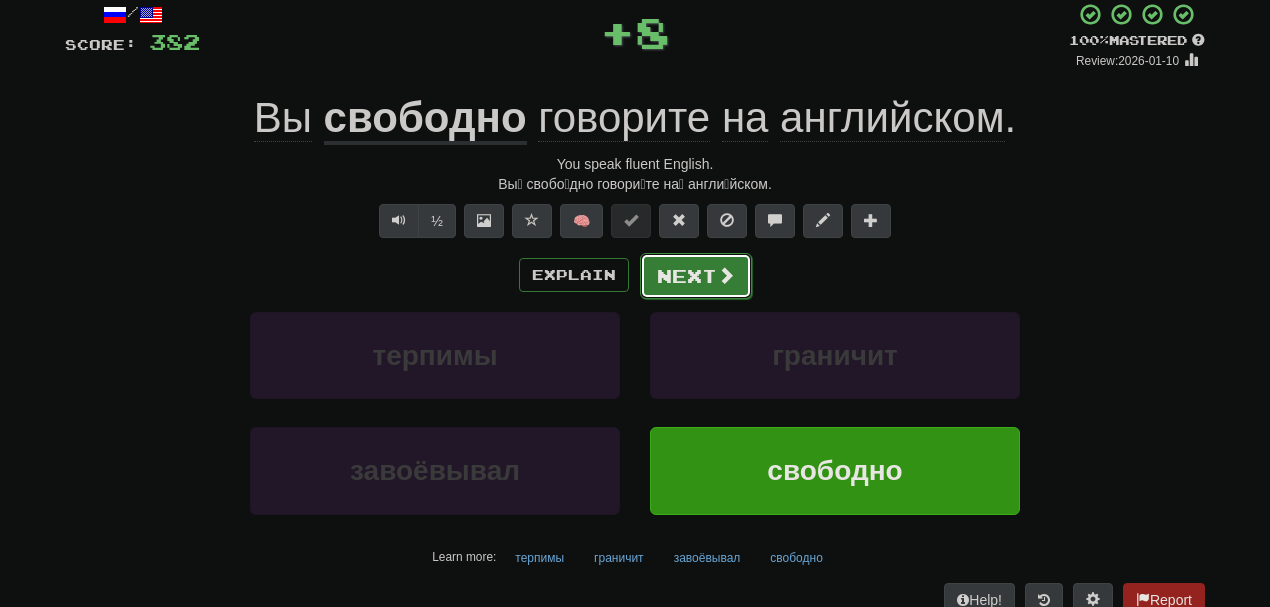 click on "Next" at bounding box center [696, 276] 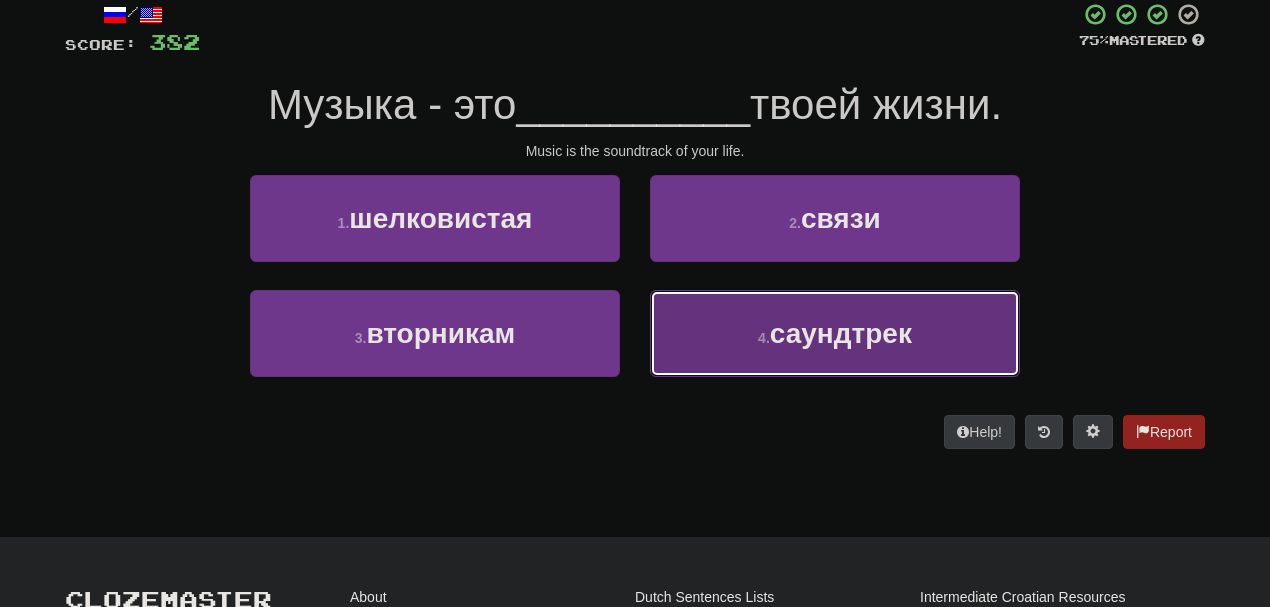 click on "4 .  саундтрек" at bounding box center (835, 333) 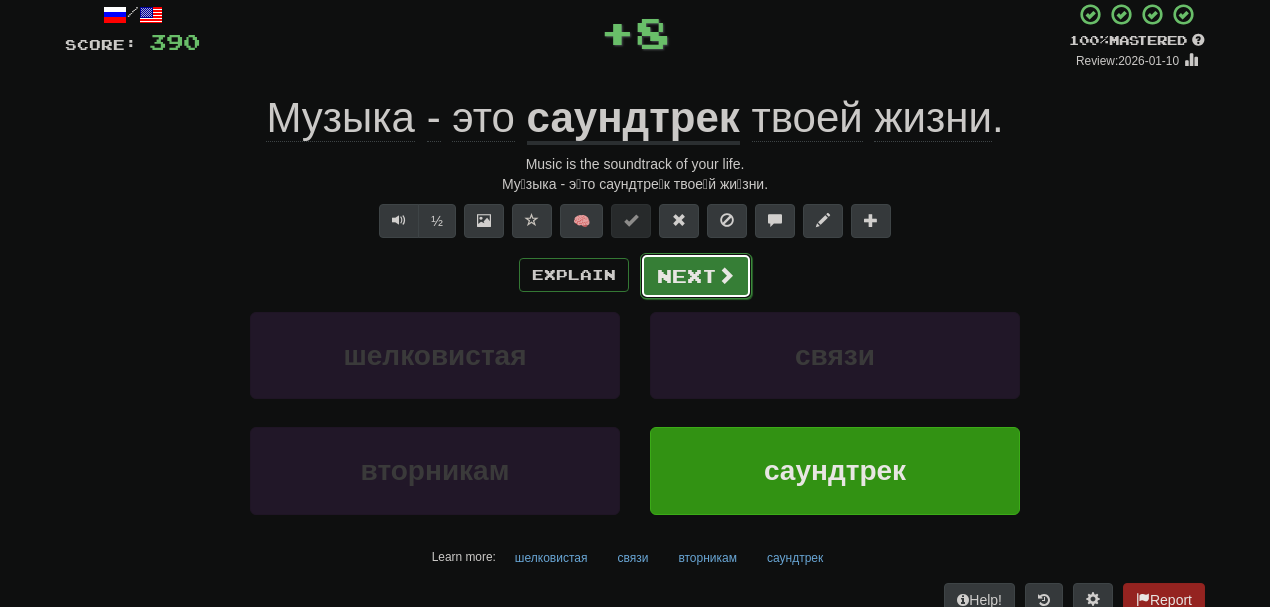 click on "Next" at bounding box center [696, 276] 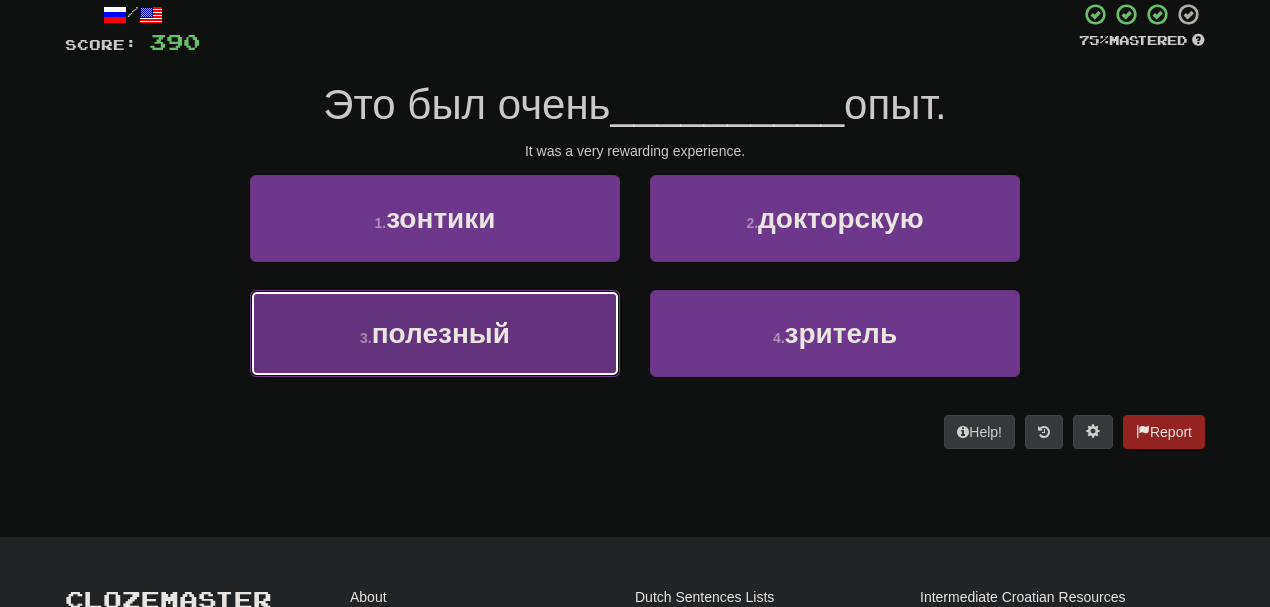 click on "3 .  полезный" at bounding box center [435, 333] 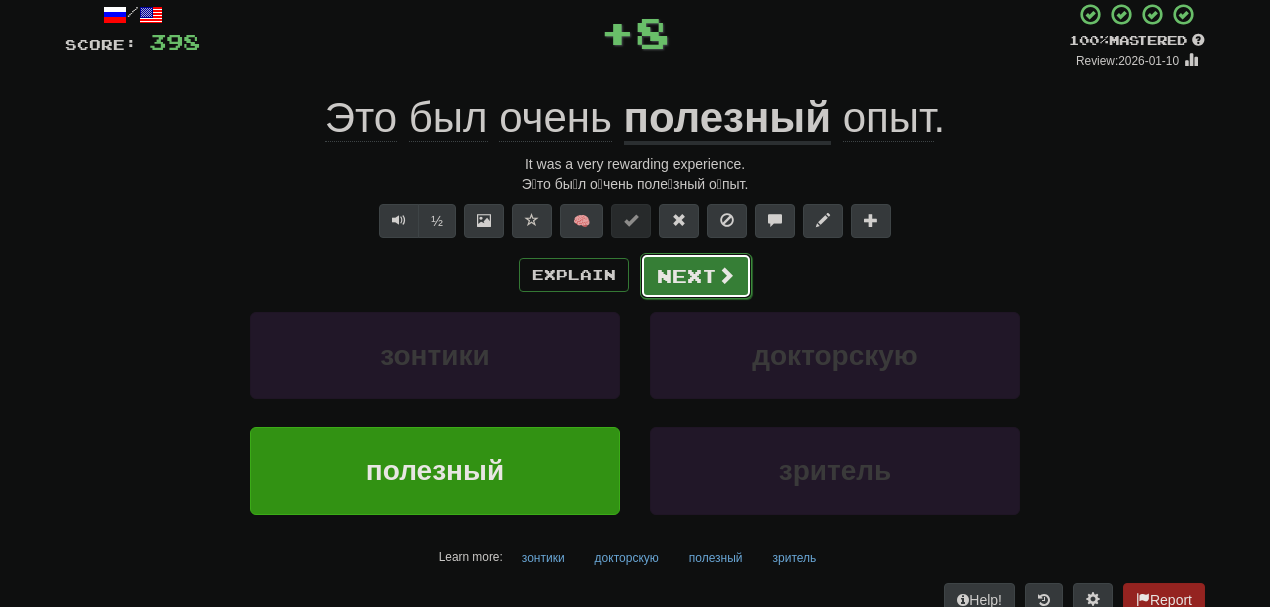 click at bounding box center (726, 275) 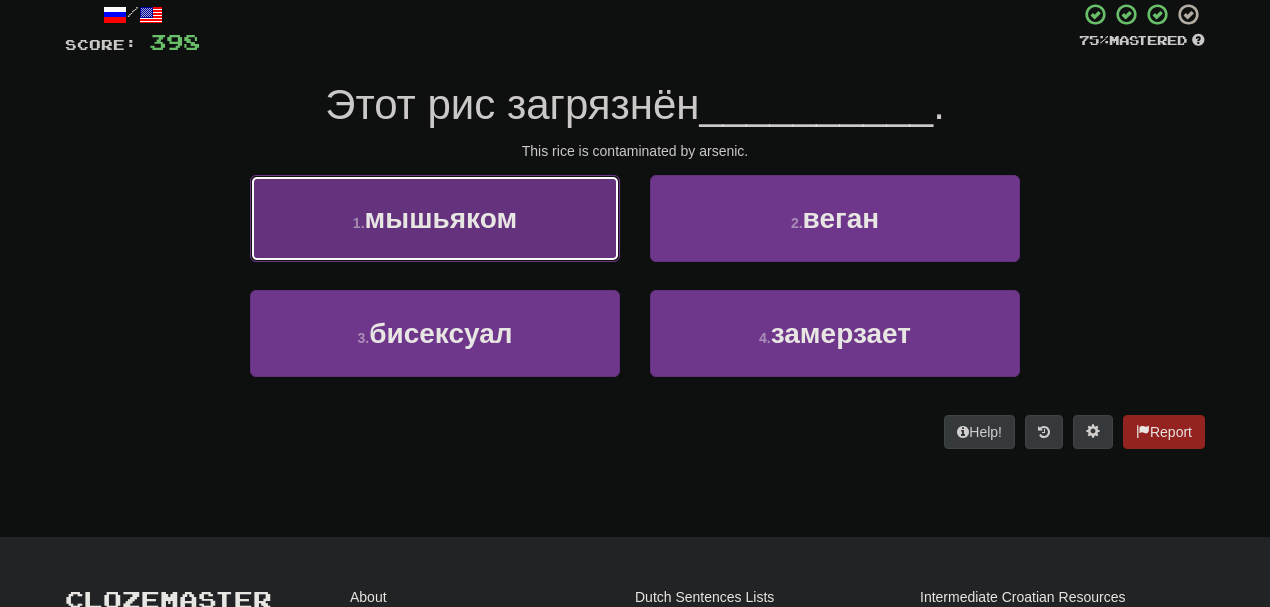 click on "1 .  мышьяком" at bounding box center [435, 218] 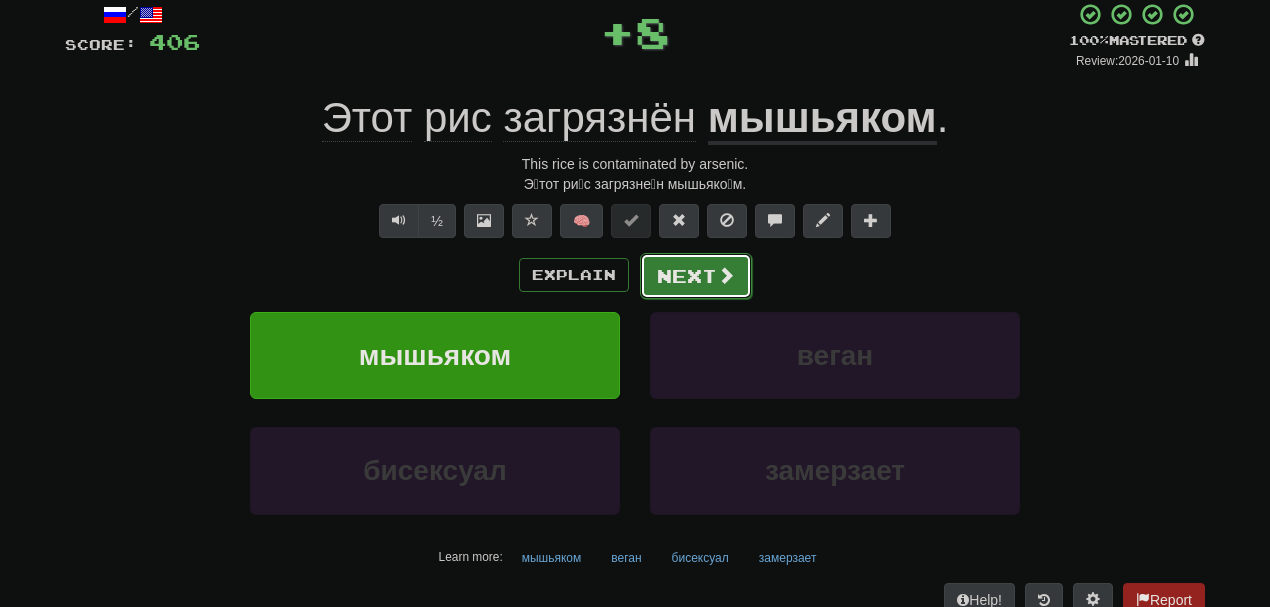 click on "Next" at bounding box center [696, 276] 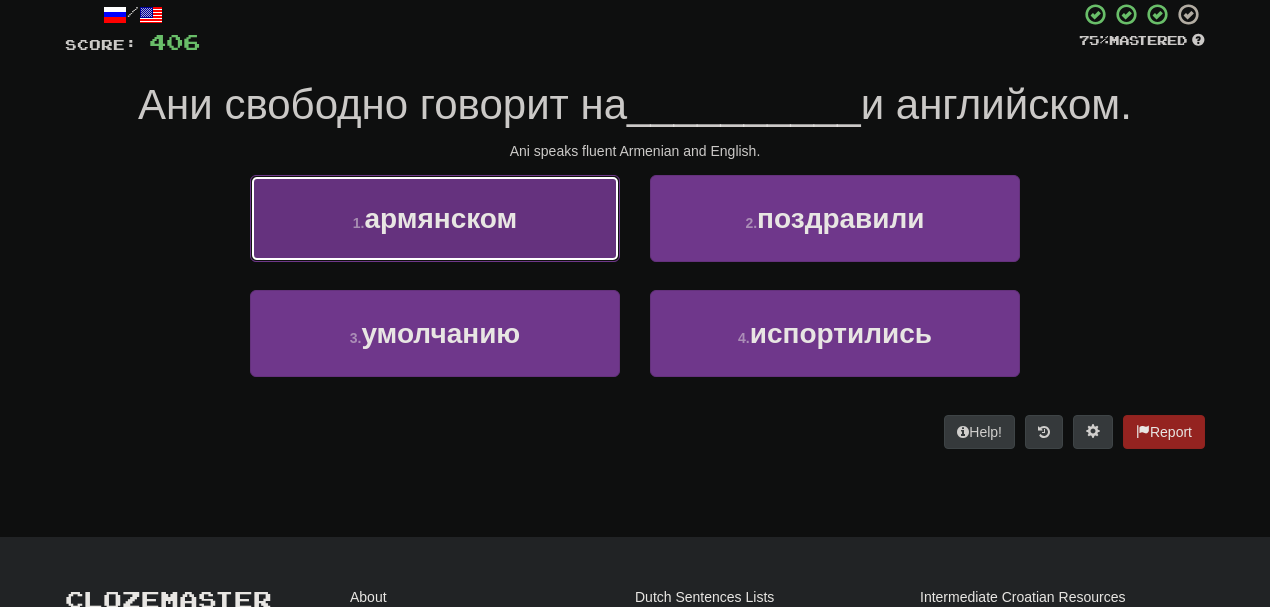 click on "1 . армянском" at bounding box center (435, 218) 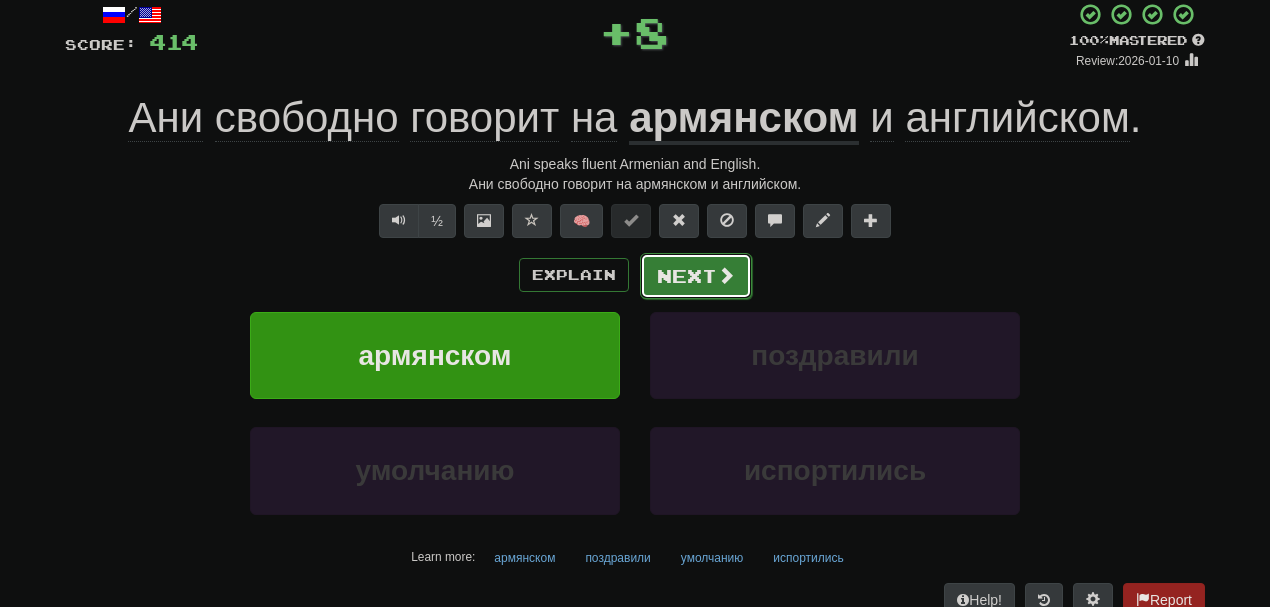 click on "Next" at bounding box center [696, 276] 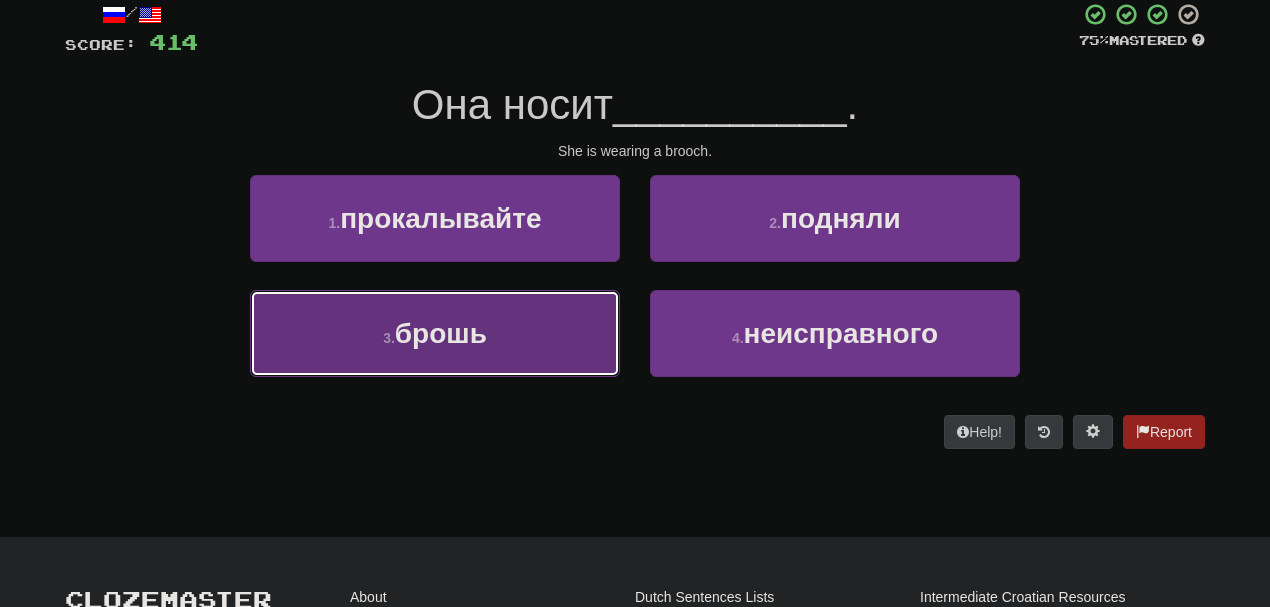 click on "3 .  брошь" at bounding box center [435, 333] 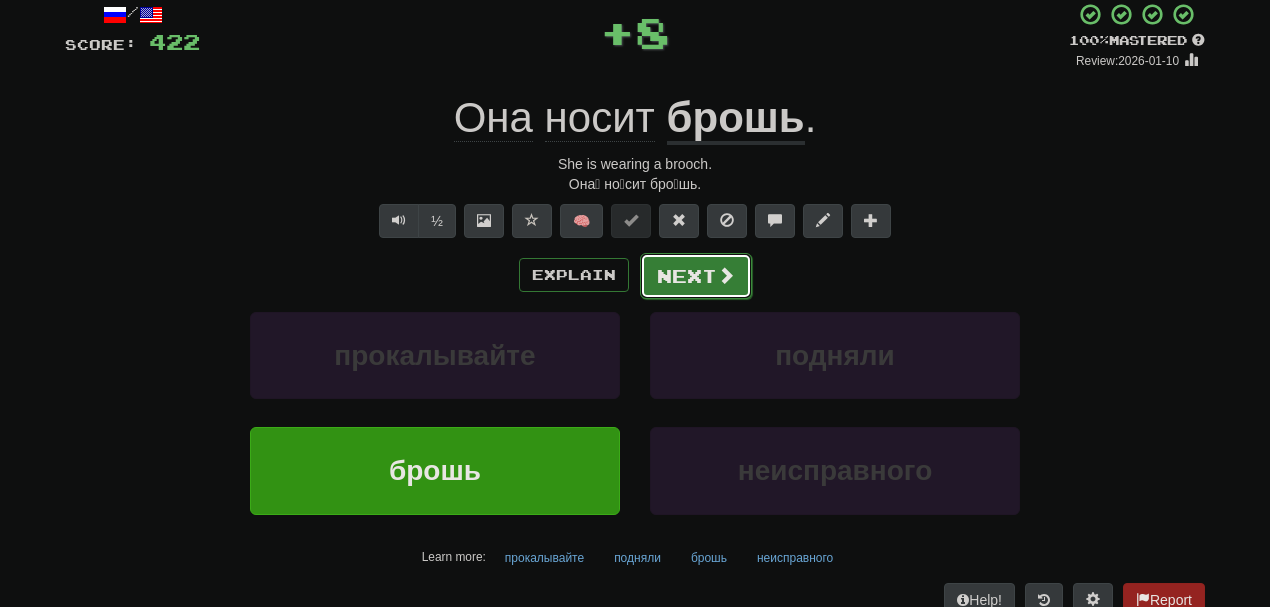click on "Next" at bounding box center [696, 276] 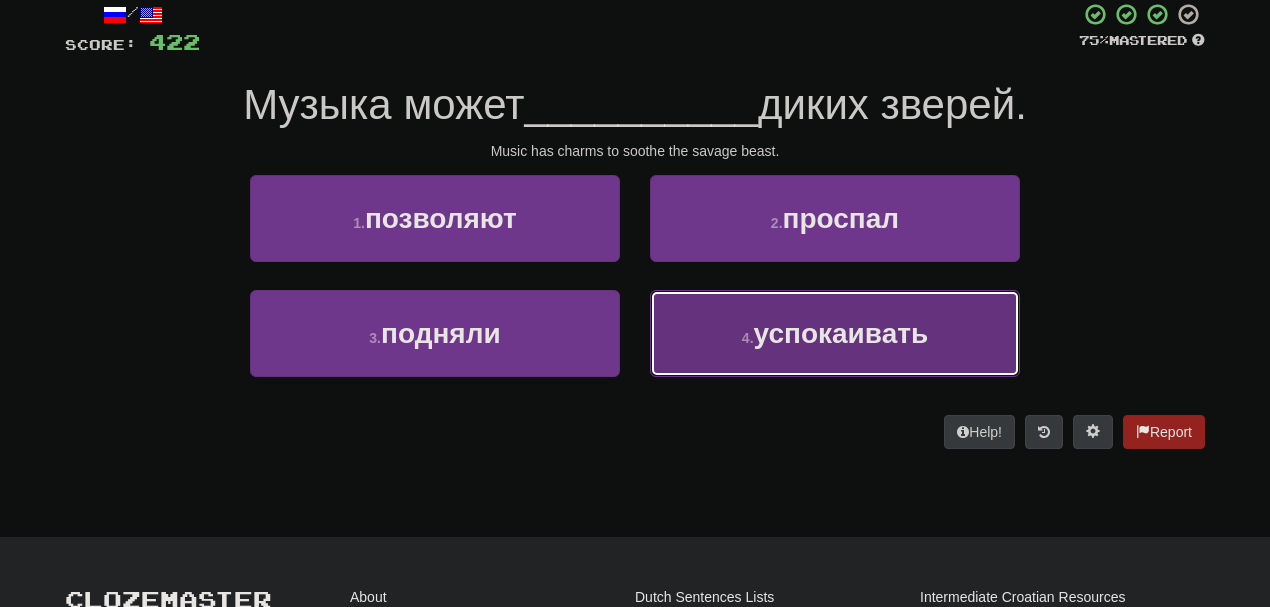 click on "успокаивать" at bounding box center [841, 333] 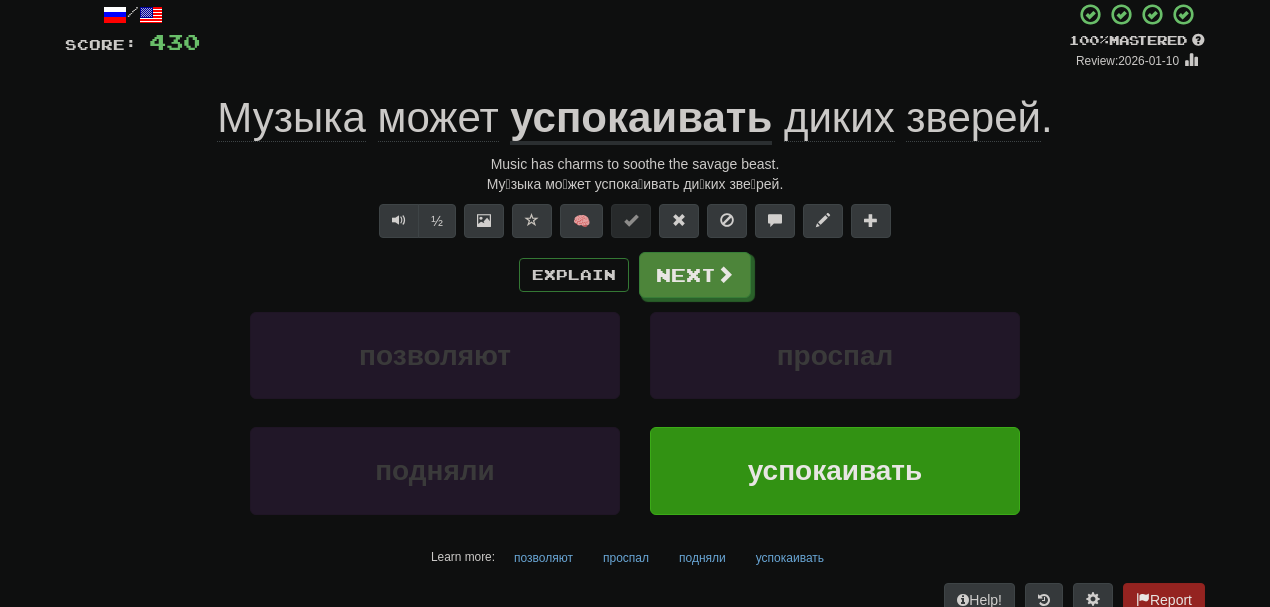 click on "зверей" at bounding box center (973, 118) 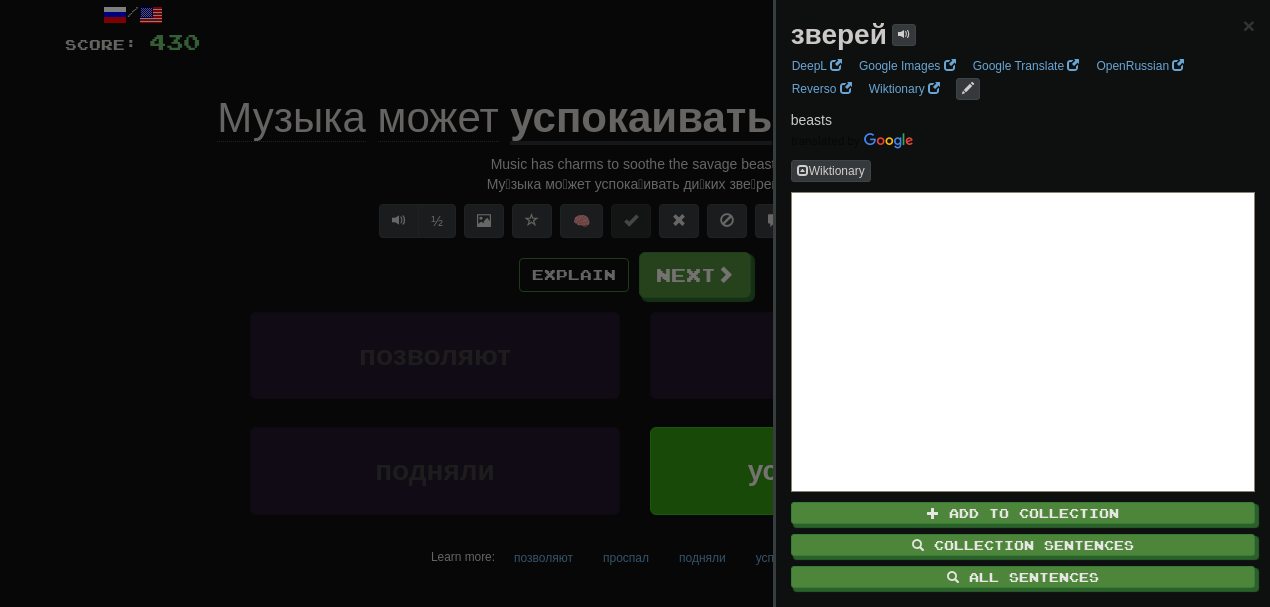 click at bounding box center (635, 303) 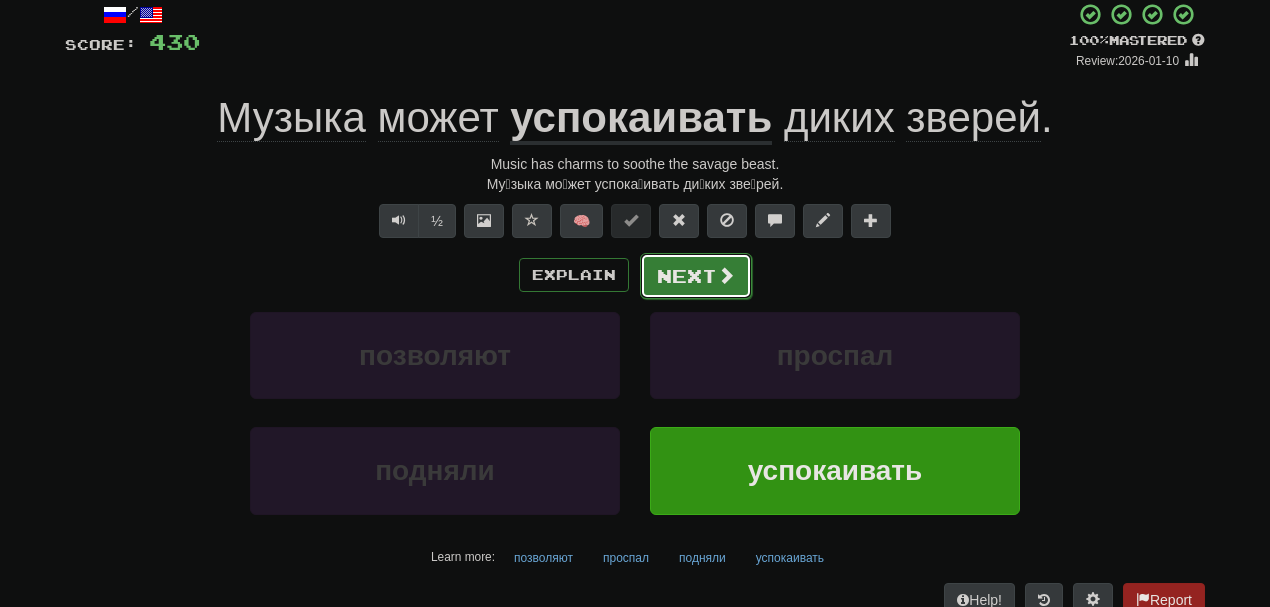 click on "Next" at bounding box center [696, 276] 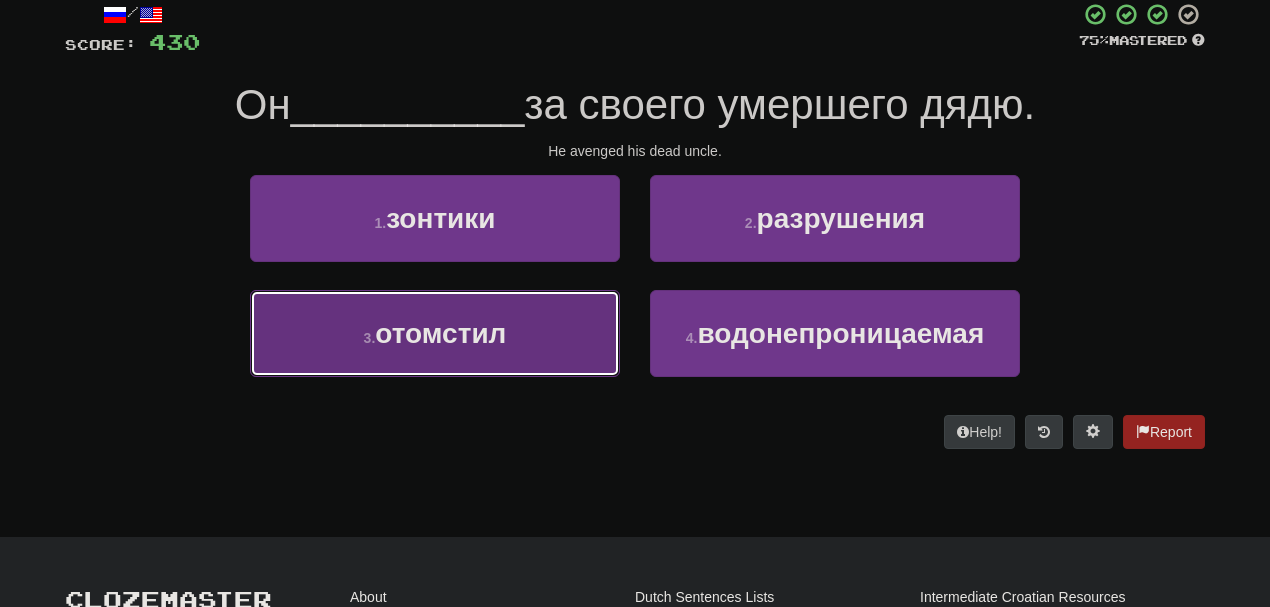click on "3 . отомстил" at bounding box center [435, 333] 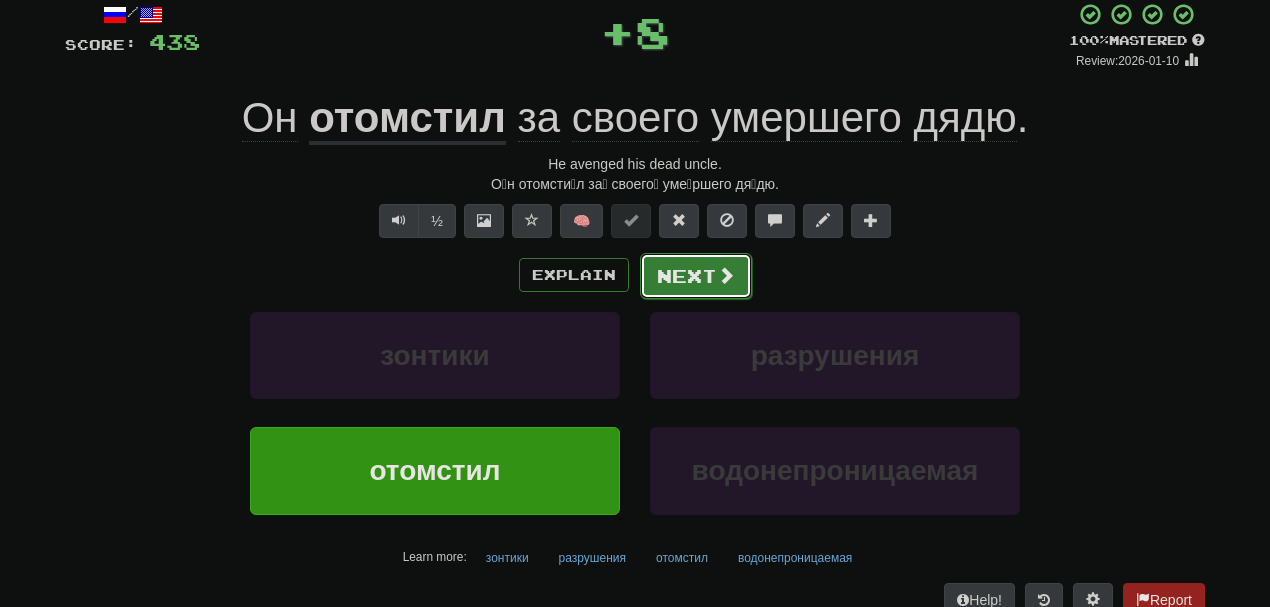 click on "Next" at bounding box center [696, 276] 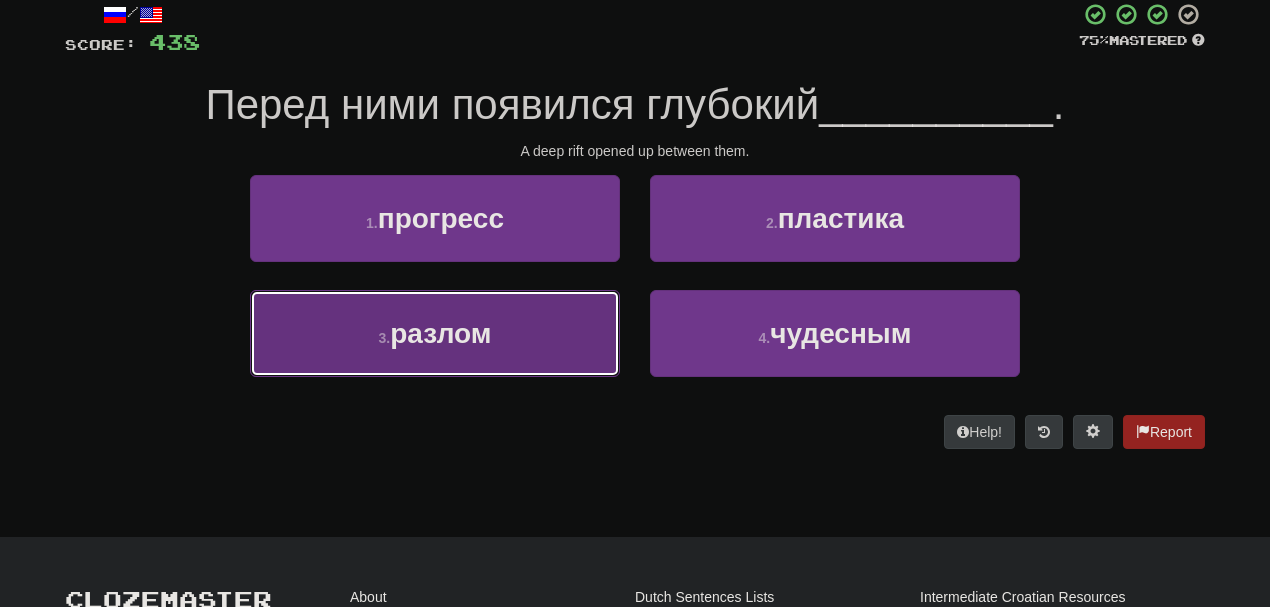 click on "3 .  разлом" at bounding box center [435, 333] 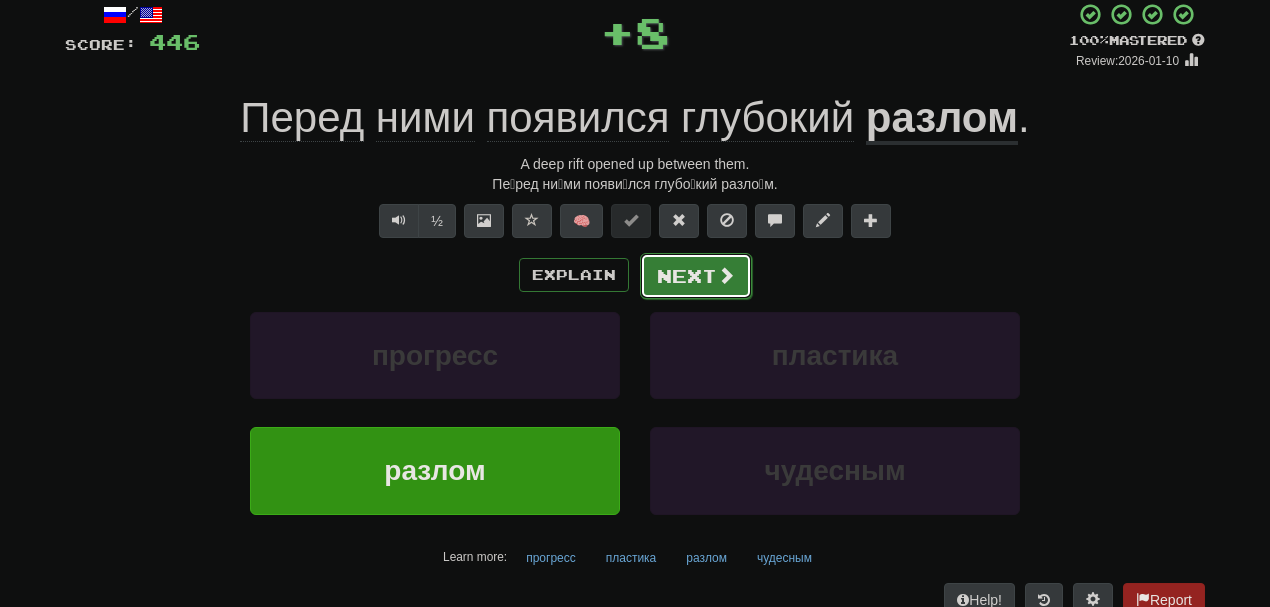 click on "Next" at bounding box center [696, 276] 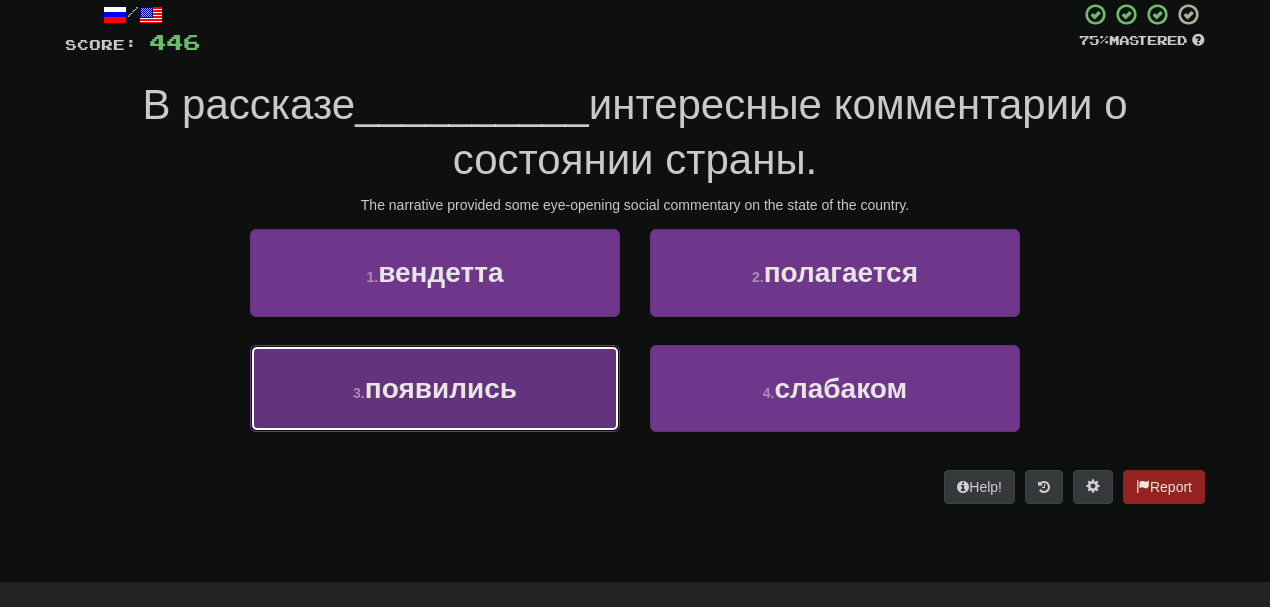 click on "3 .  появились" at bounding box center (435, 388) 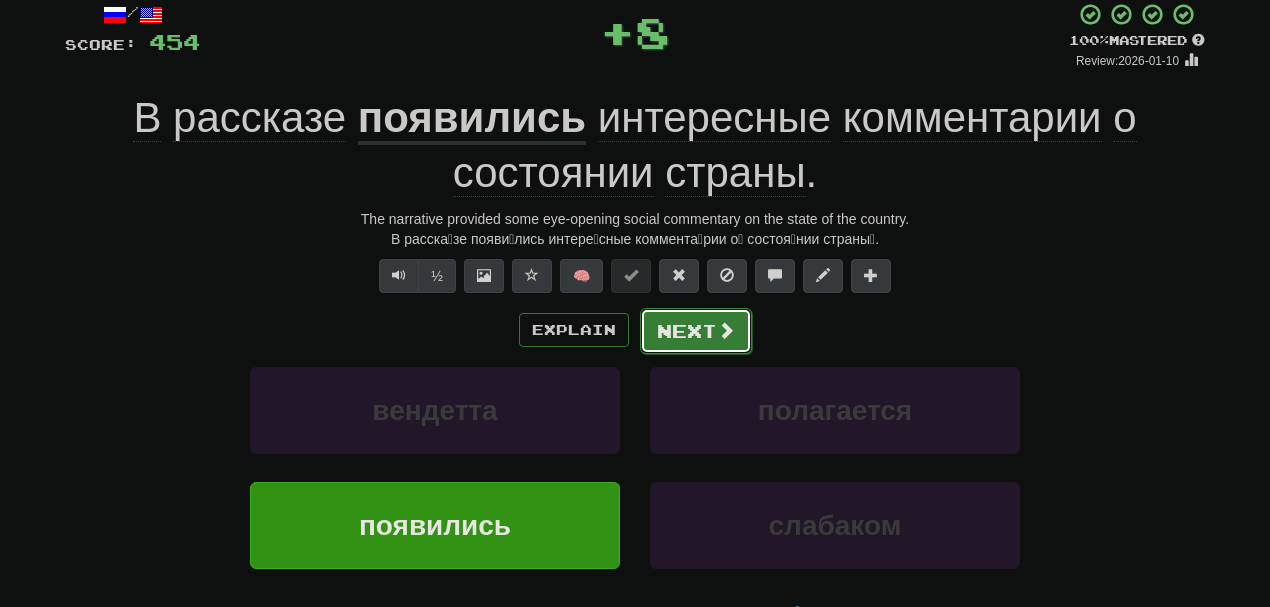 click on "Next" at bounding box center (696, 331) 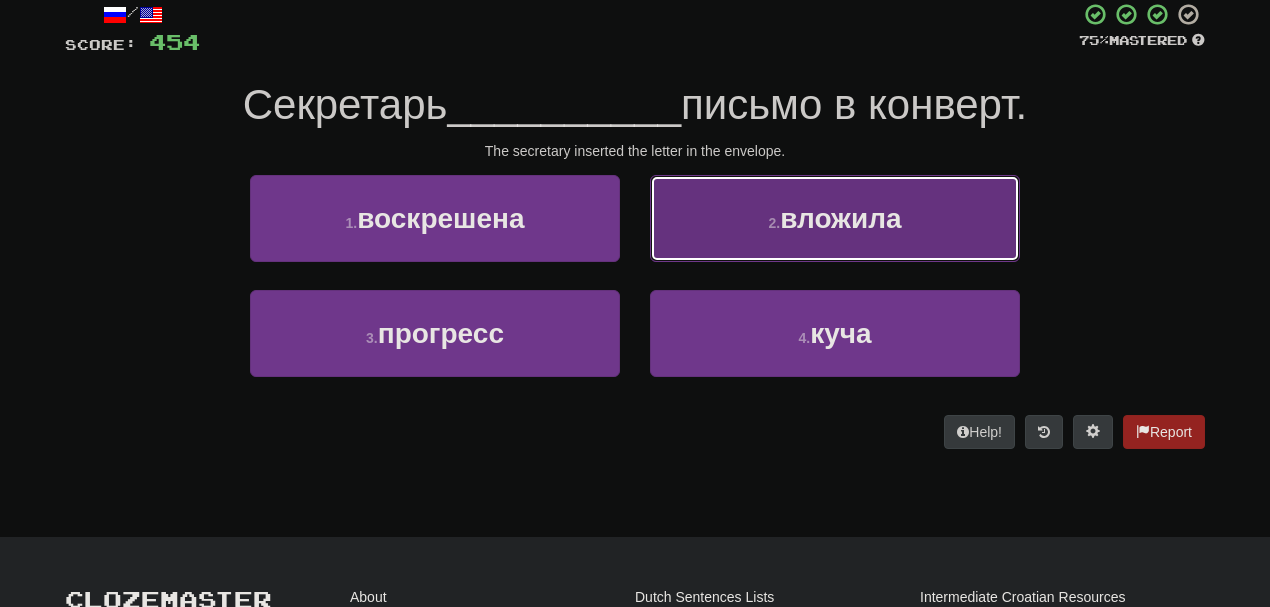 click on "2 .  вложила" at bounding box center (835, 218) 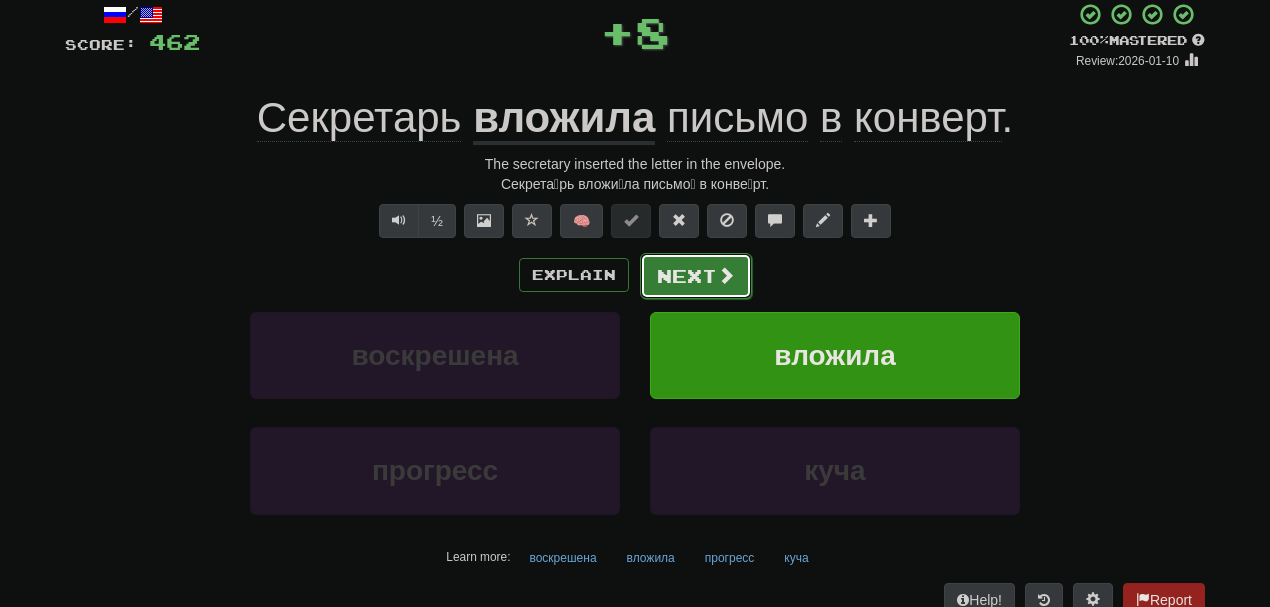 click on "Next" at bounding box center (696, 276) 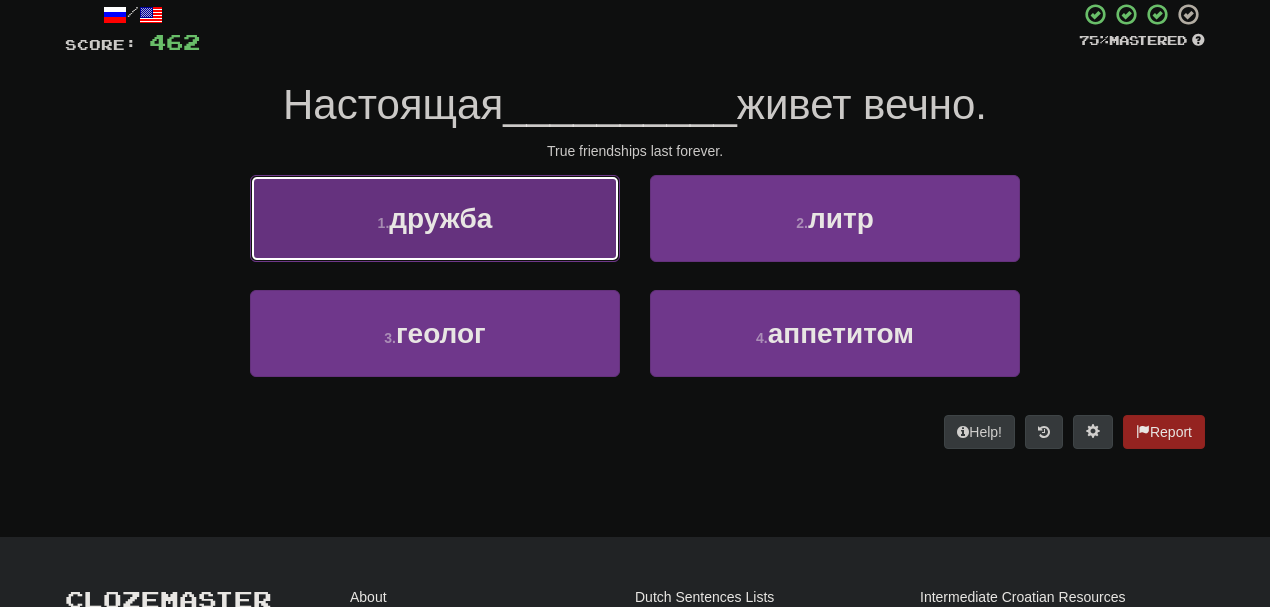 click on "1 .  дружба" at bounding box center (435, 218) 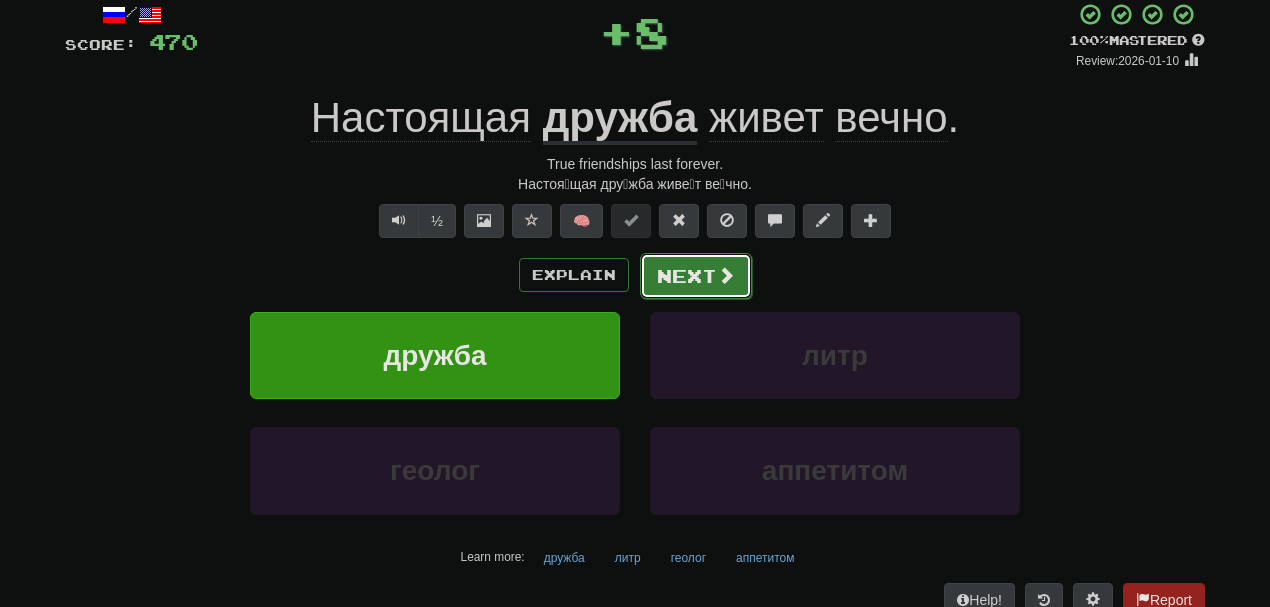 click on "Next" at bounding box center (696, 276) 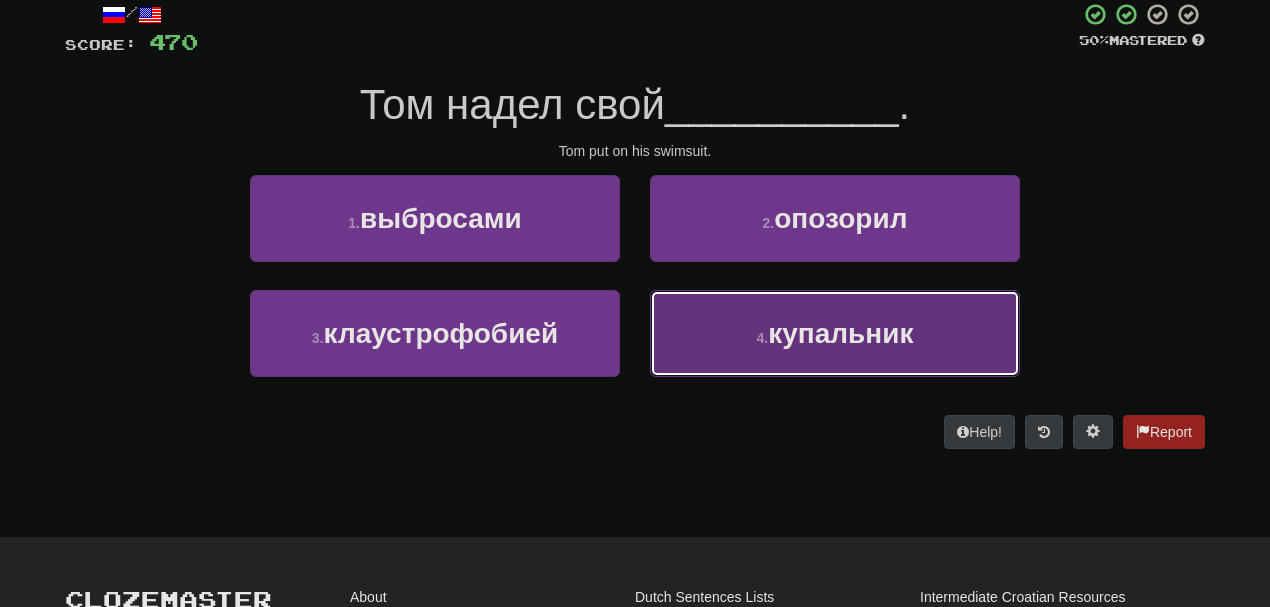 click on "4 .  купальник" at bounding box center (835, 333) 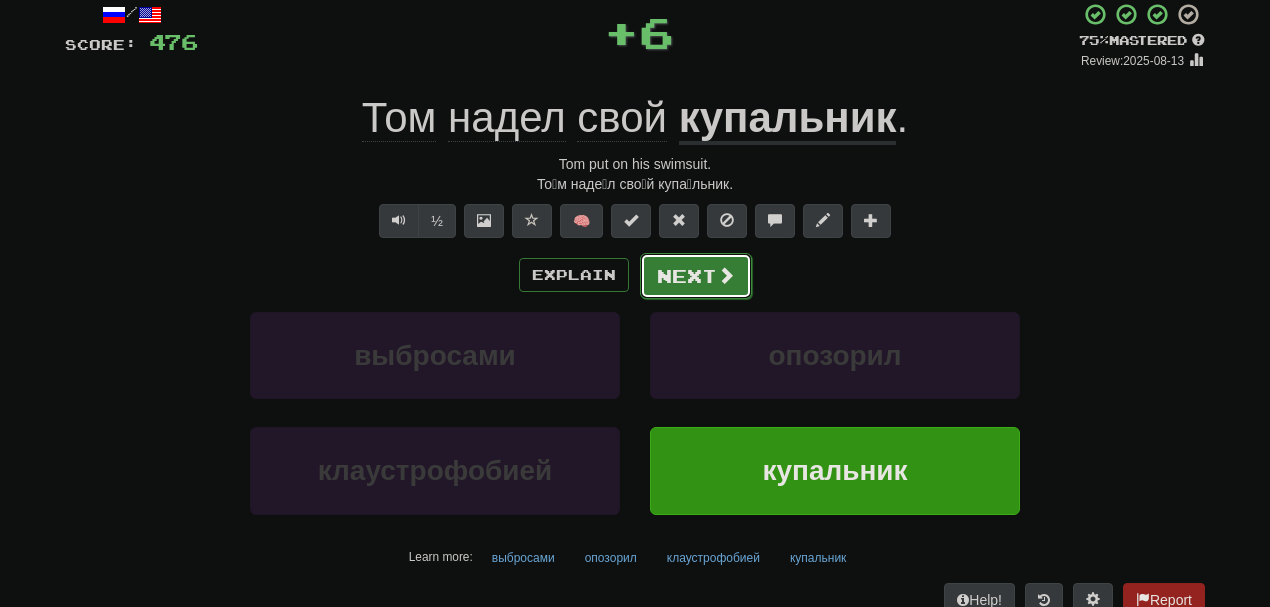click on "Next" at bounding box center (696, 276) 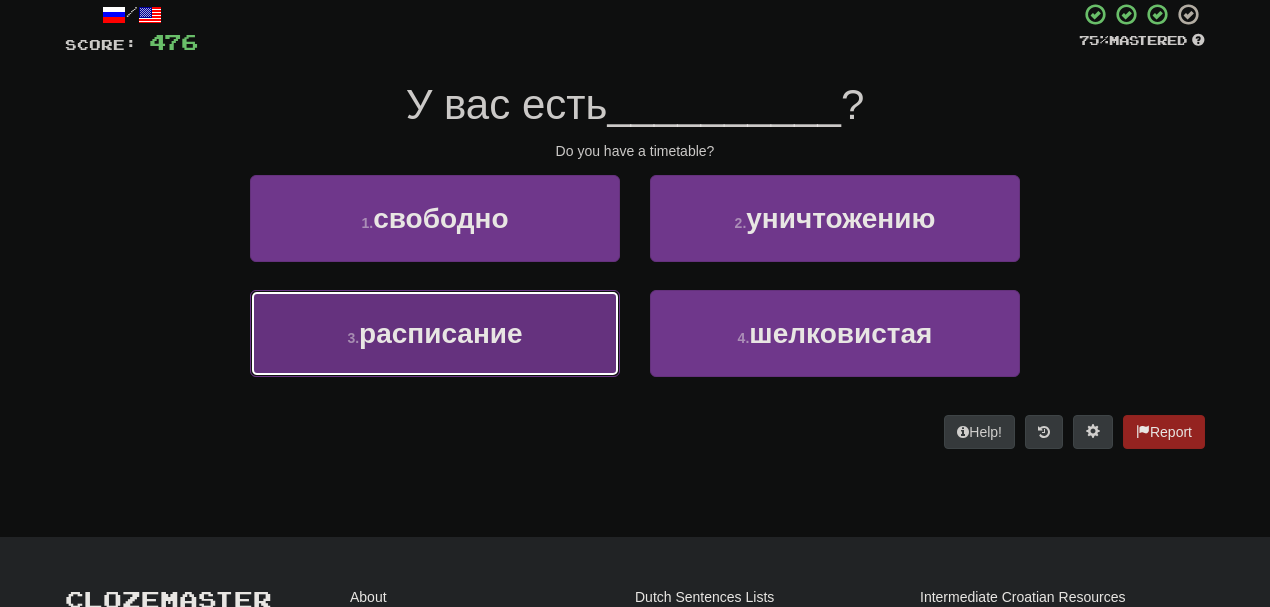 click on "3 .  расписание" at bounding box center [435, 333] 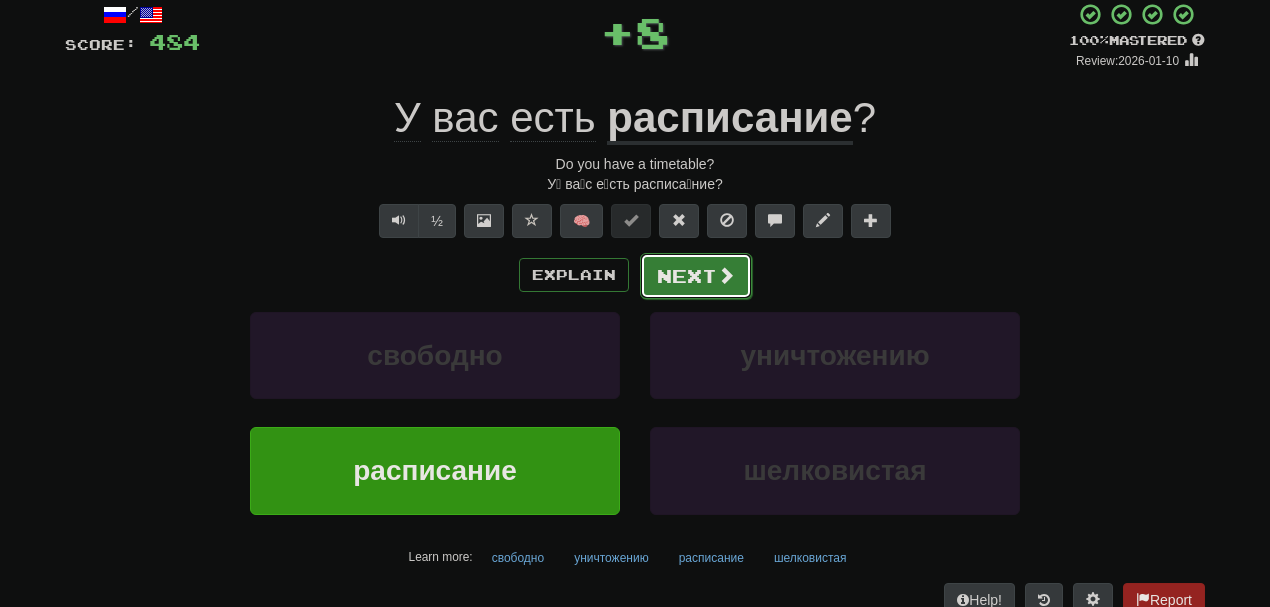 click on "Next" at bounding box center [696, 276] 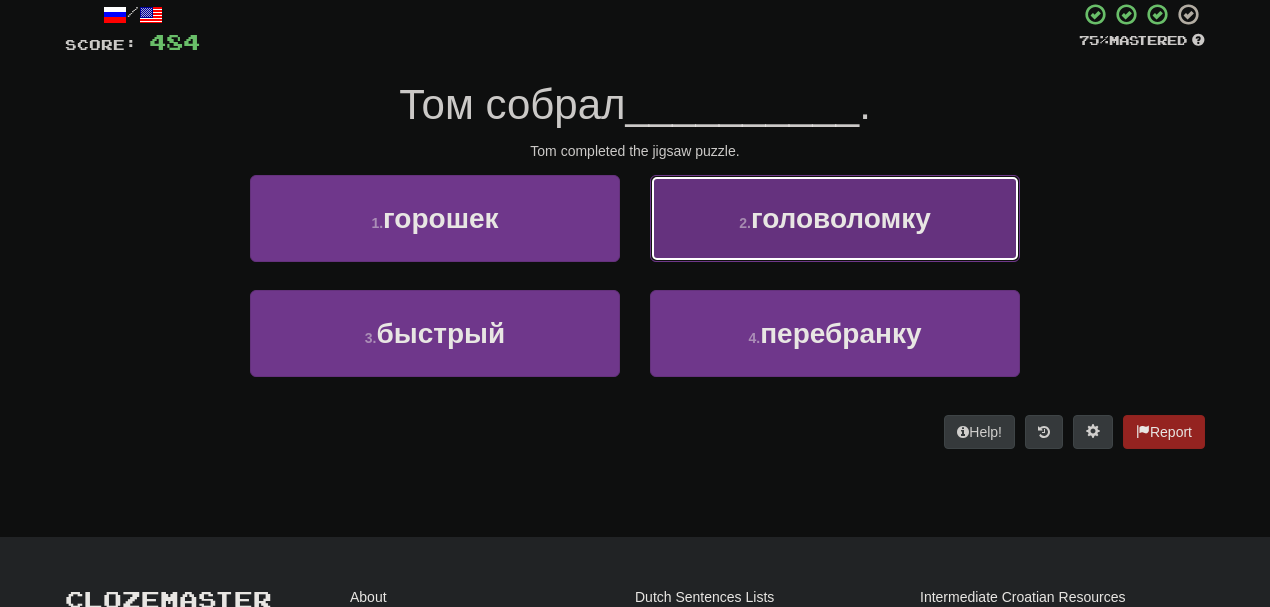 click on "2 .  головоломку" at bounding box center [835, 218] 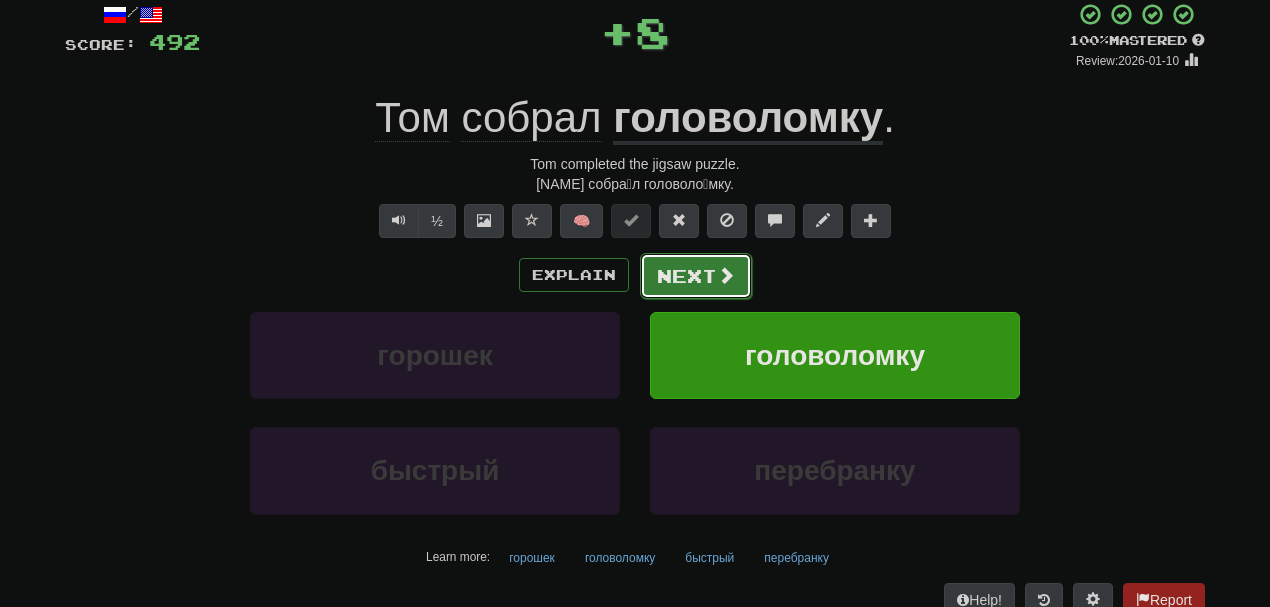 click on "Next" at bounding box center [696, 276] 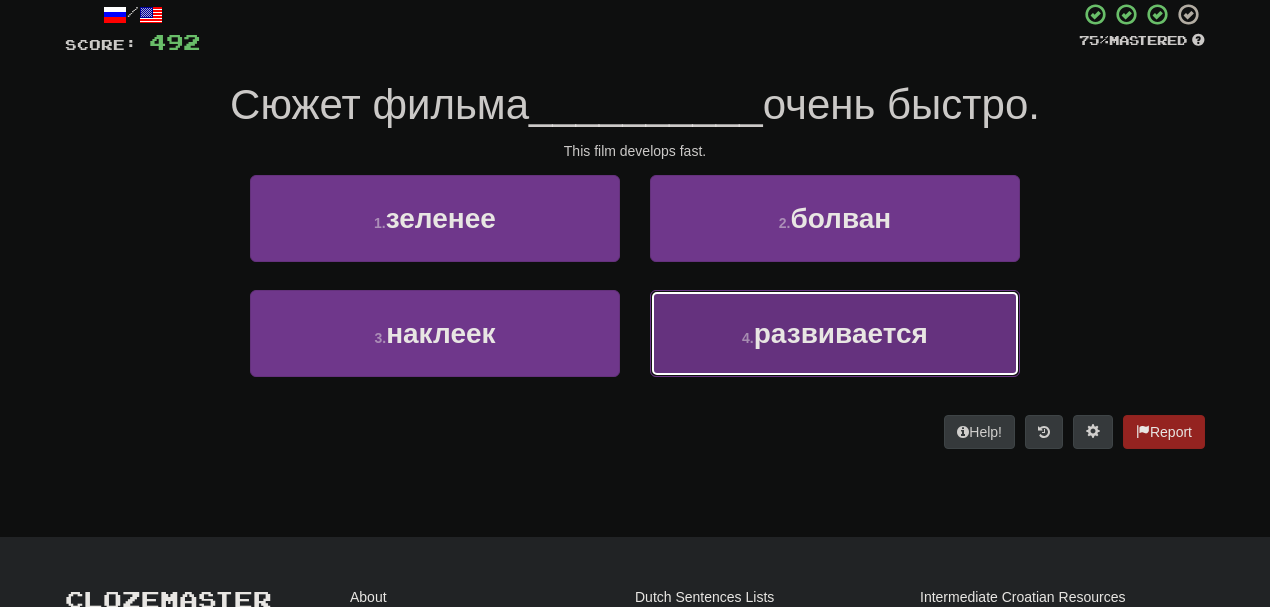 click on "4 .  развивается" at bounding box center [835, 333] 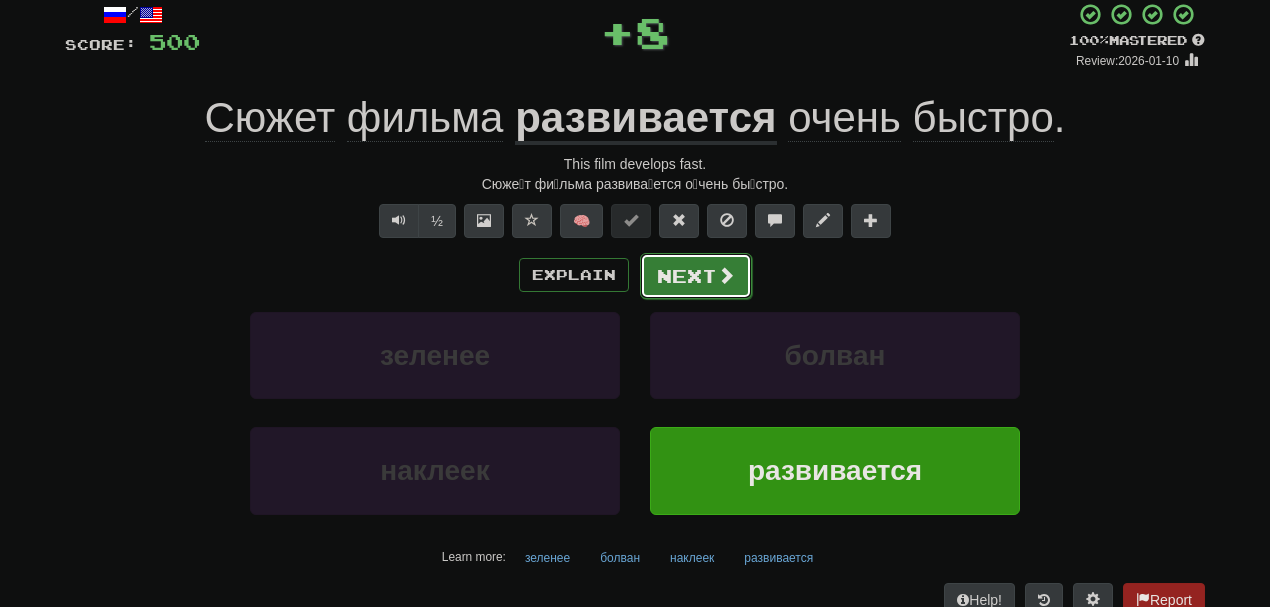 click on "Next" at bounding box center [696, 276] 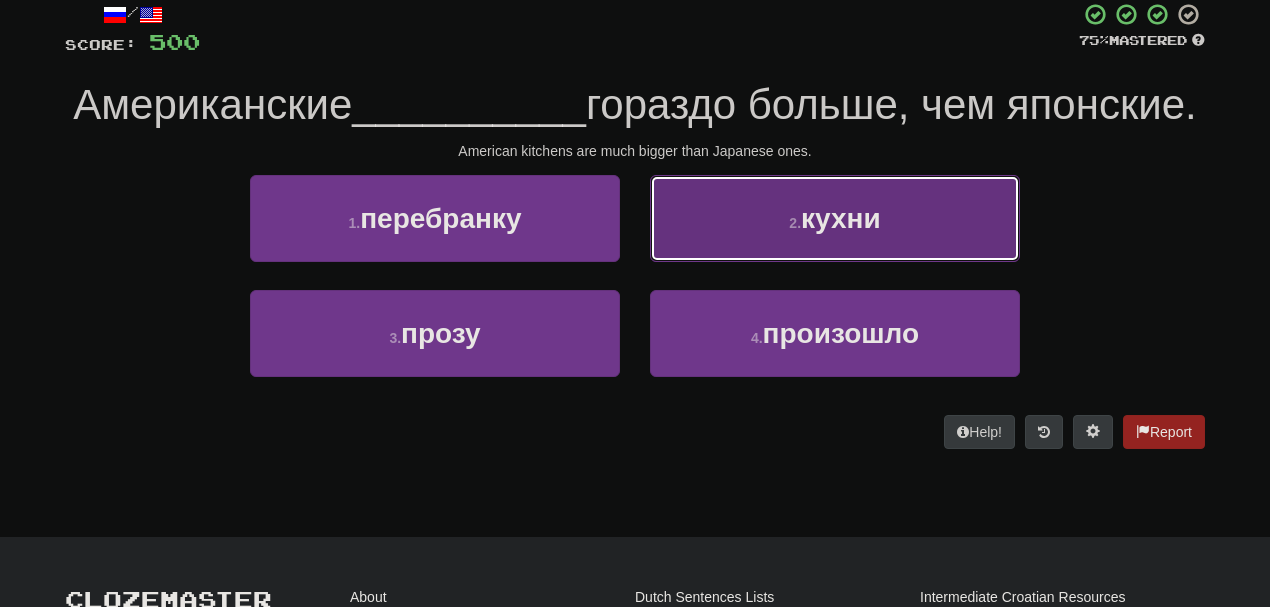 click on "2 .  кухни" at bounding box center [835, 218] 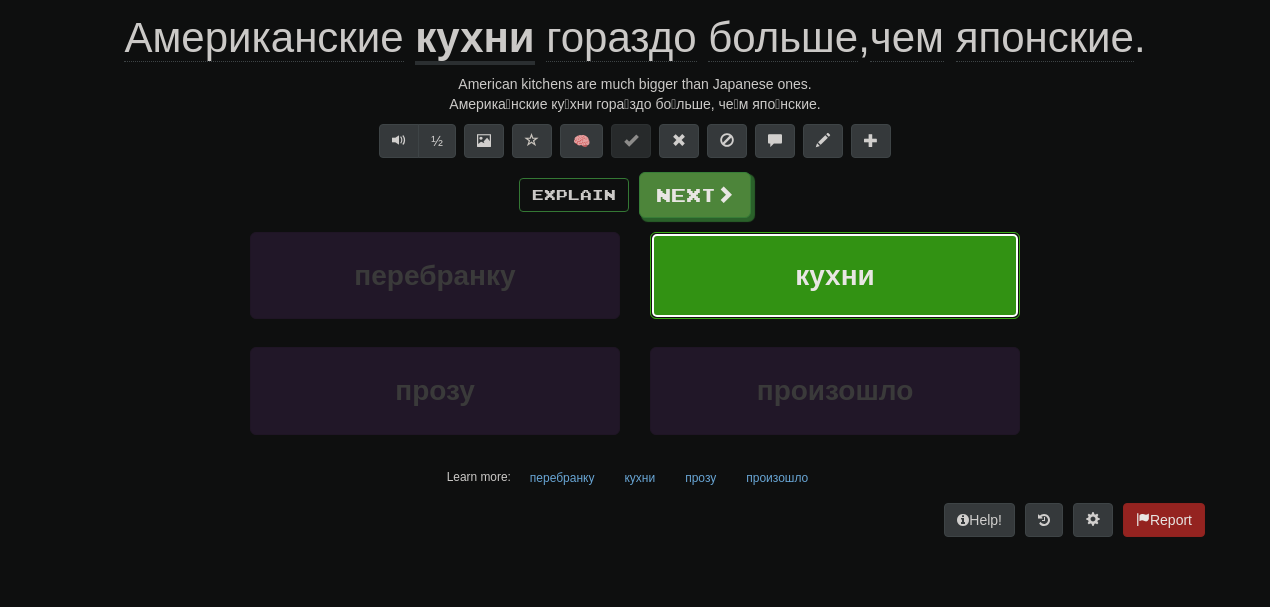 scroll, scrollTop: 202, scrollLeft: 0, axis: vertical 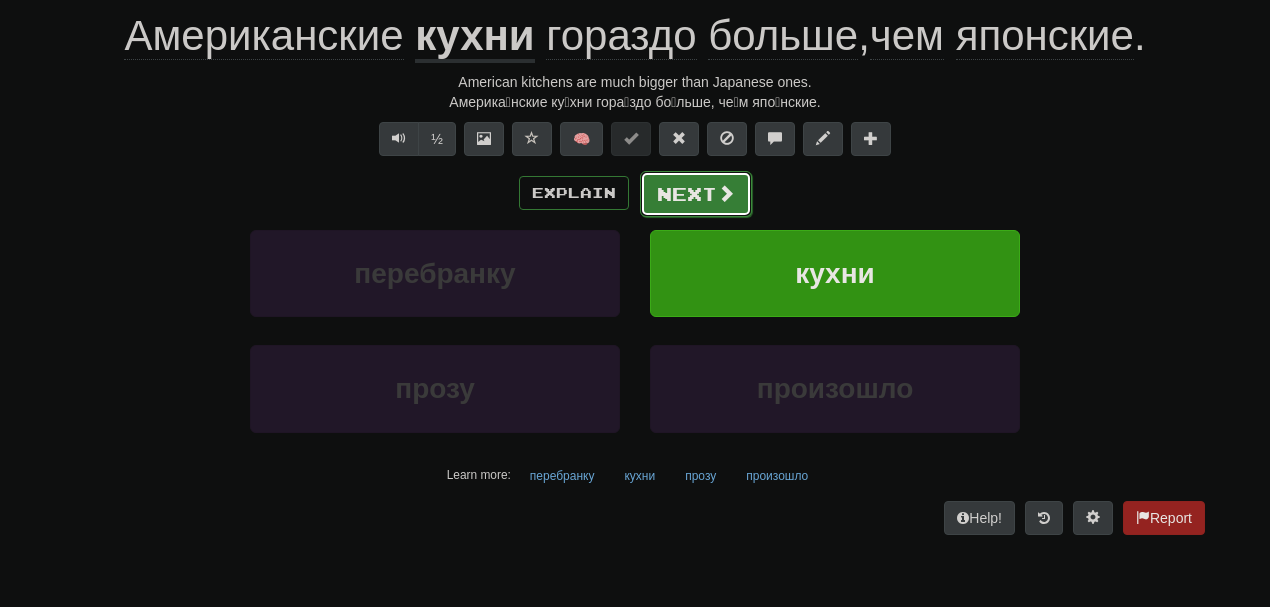 click on "Next" at bounding box center [696, 194] 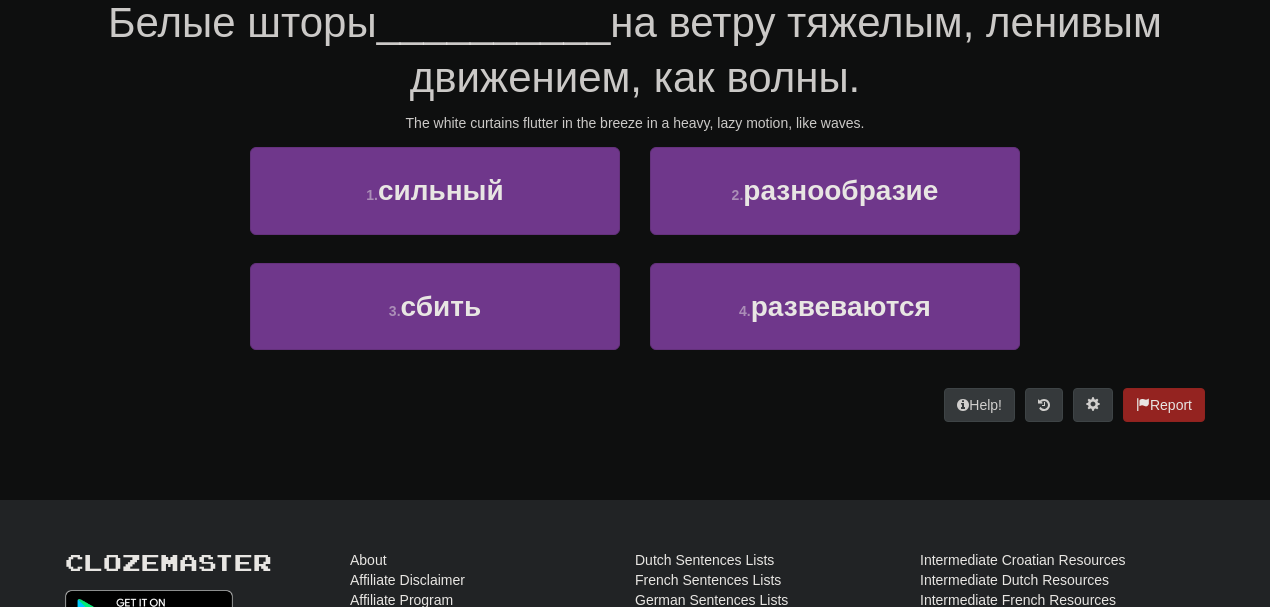 scroll, scrollTop: 190, scrollLeft: 0, axis: vertical 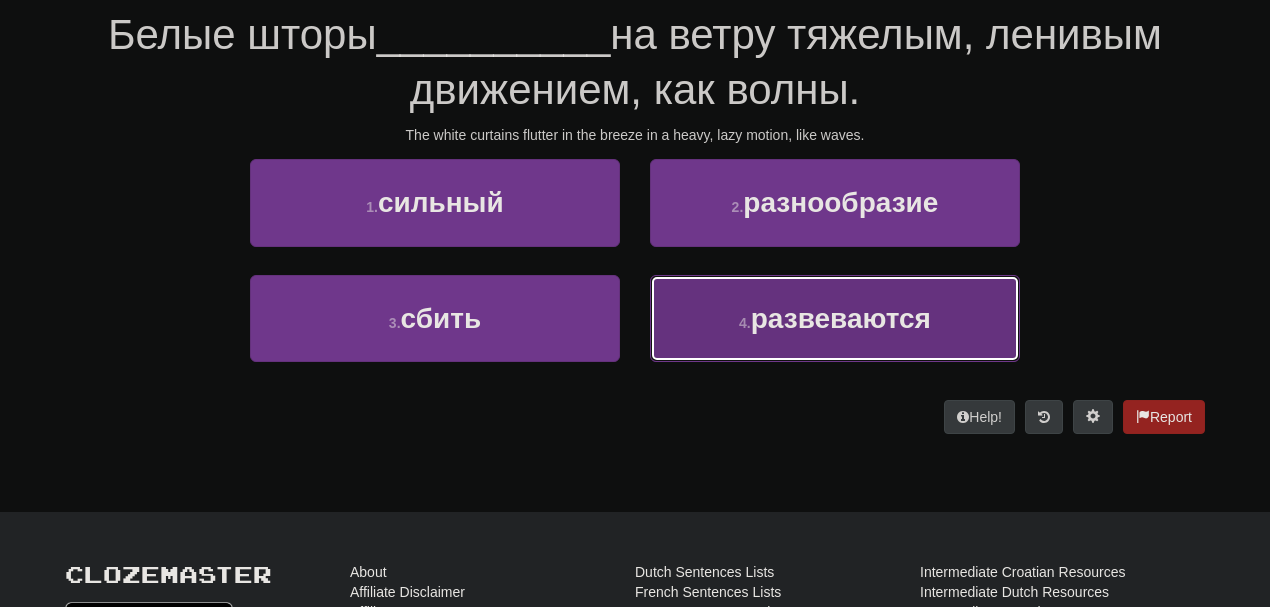 click on "развеваются" at bounding box center [841, 318] 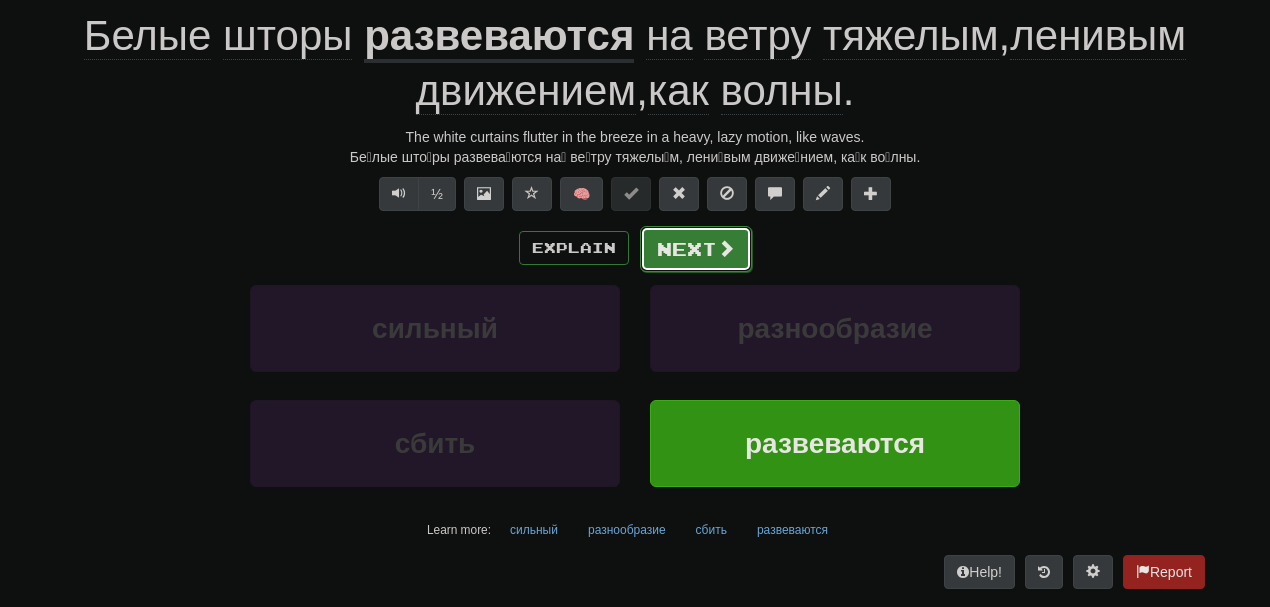 click on "Next" at bounding box center (696, 249) 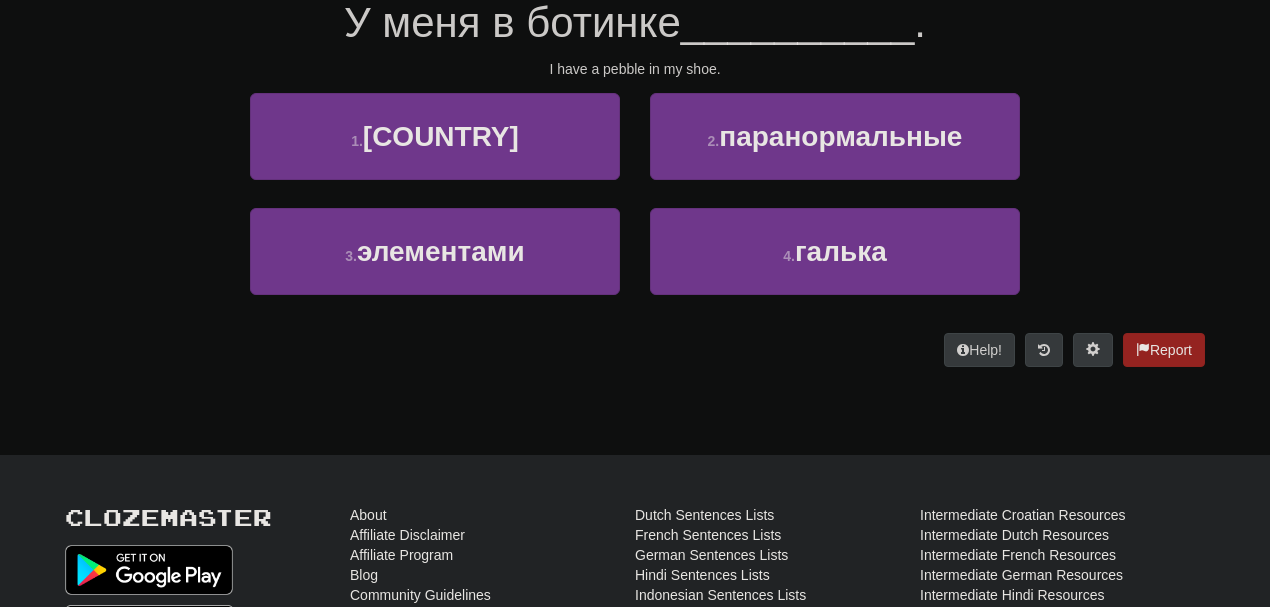 scroll, scrollTop: 190, scrollLeft: 0, axis: vertical 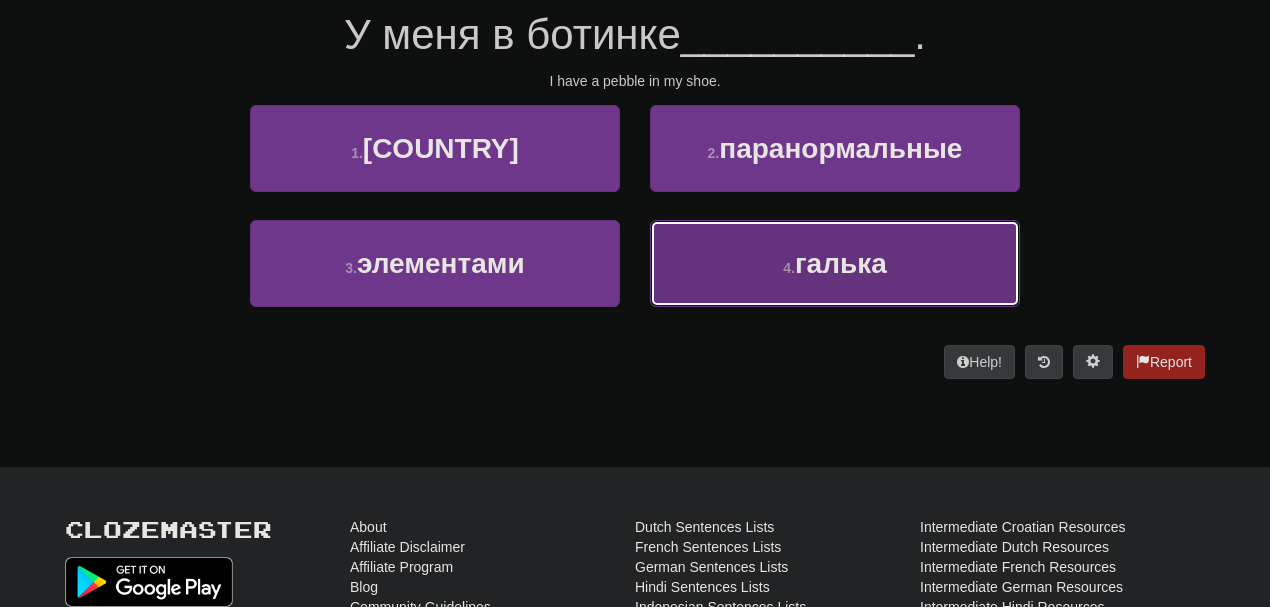 click on "4 .  галька" at bounding box center (835, 263) 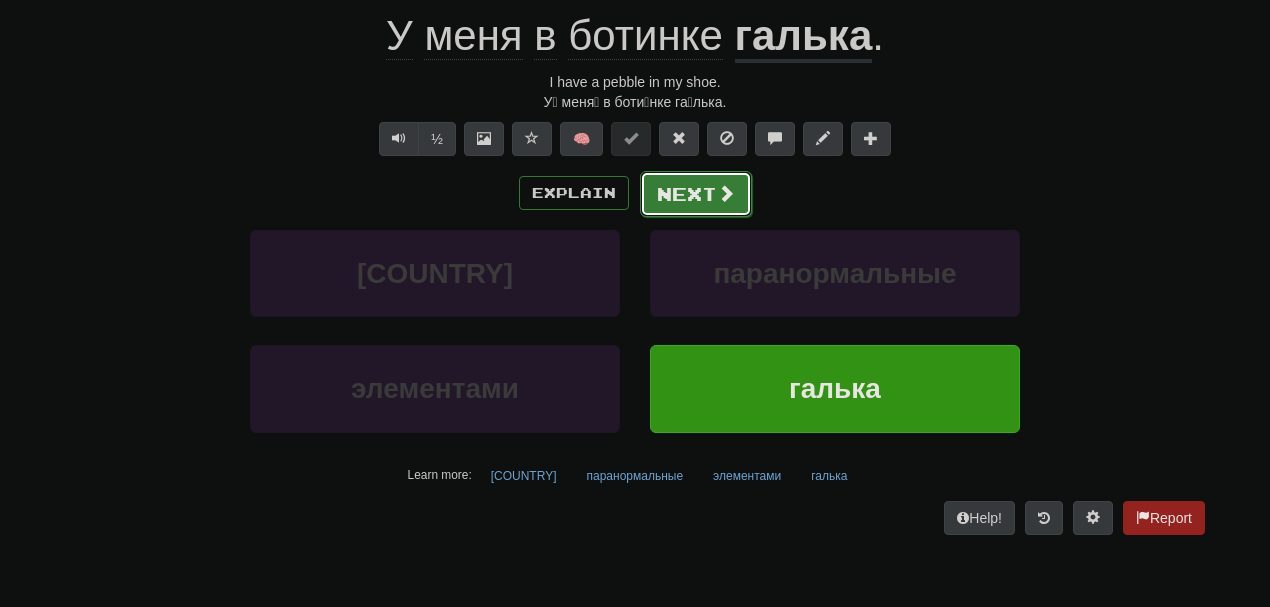 click on "Next" at bounding box center [696, 194] 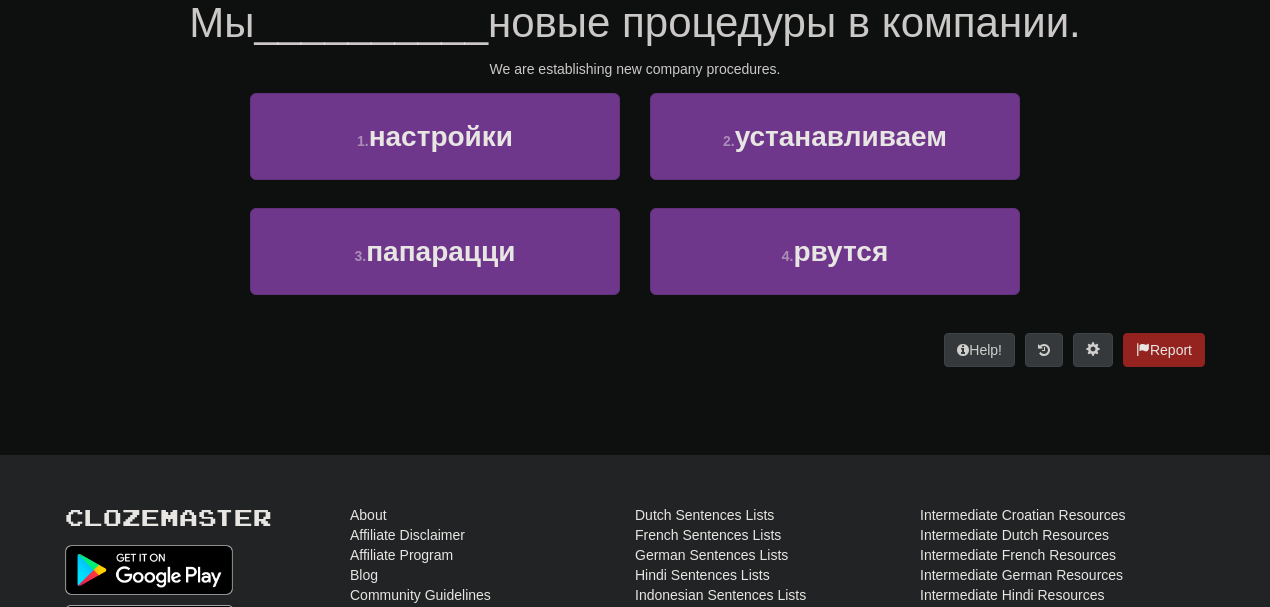 scroll, scrollTop: 190, scrollLeft: 0, axis: vertical 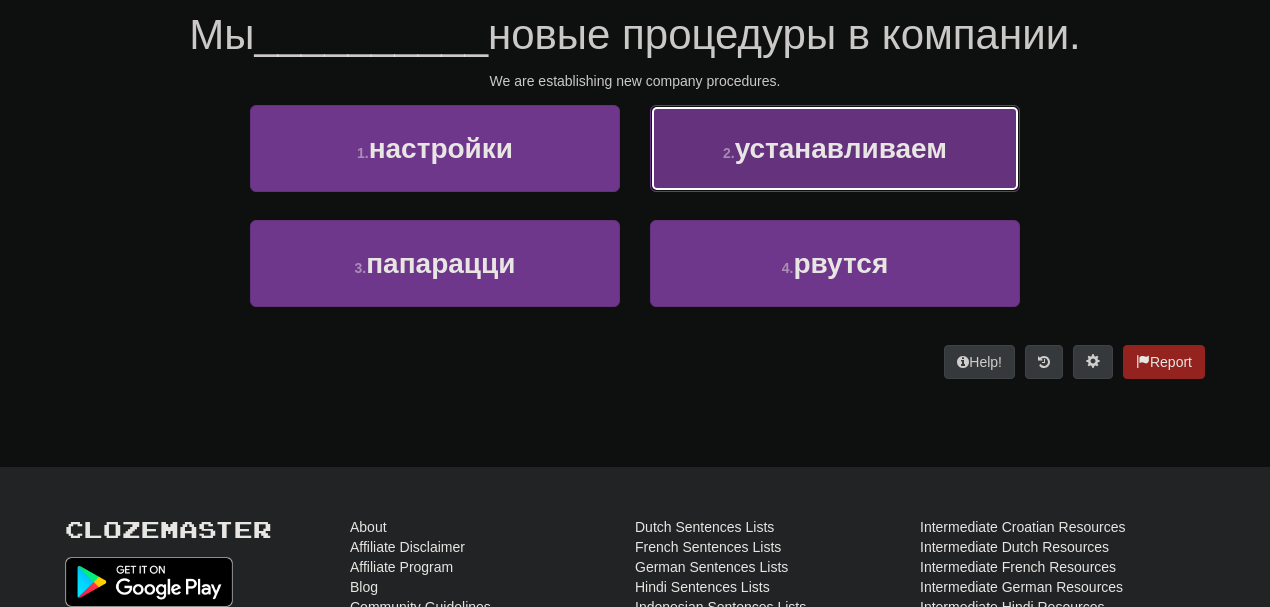 click on "2 .  устанавливаем" at bounding box center (835, 148) 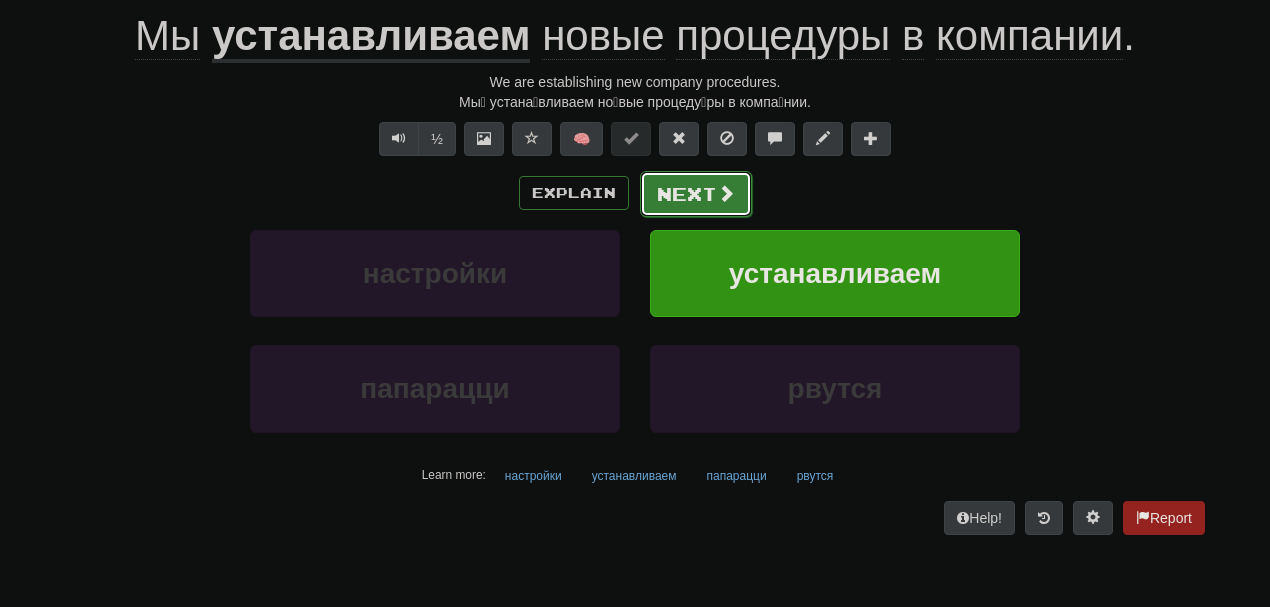 click on "Next" at bounding box center (696, 194) 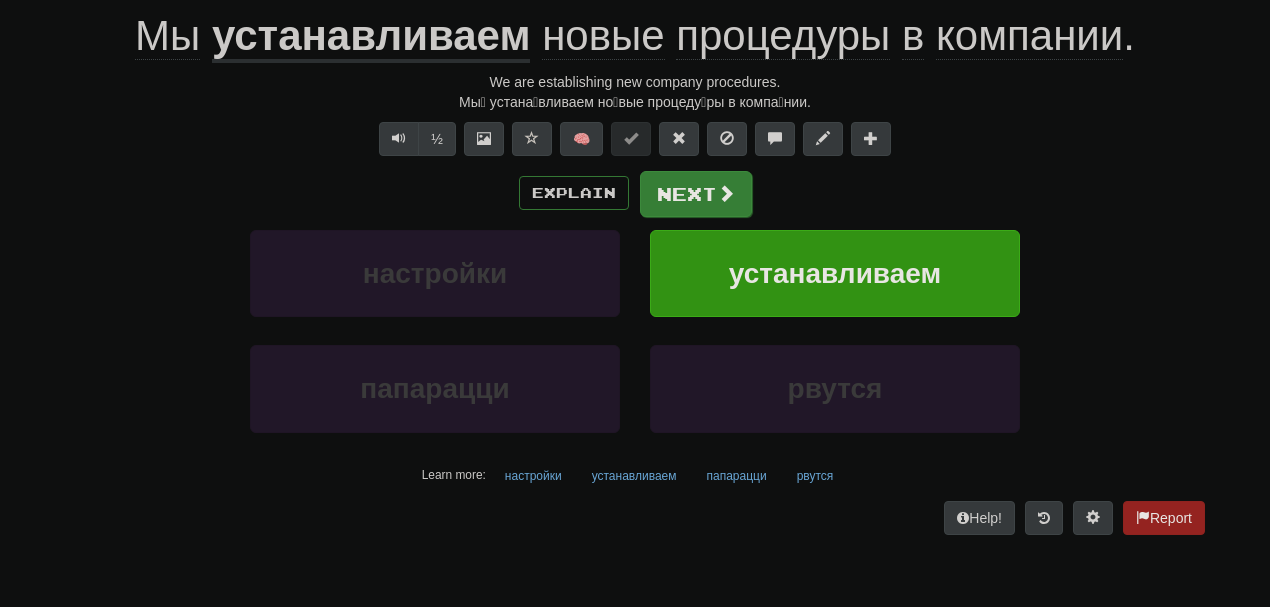 scroll, scrollTop: 190, scrollLeft: 0, axis: vertical 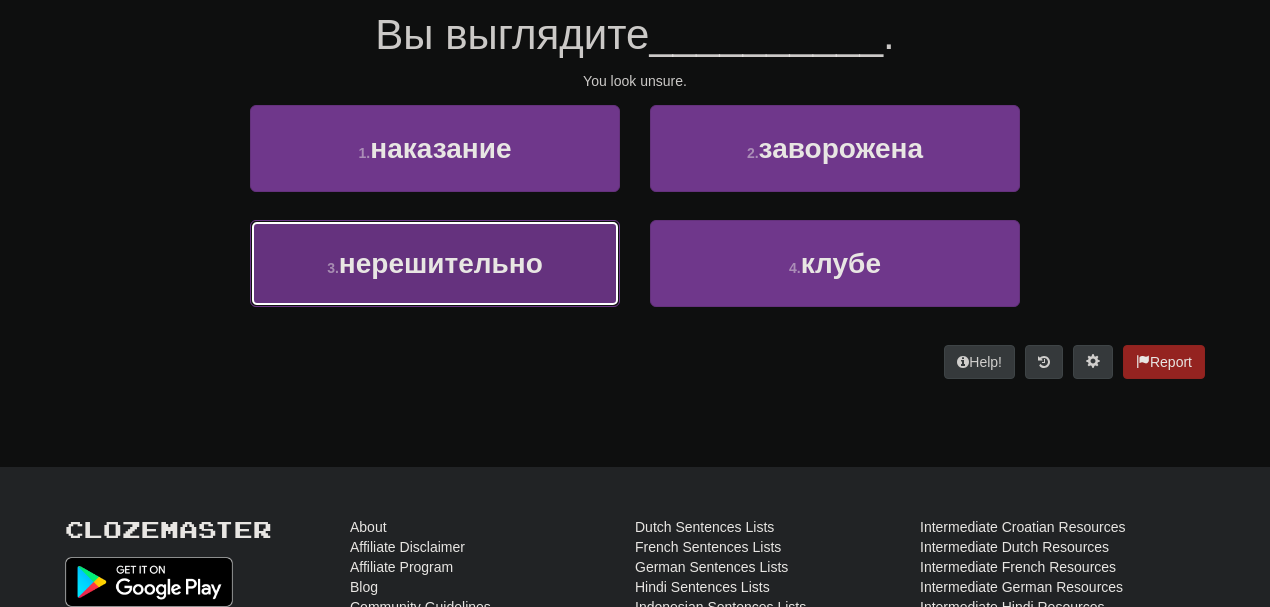 click on "3 .  нерешительно" at bounding box center [435, 263] 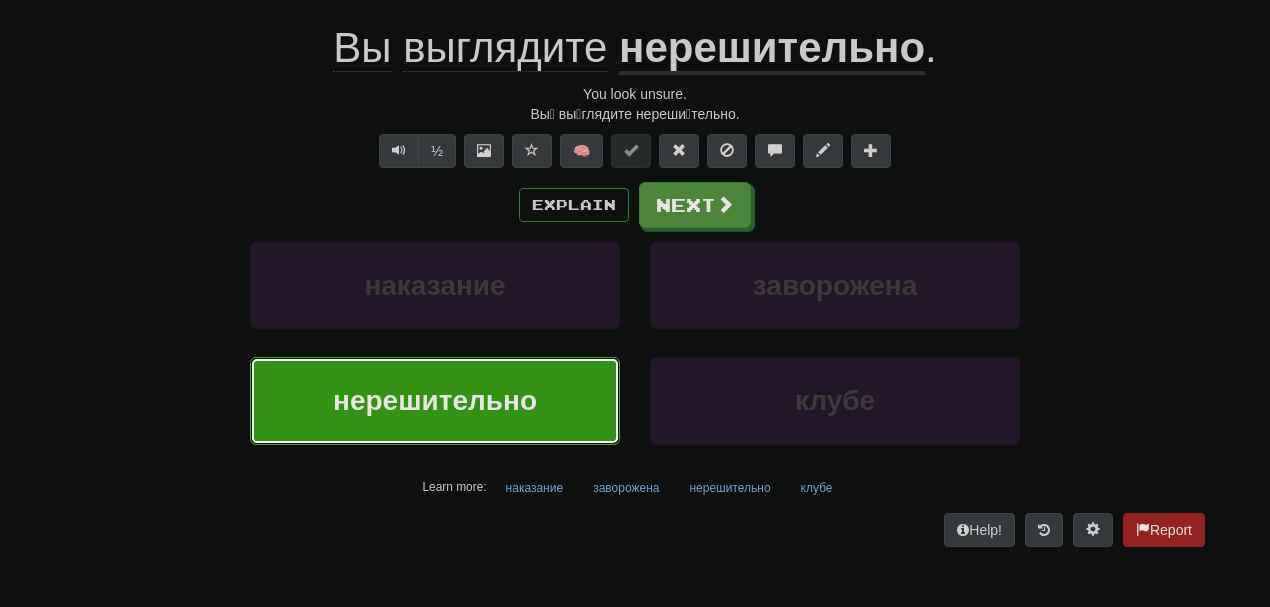 scroll, scrollTop: 202, scrollLeft: 0, axis: vertical 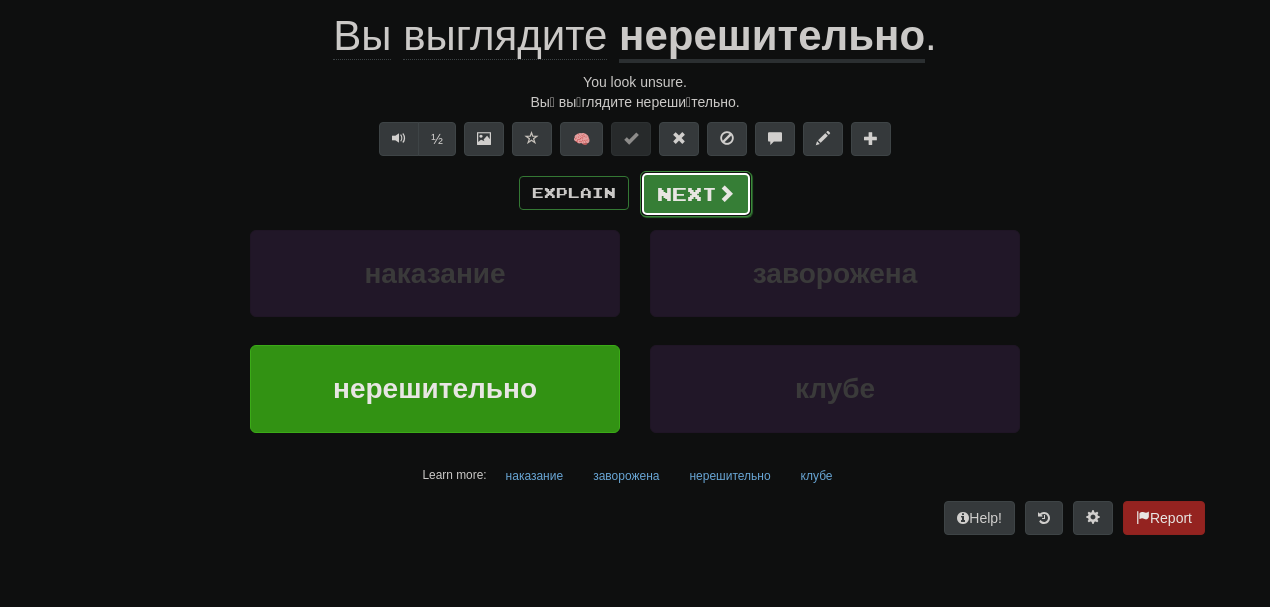 click on "Next" at bounding box center (696, 194) 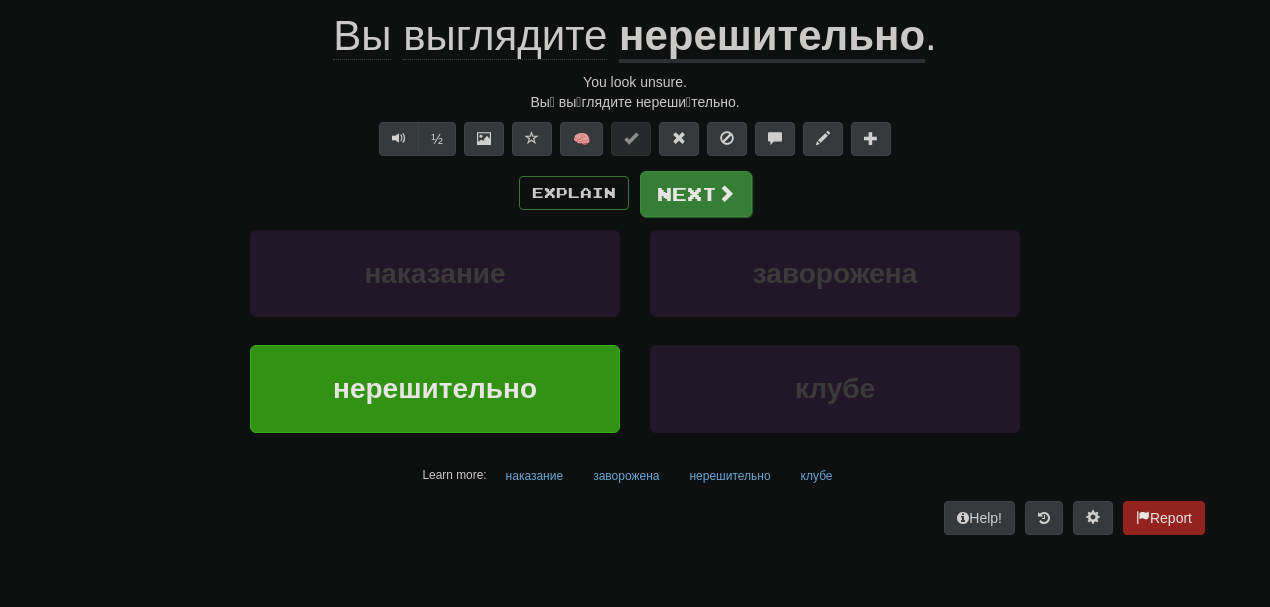 scroll, scrollTop: 190, scrollLeft: 0, axis: vertical 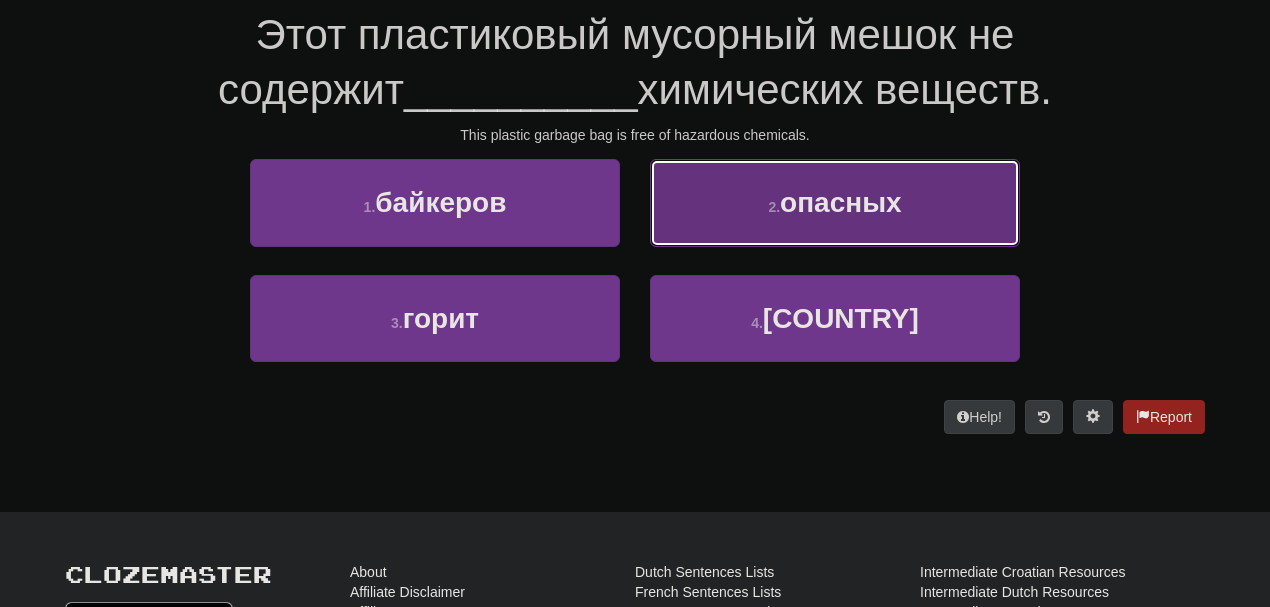 click on "2 .  опасных" at bounding box center (835, 202) 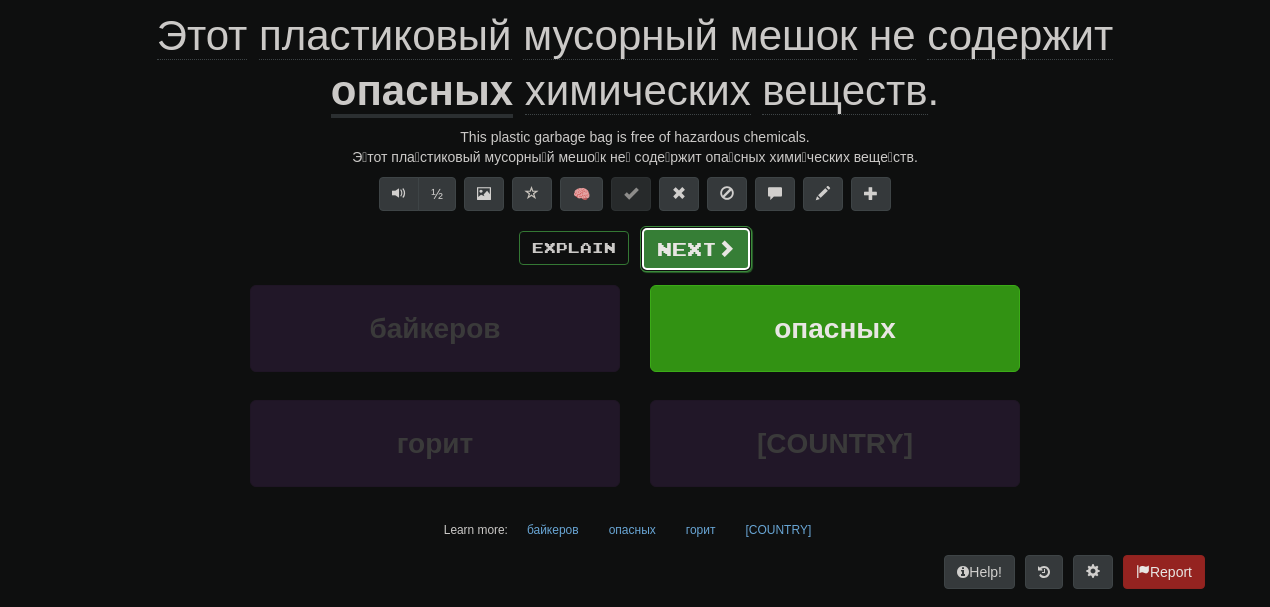 click on "Next" at bounding box center (696, 249) 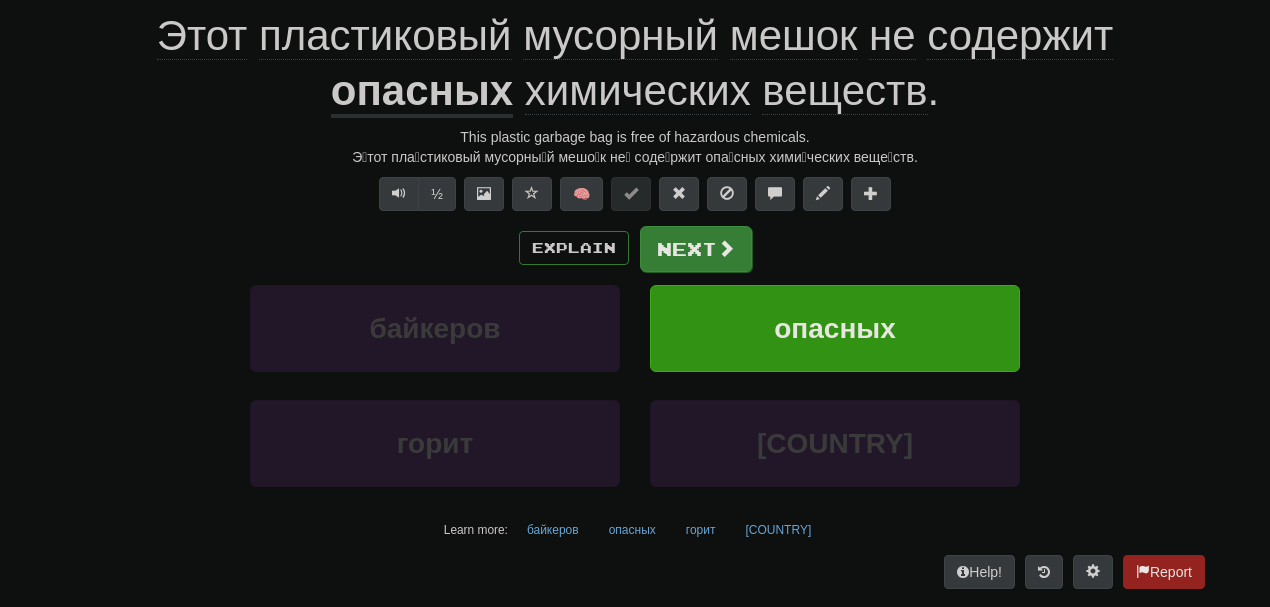 scroll, scrollTop: 190, scrollLeft: 0, axis: vertical 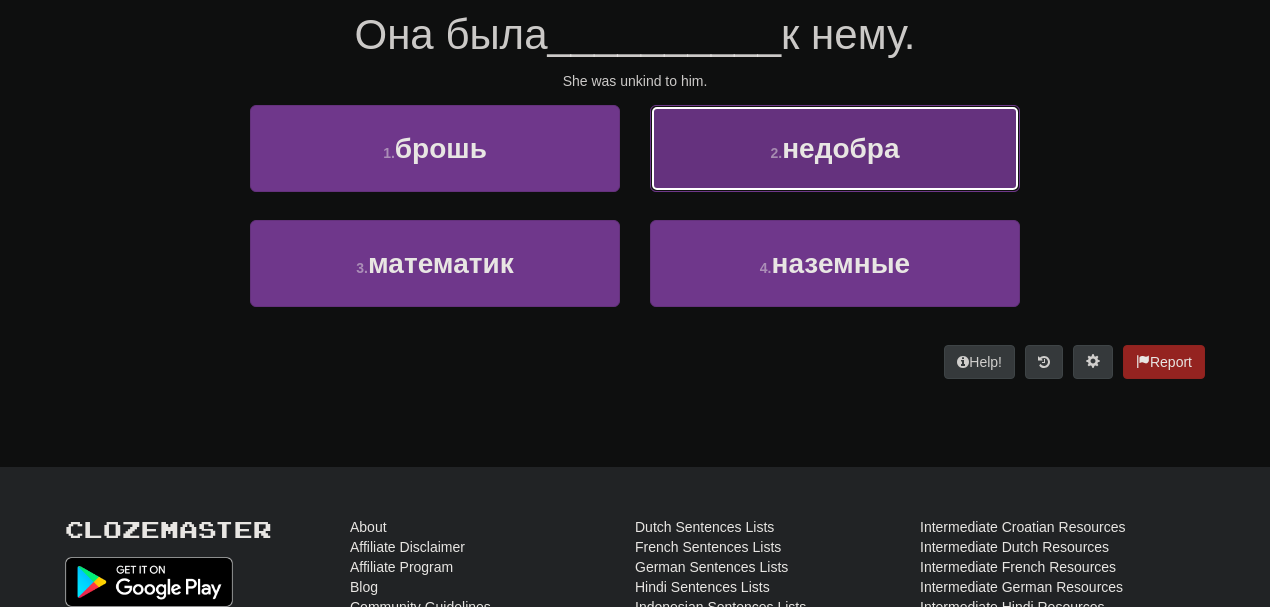 click on "недобра" at bounding box center (840, 148) 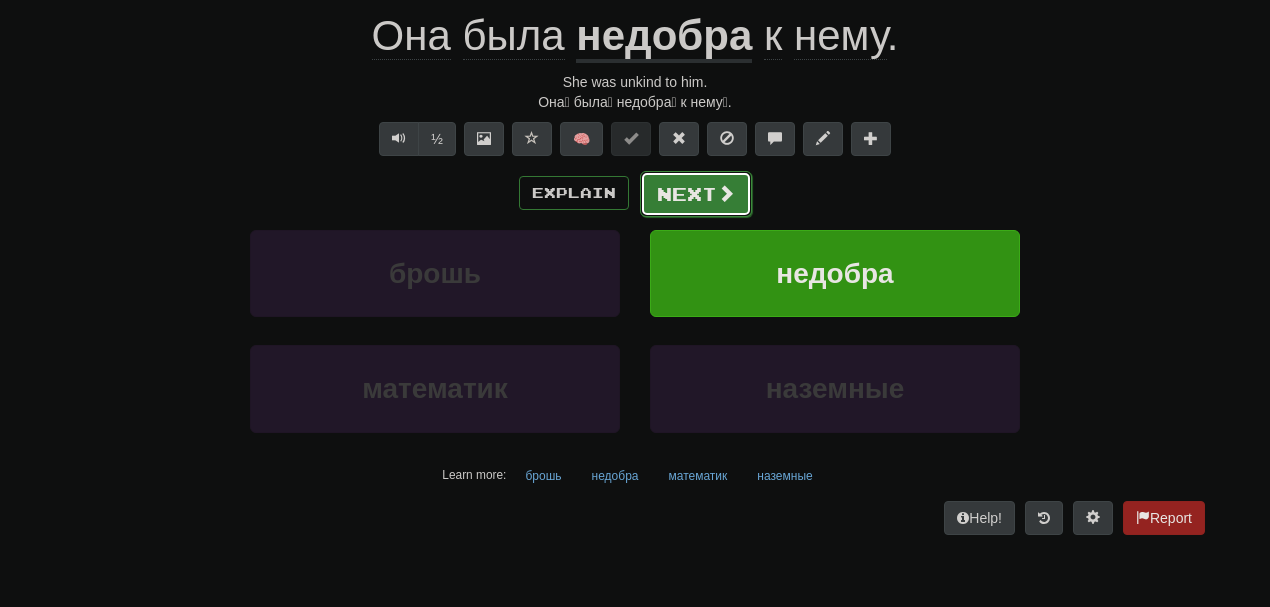 click at bounding box center (726, 193) 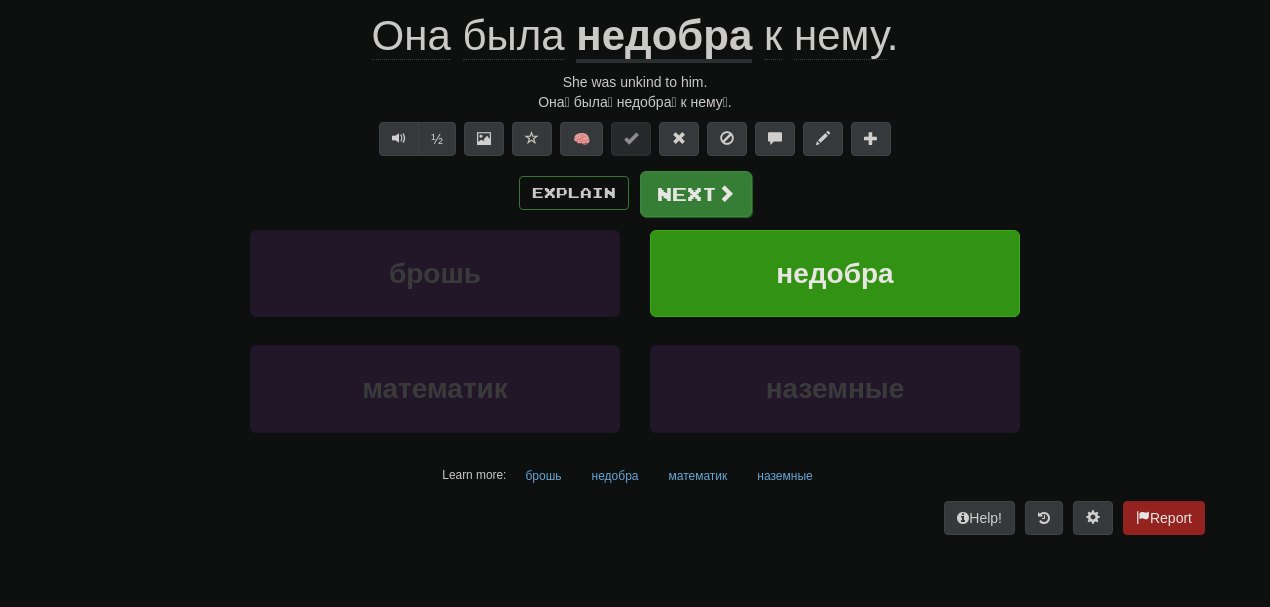 scroll, scrollTop: 190, scrollLeft: 0, axis: vertical 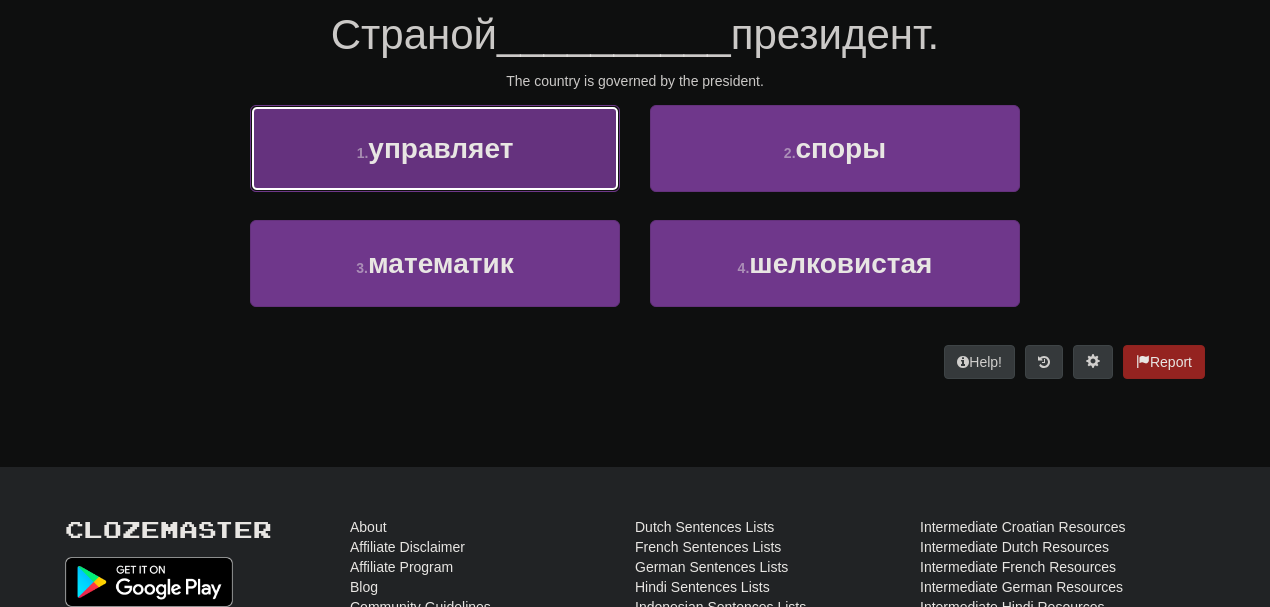 click on "управляет" at bounding box center (440, 148) 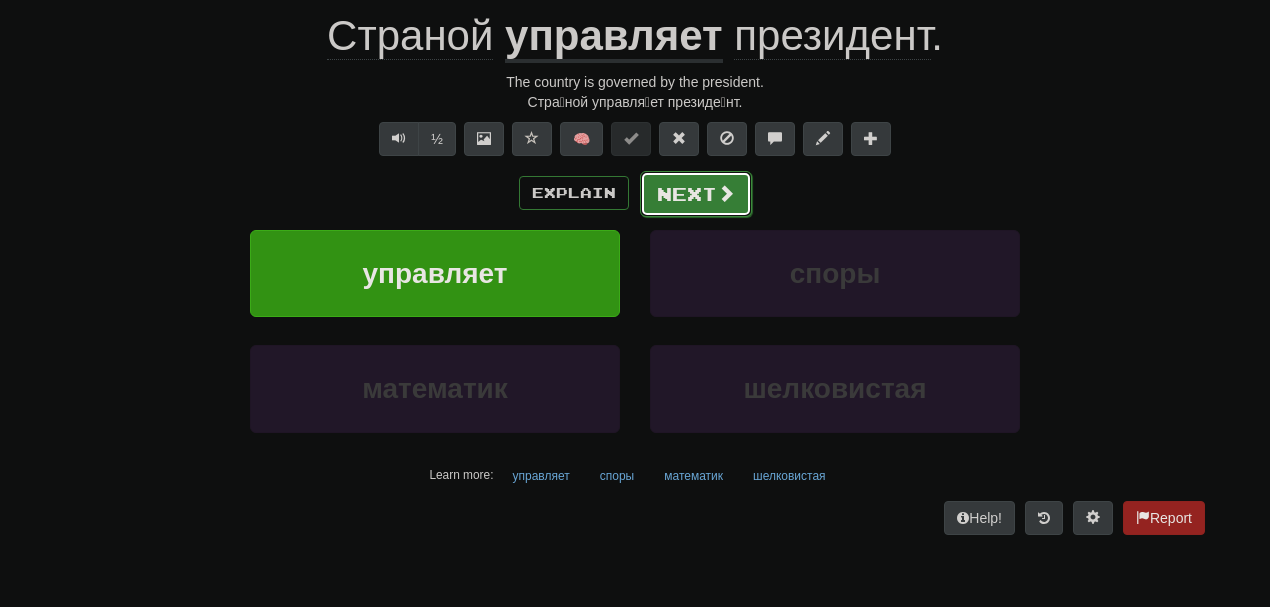 click on "Next" at bounding box center [696, 194] 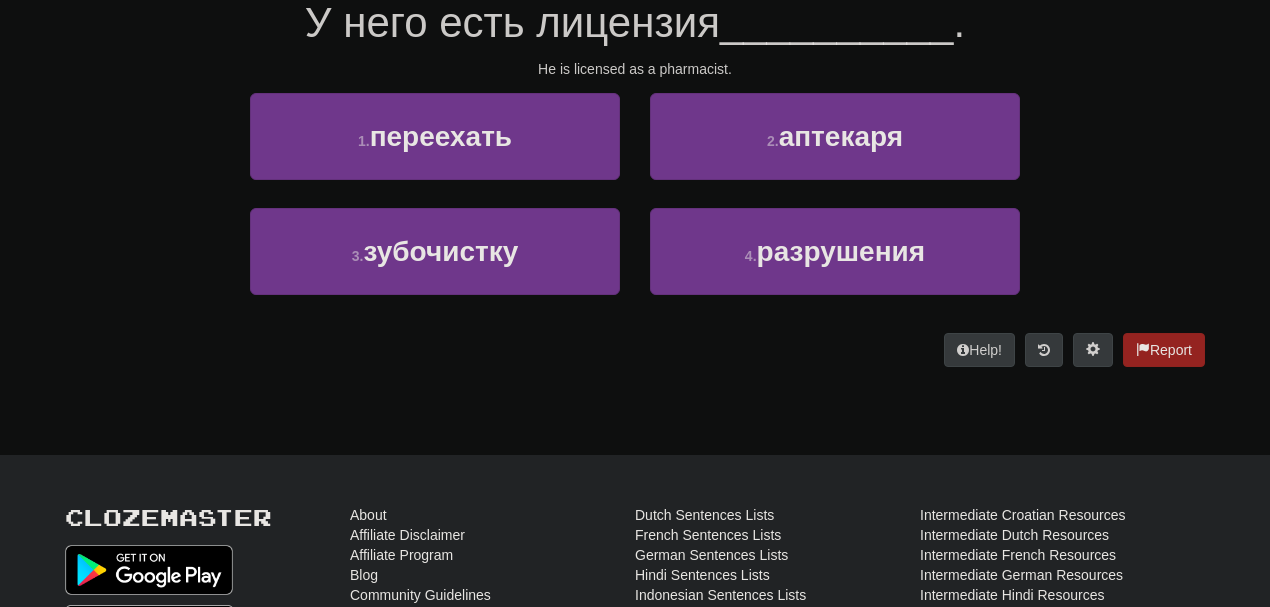 scroll, scrollTop: 190, scrollLeft: 0, axis: vertical 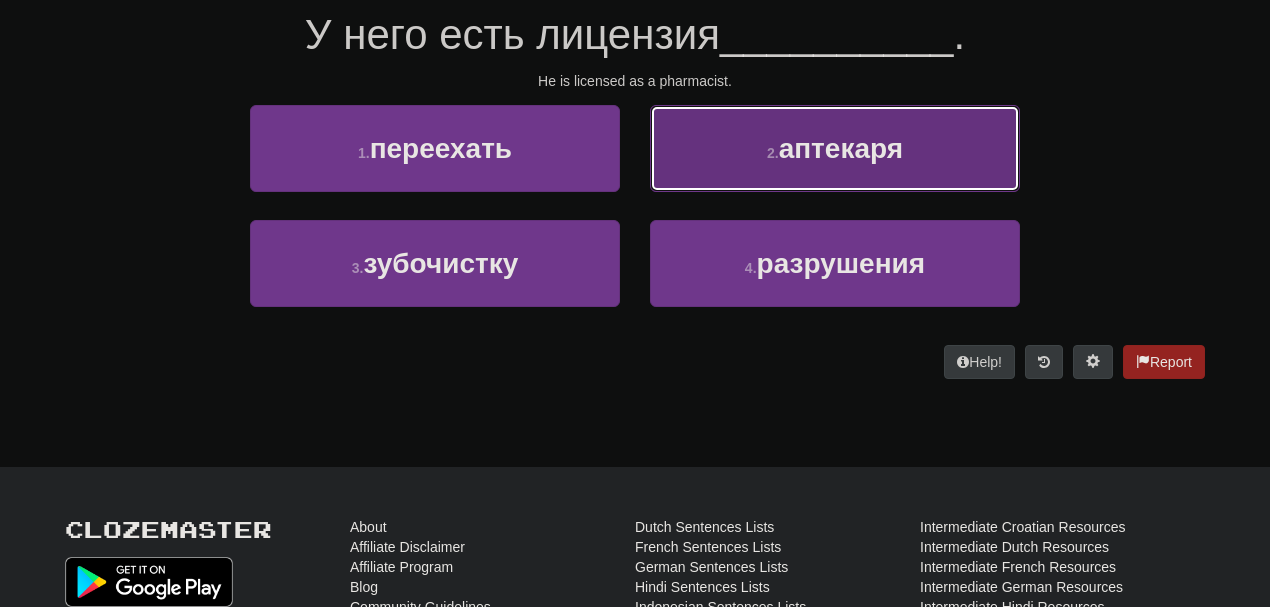 click on "2 .  [NAME]" at bounding box center [835, 148] 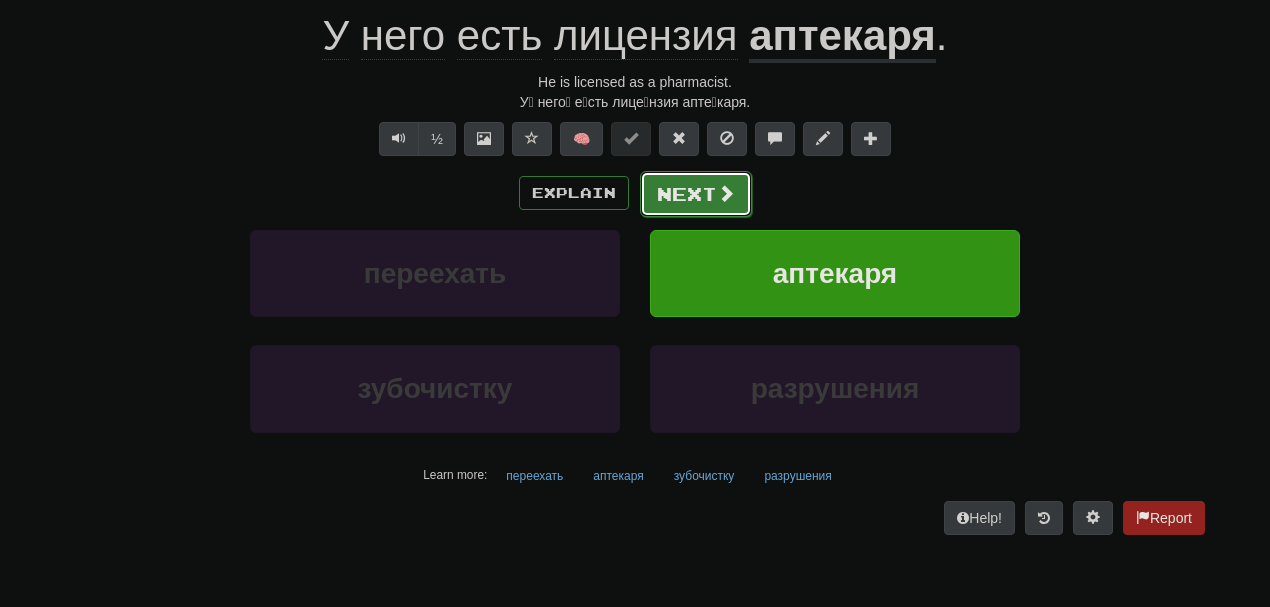 click on "Next" at bounding box center (696, 194) 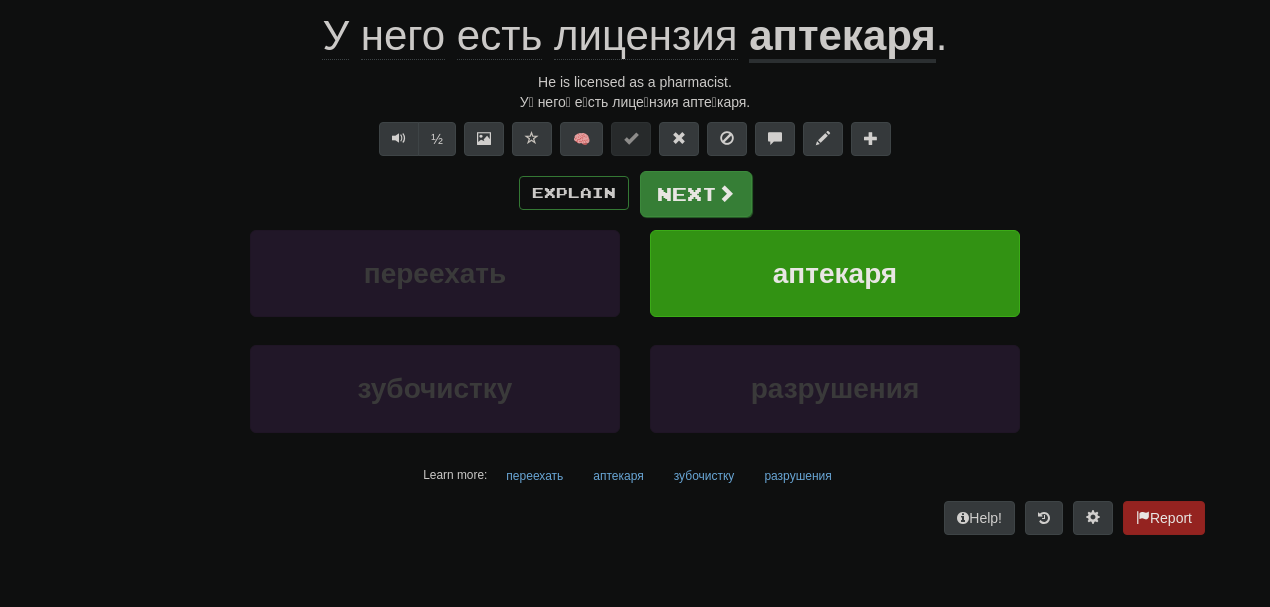 scroll, scrollTop: 190, scrollLeft: 0, axis: vertical 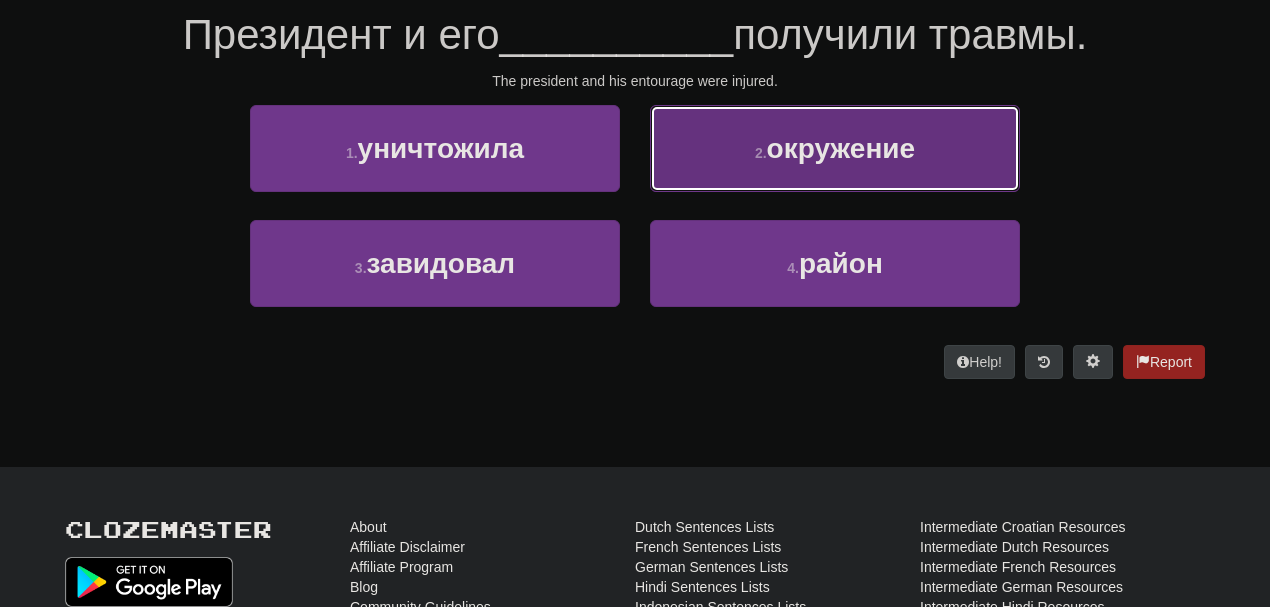 click on "окружение" at bounding box center (841, 148) 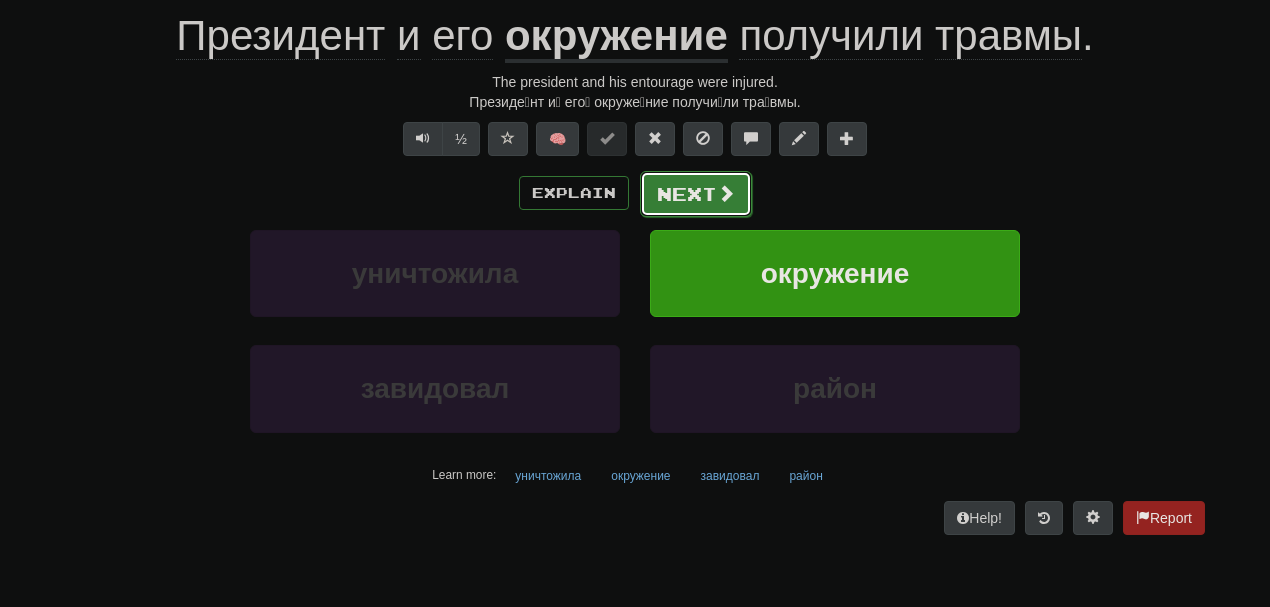 click on "Next" at bounding box center (696, 194) 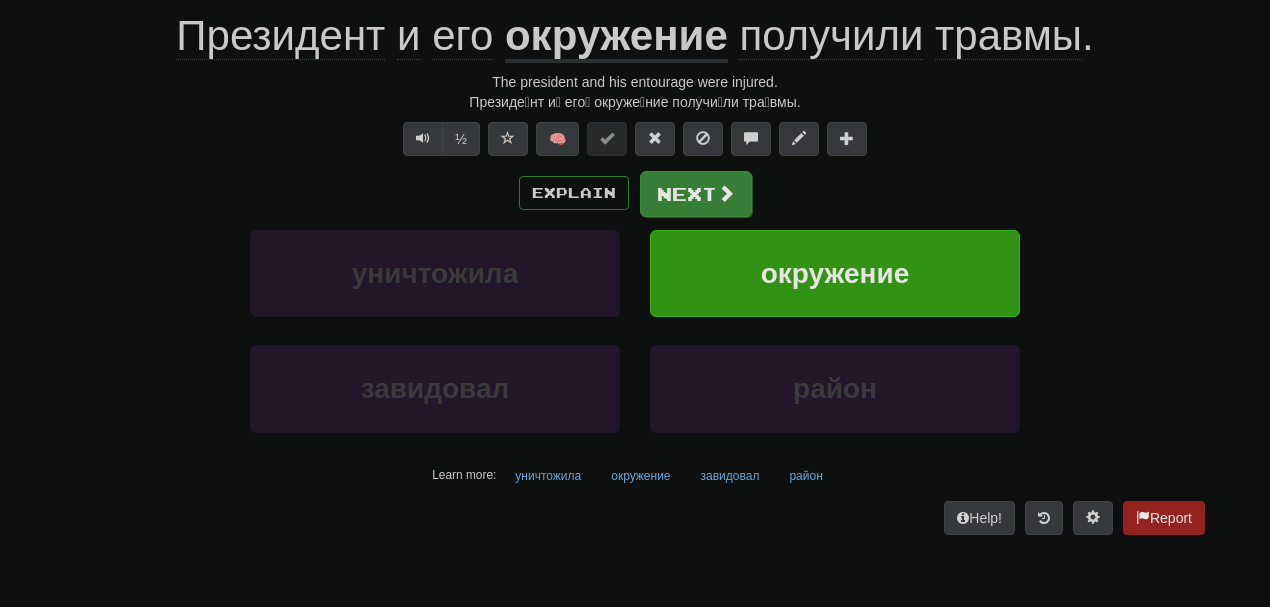 scroll, scrollTop: 190, scrollLeft: 0, axis: vertical 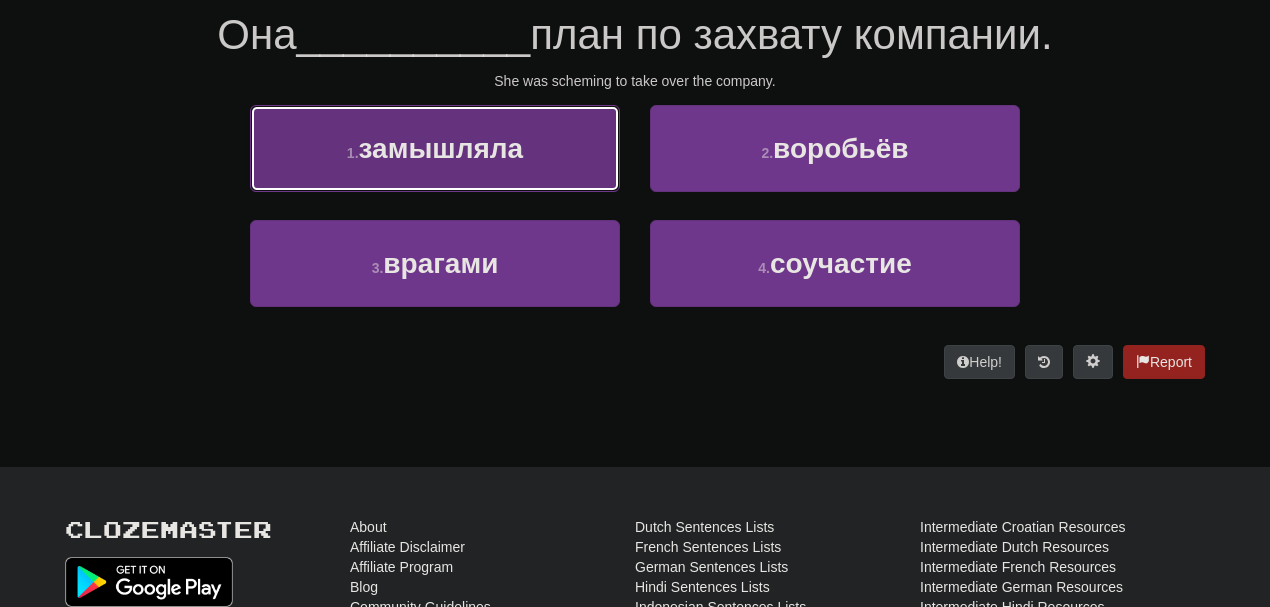 click on "1 .  замышляла" at bounding box center [435, 148] 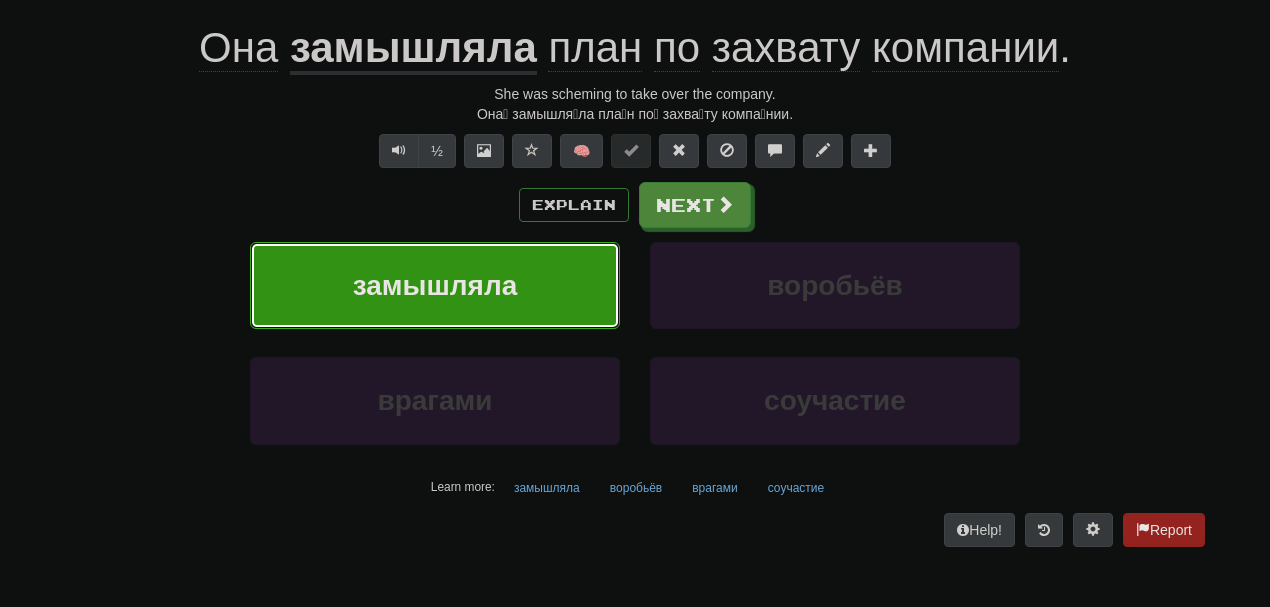 scroll, scrollTop: 202, scrollLeft: 0, axis: vertical 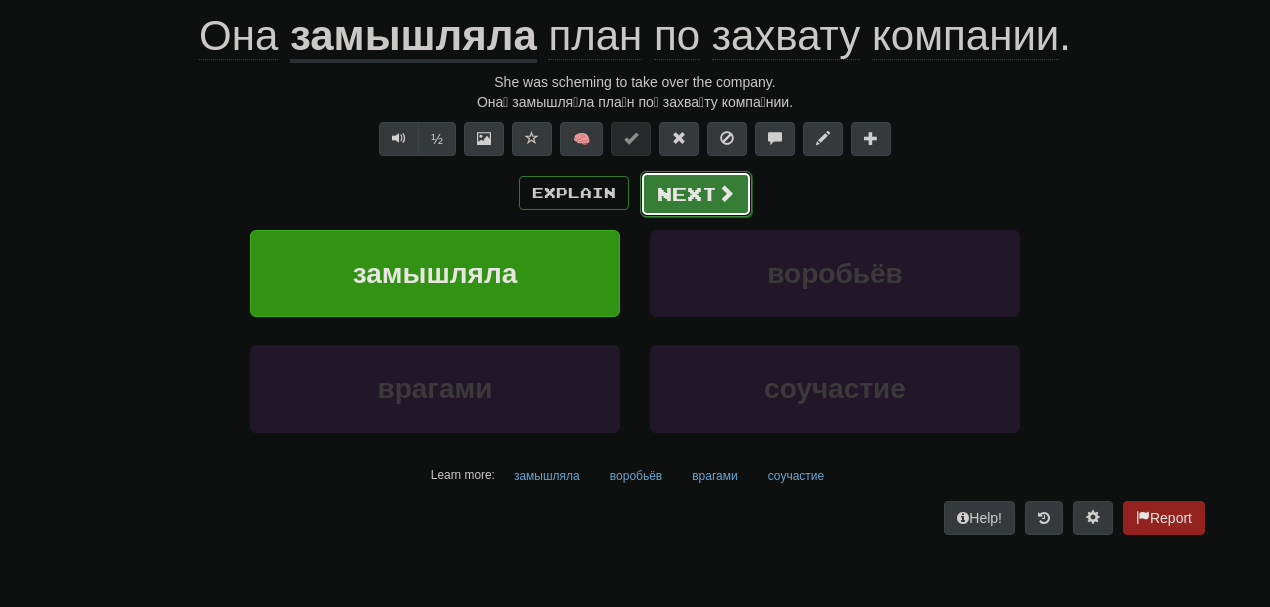 click on "Next" at bounding box center [696, 194] 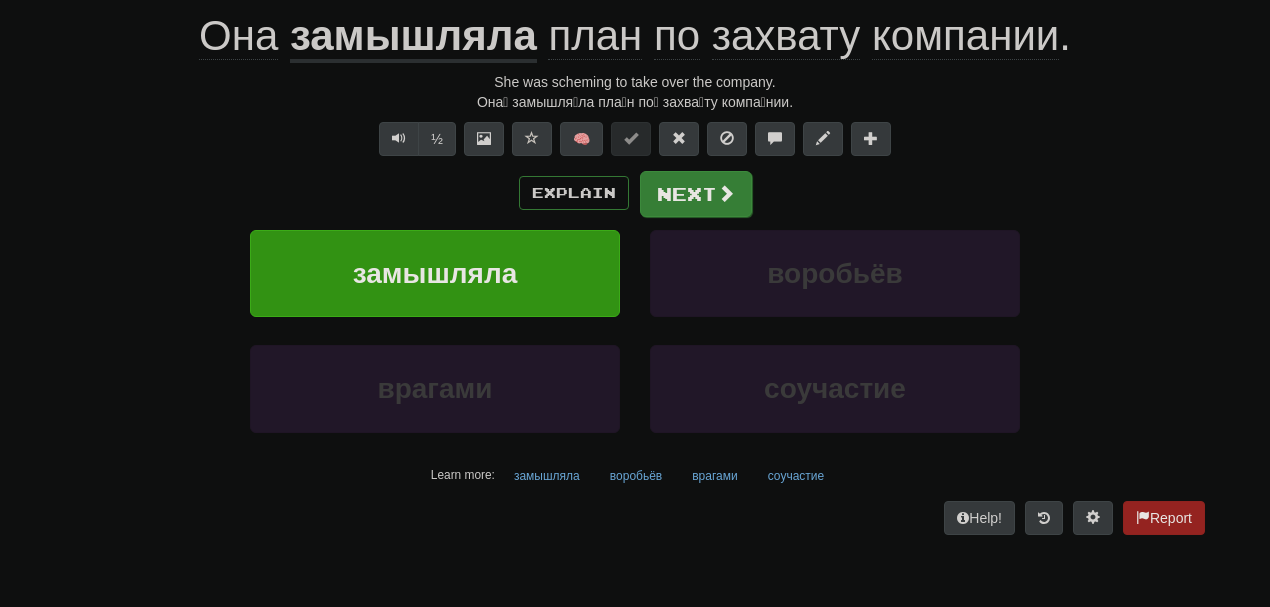 scroll, scrollTop: 190, scrollLeft: 0, axis: vertical 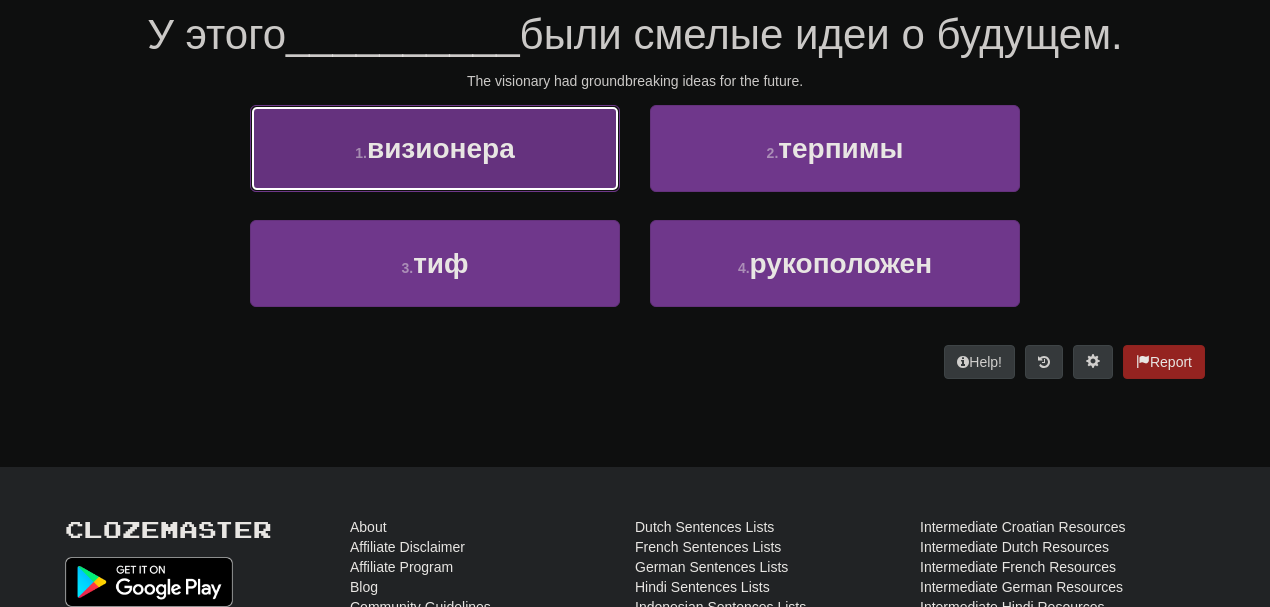 click on "1 .  визионера" at bounding box center [435, 148] 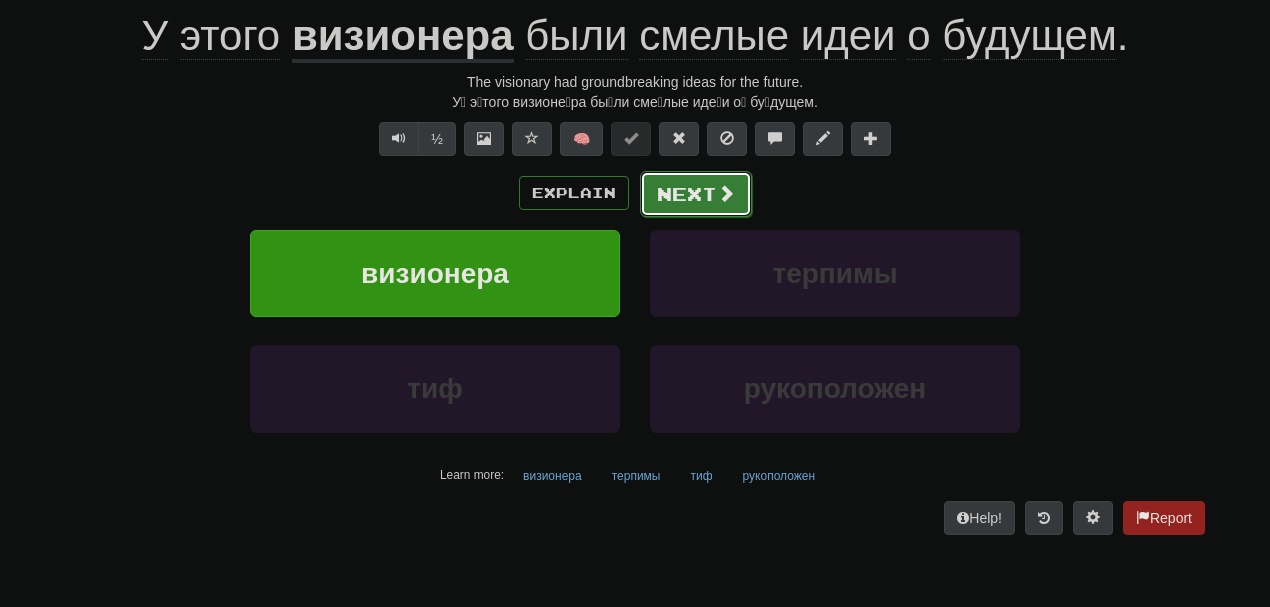 click on "Next" at bounding box center [696, 194] 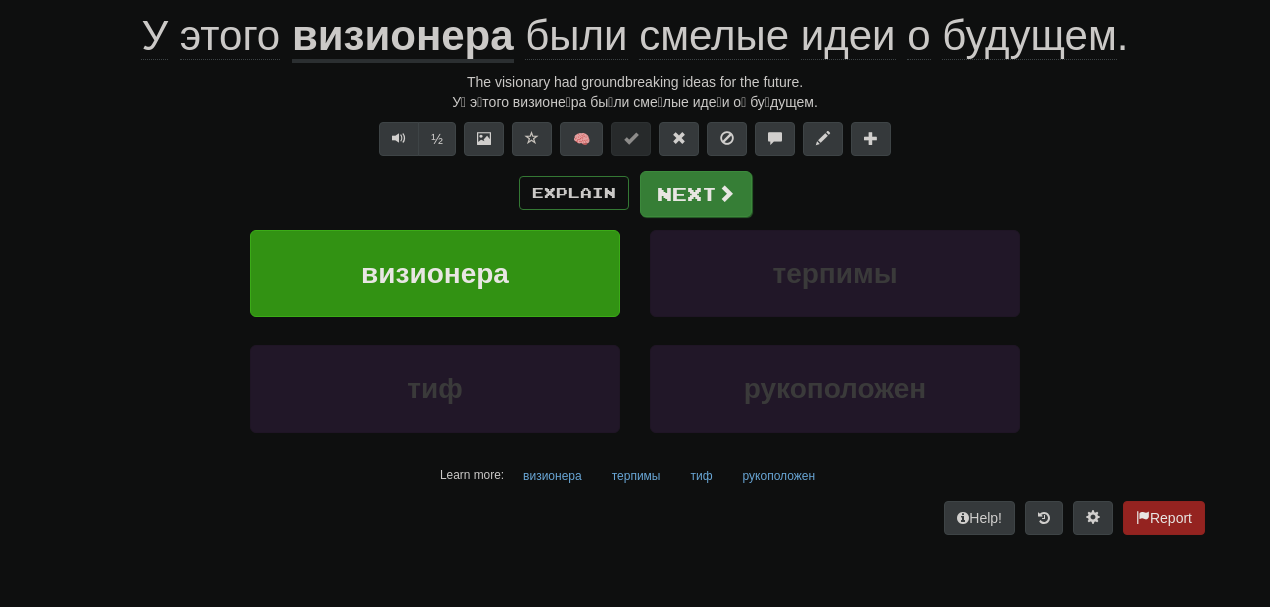 scroll, scrollTop: 190, scrollLeft: 0, axis: vertical 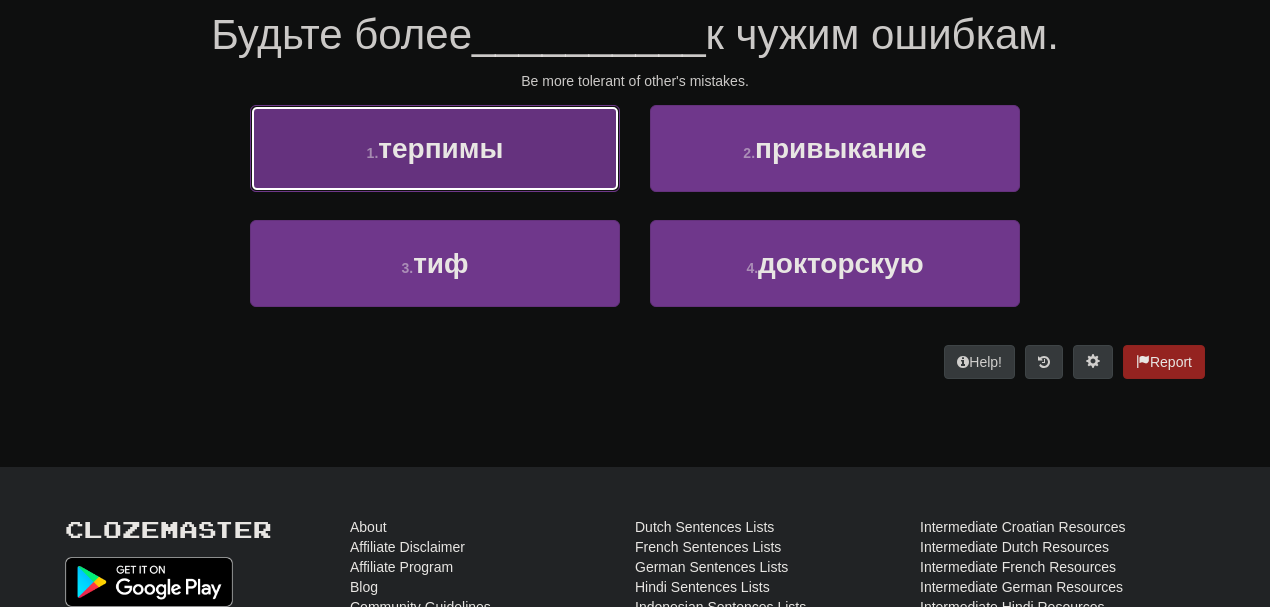 click on "1 .  терпимы" at bounding box center (435, 148) 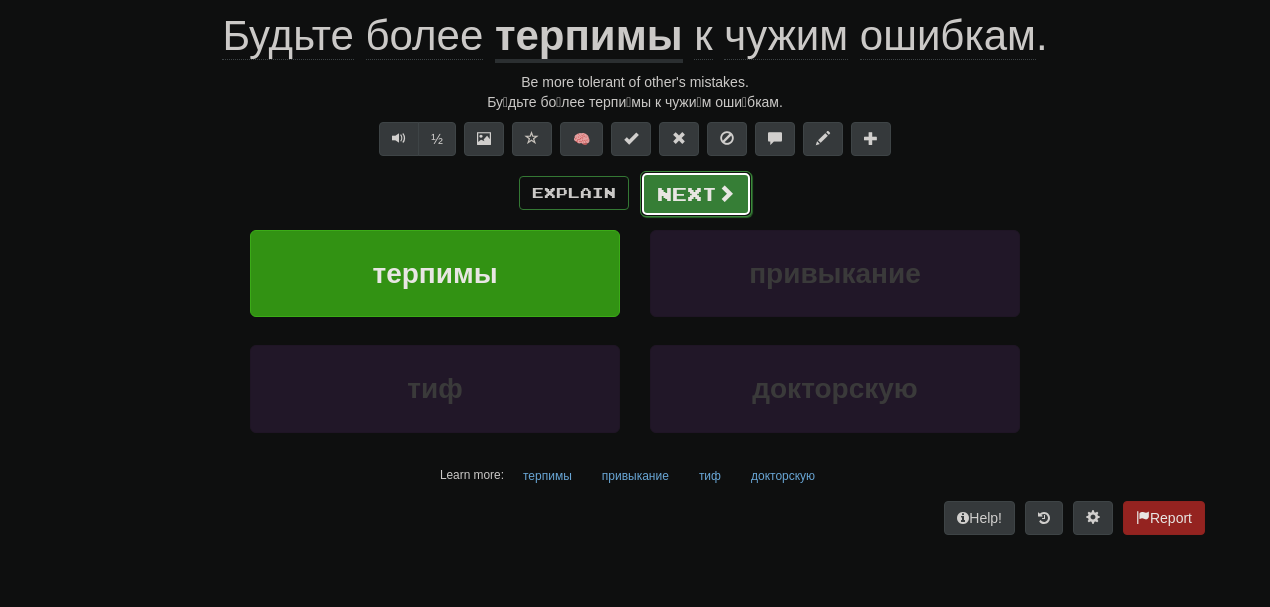 click on "Next" at bounding box center (696, 194) 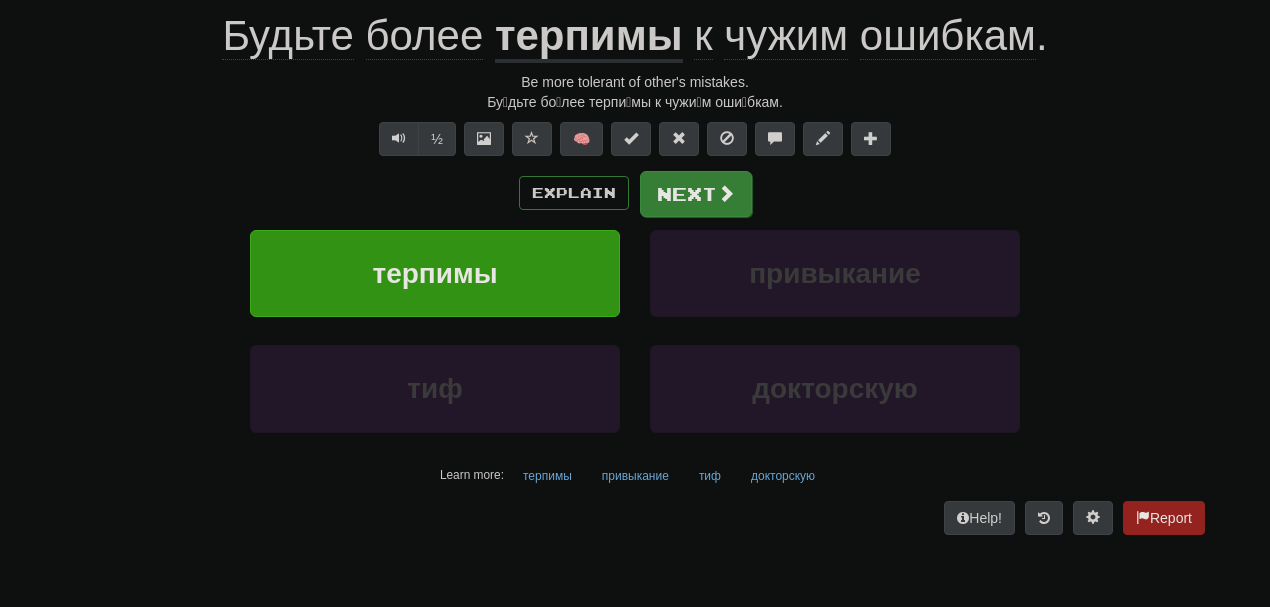 scroll, scrollTop: 190, scrollLeft: 0, axis: vertical 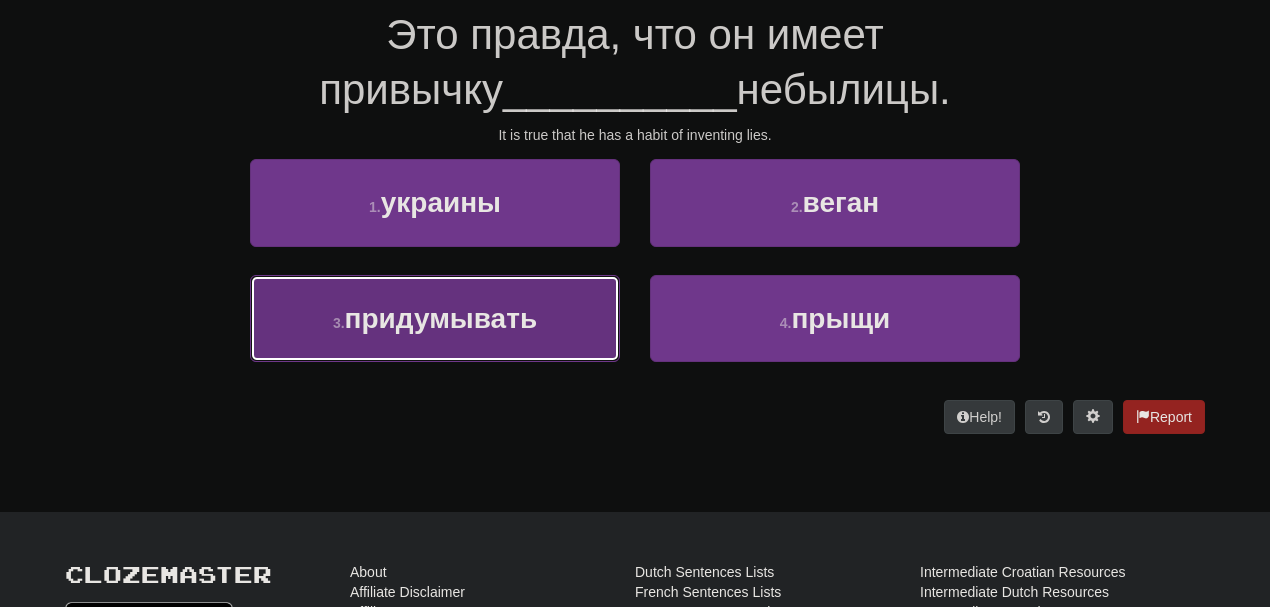 click on "3 . придумывать" at bounding box center (435, 318) 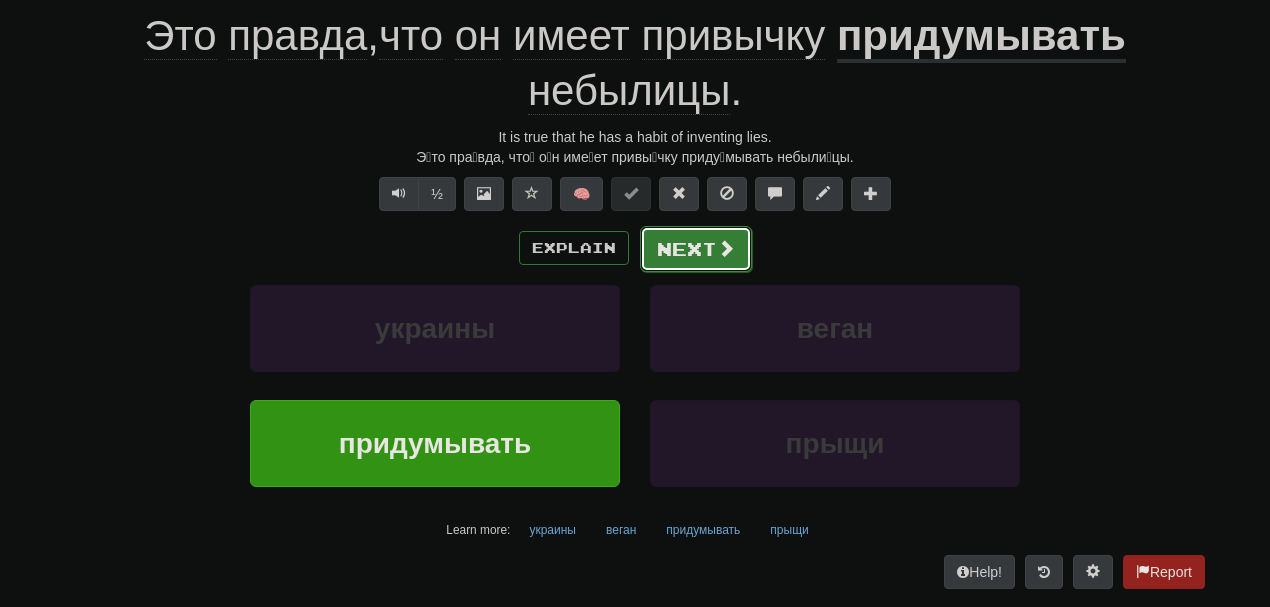 click on "Next" at bounding box center [696, 249] 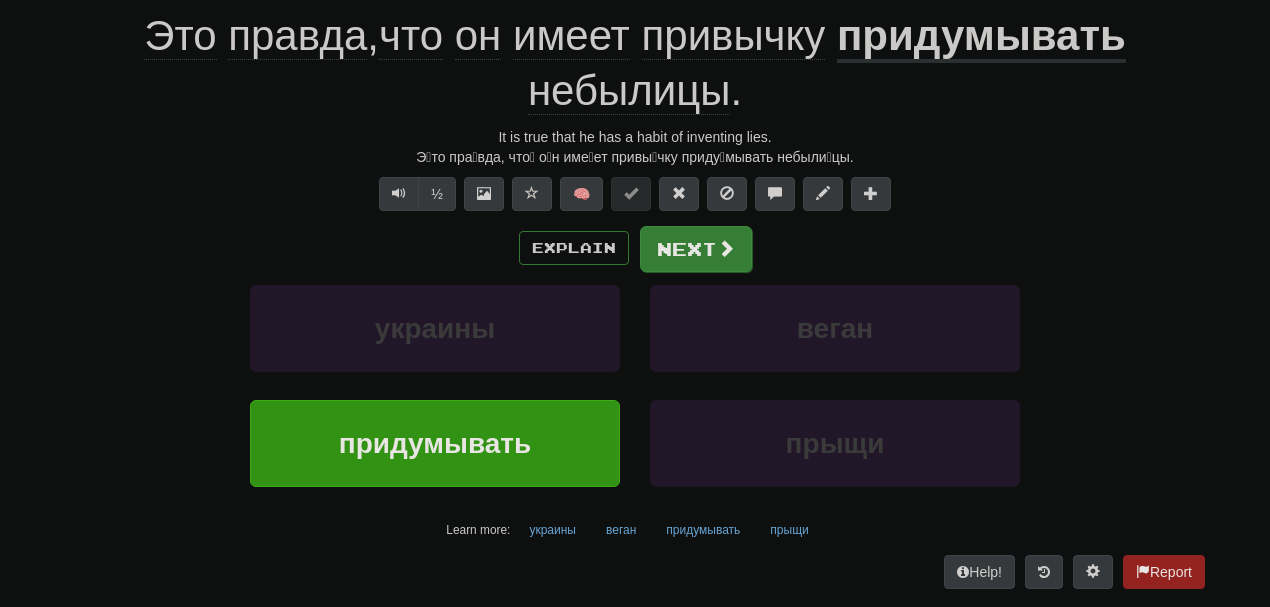 scroll, scrollTop: 190, scrollLeft: 0, axis: vertical 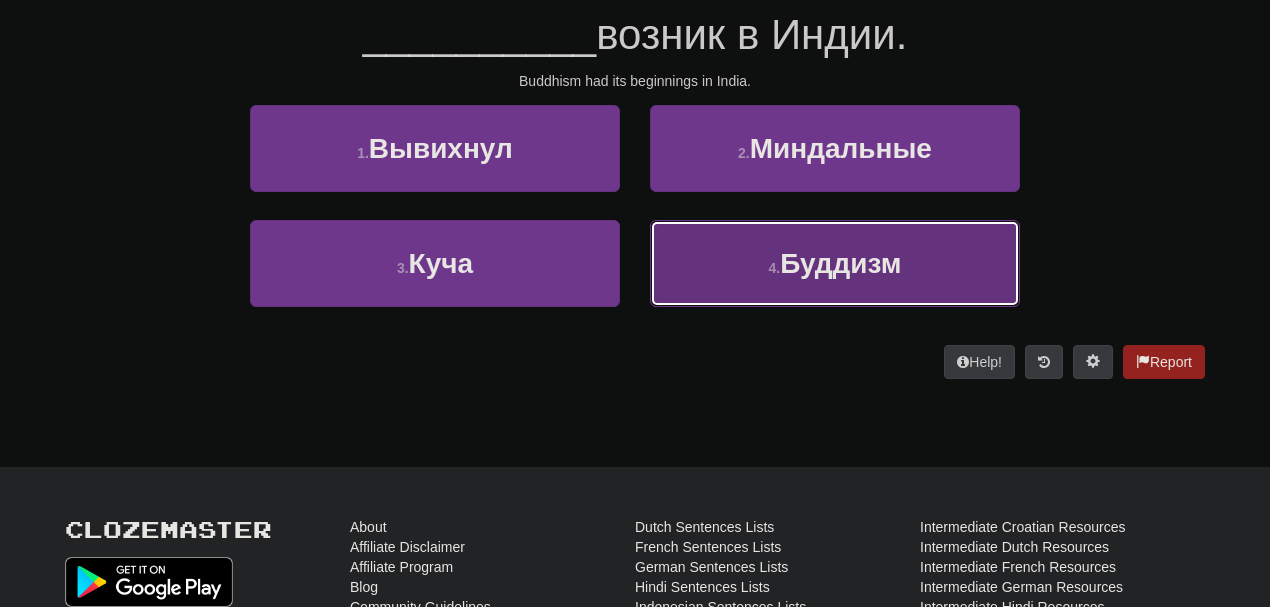 click on "4 .  Буддизм" at bounding box center [835, 263] 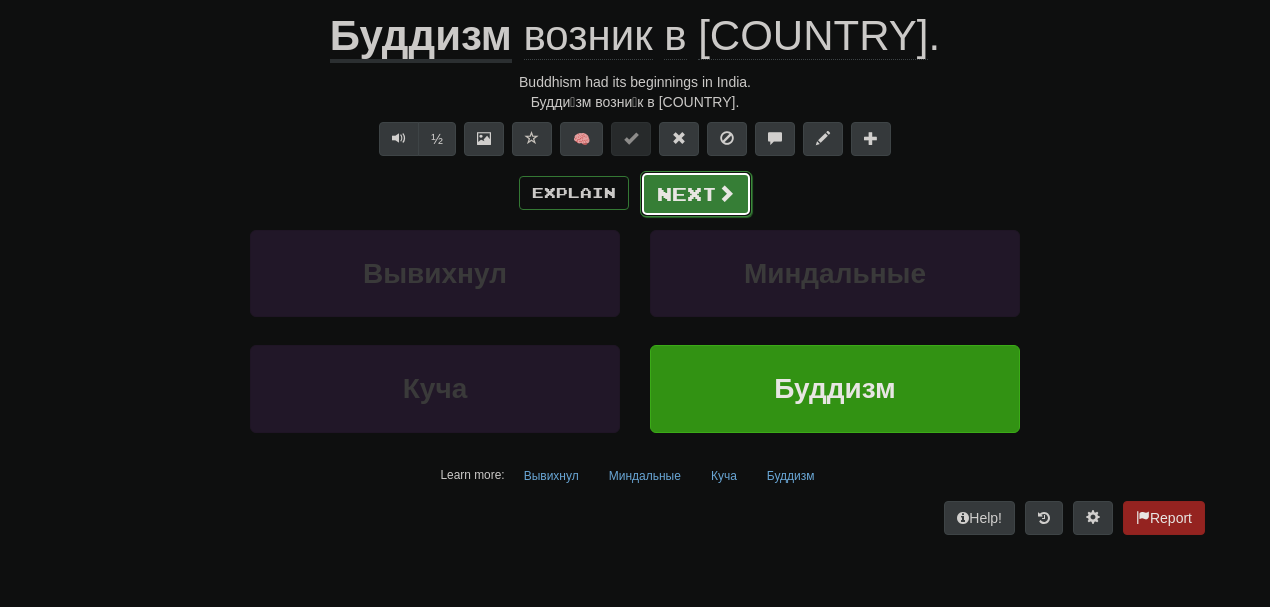 click on "Next" at bounding box center [696, 194] 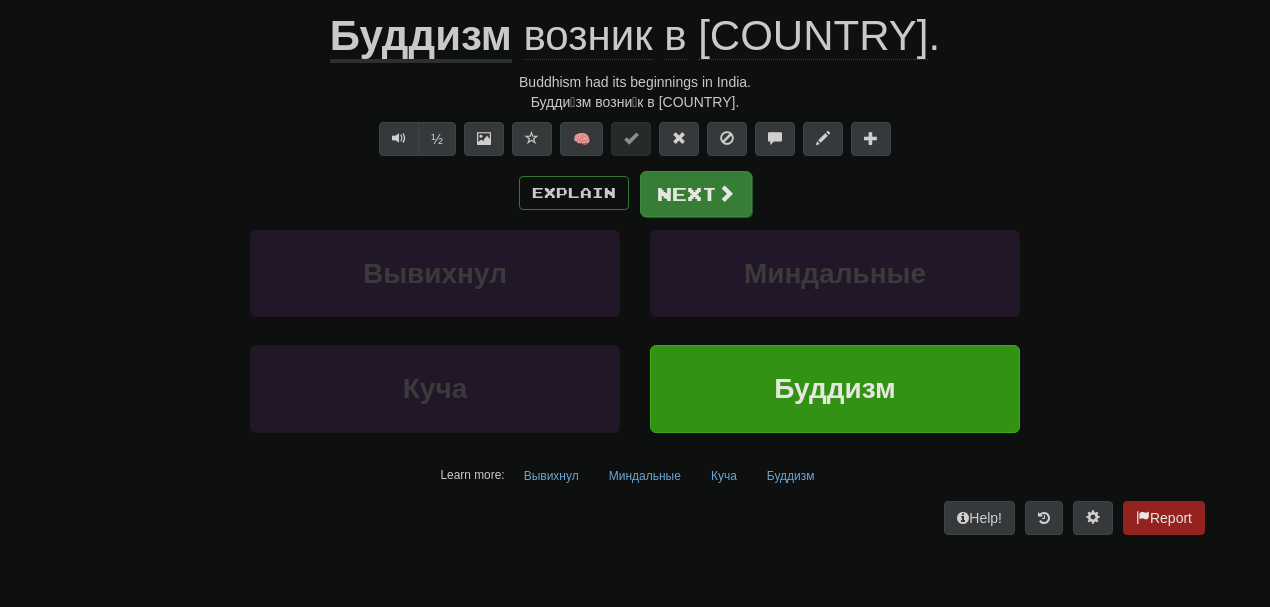 scroll, scrollTop: 190, scrollLeft: 0, axis: vertical 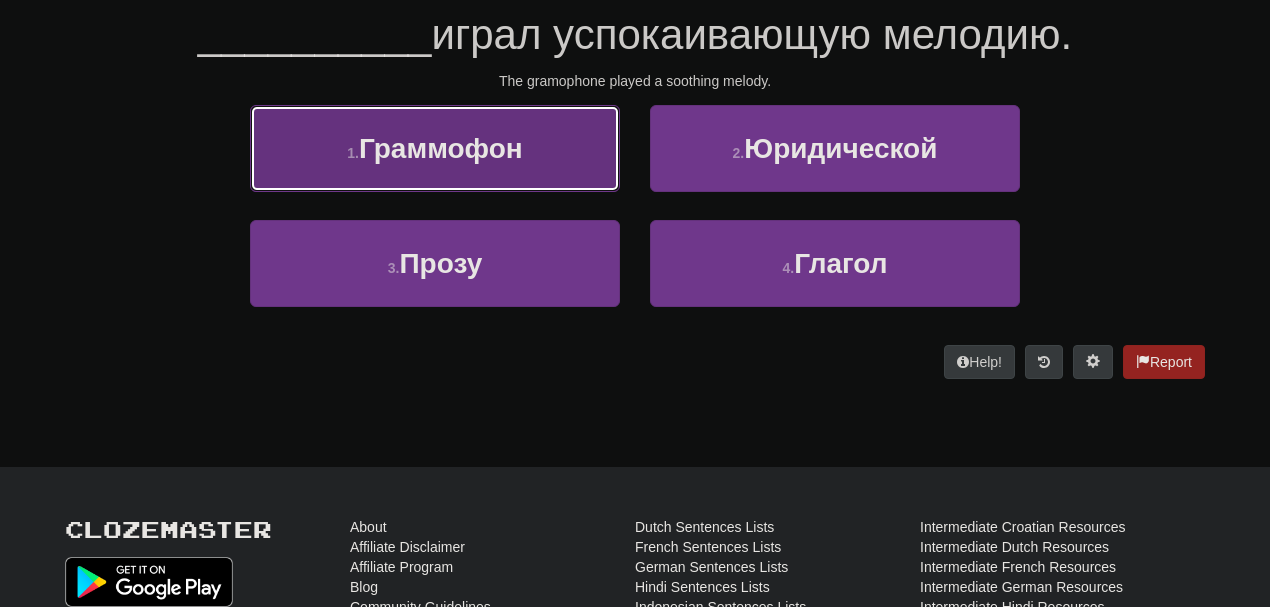click on "Граммофон" at bounding box center [441, 148] 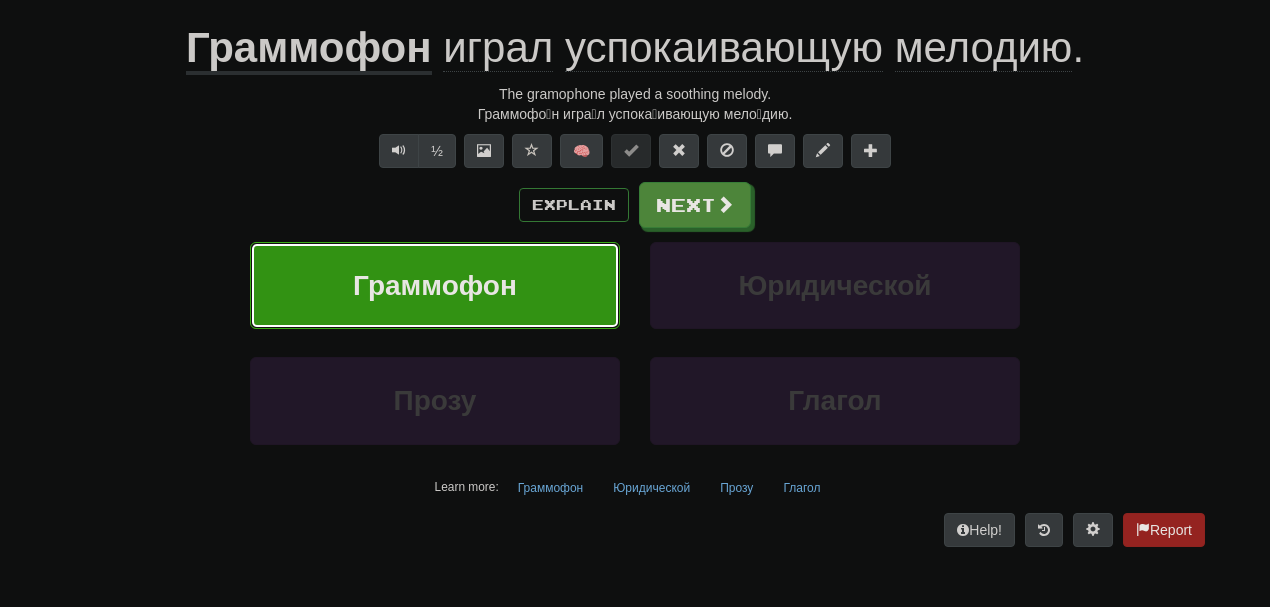 scroll, scrollTop: 202, scrollLeft: 0, axis: vertical 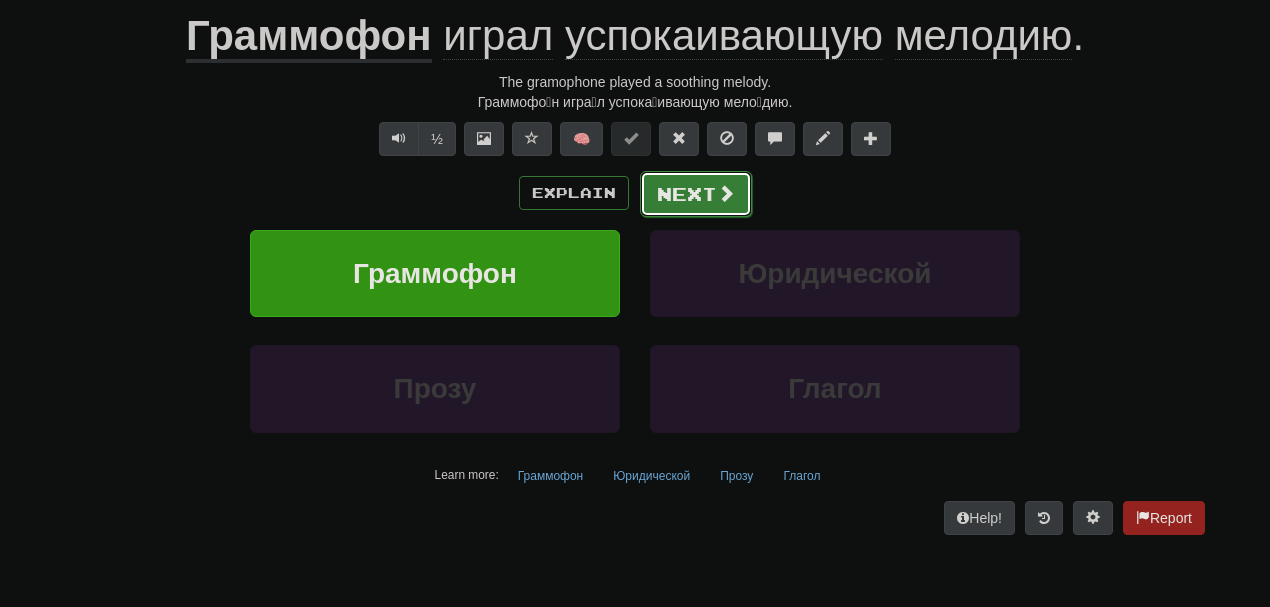 click on "Next" at bounding box center (696, 194) 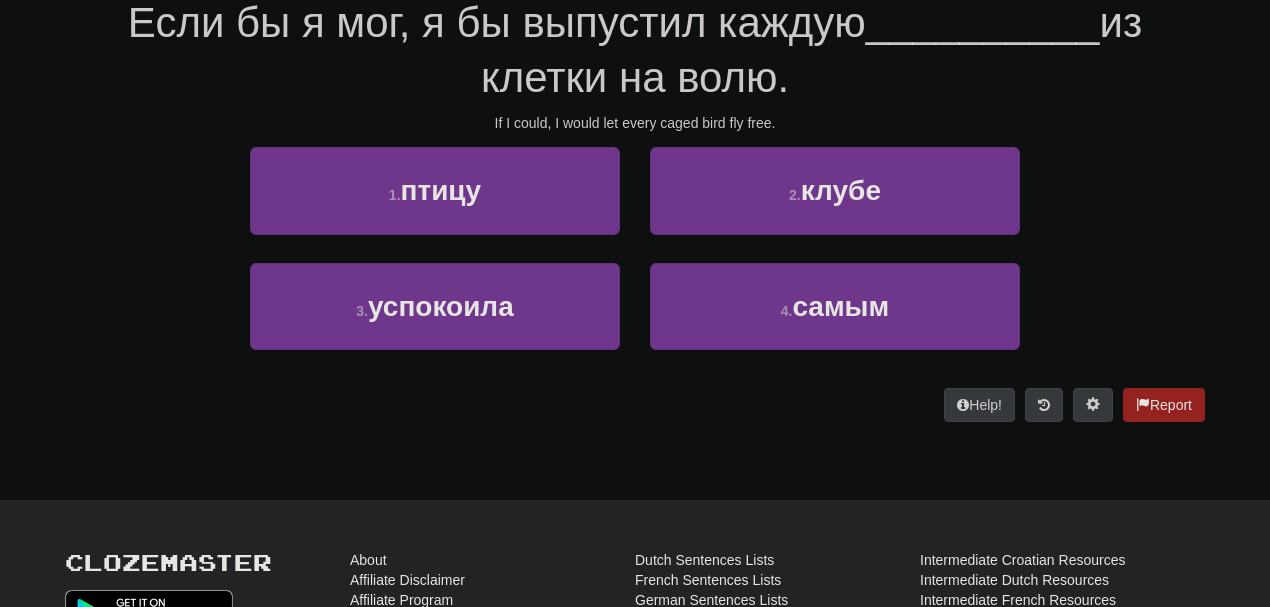 scroll, scrollTop: 190, scrollLeft: 0, axis: vertical 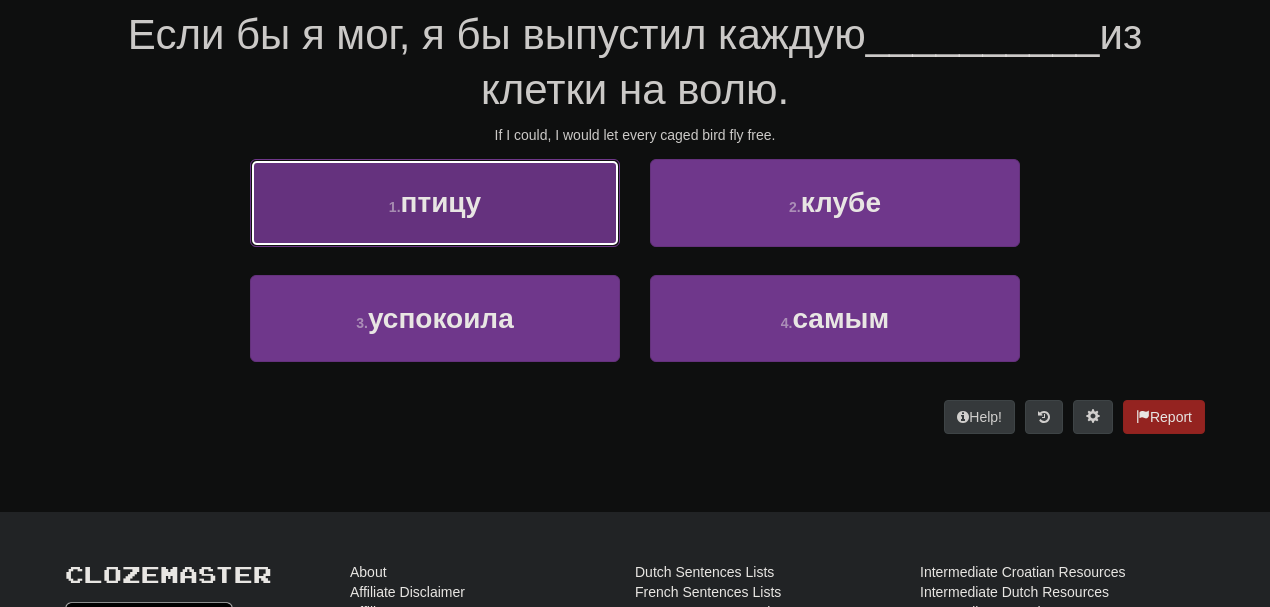 click on "1 .  птицу" at bounding box center (435, 202) 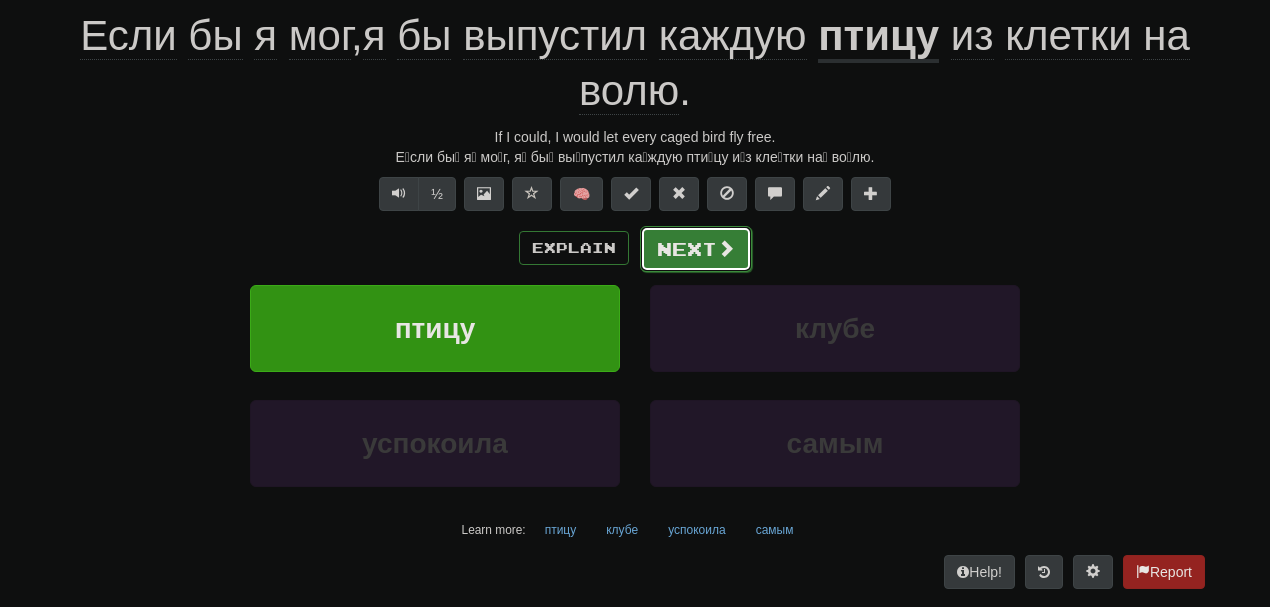 click at bounding box center (726, 248) 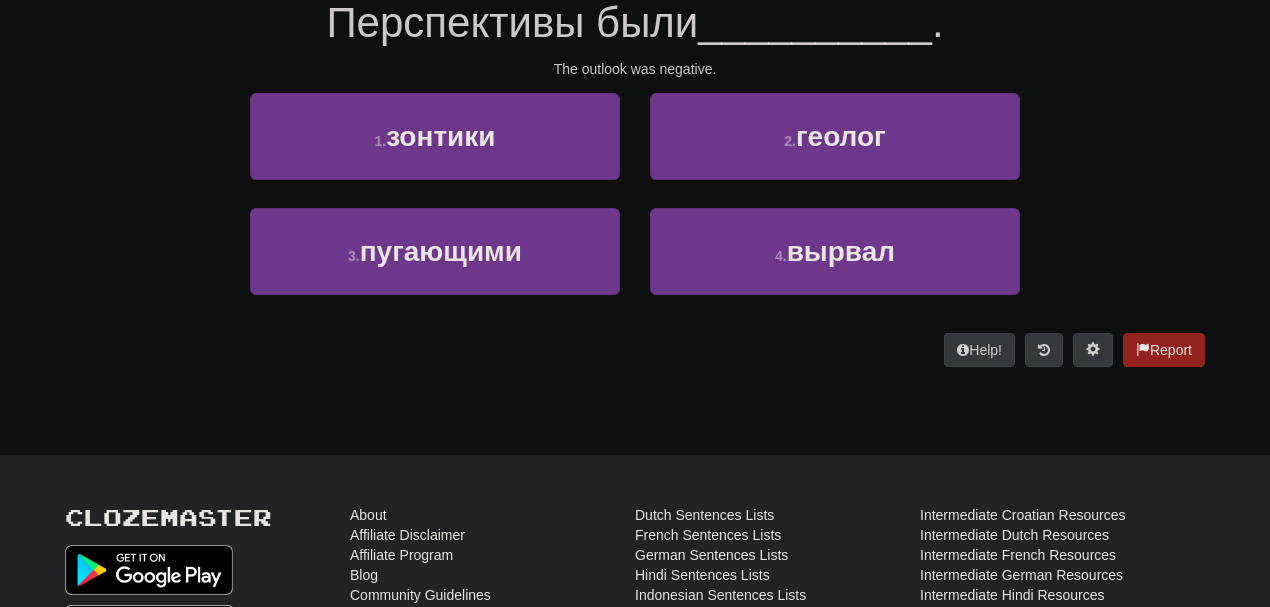scroll, scrollTop: 190, scrollLeft: 0, axis: vertical 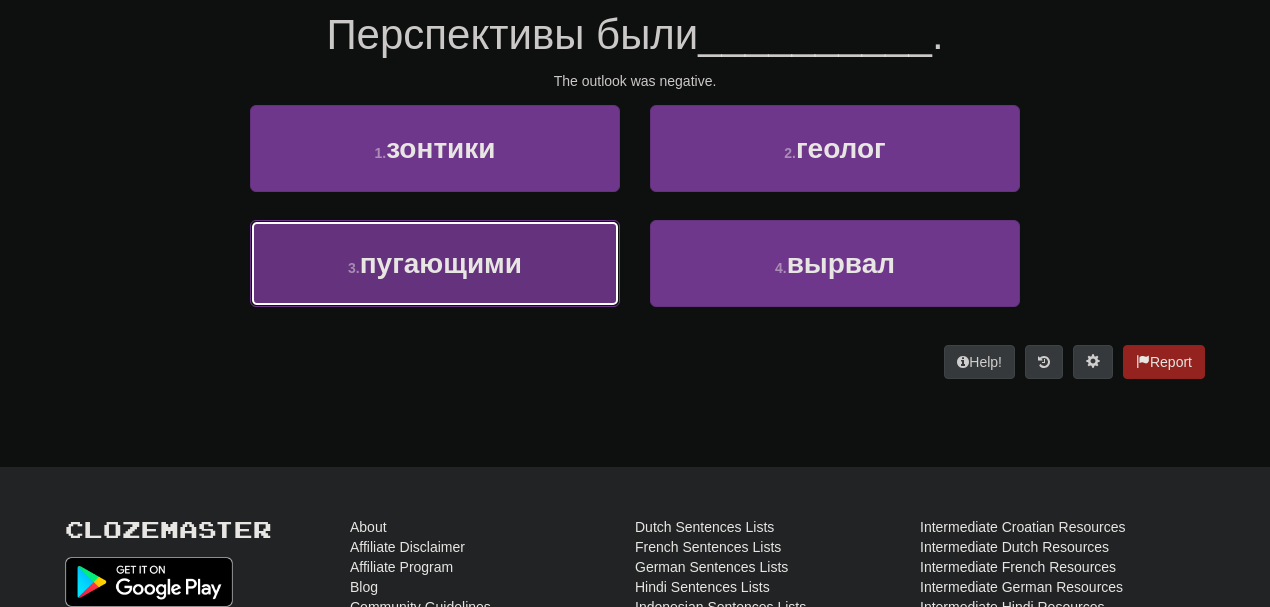 click on "пугающими" at bounding box center (441, 263) 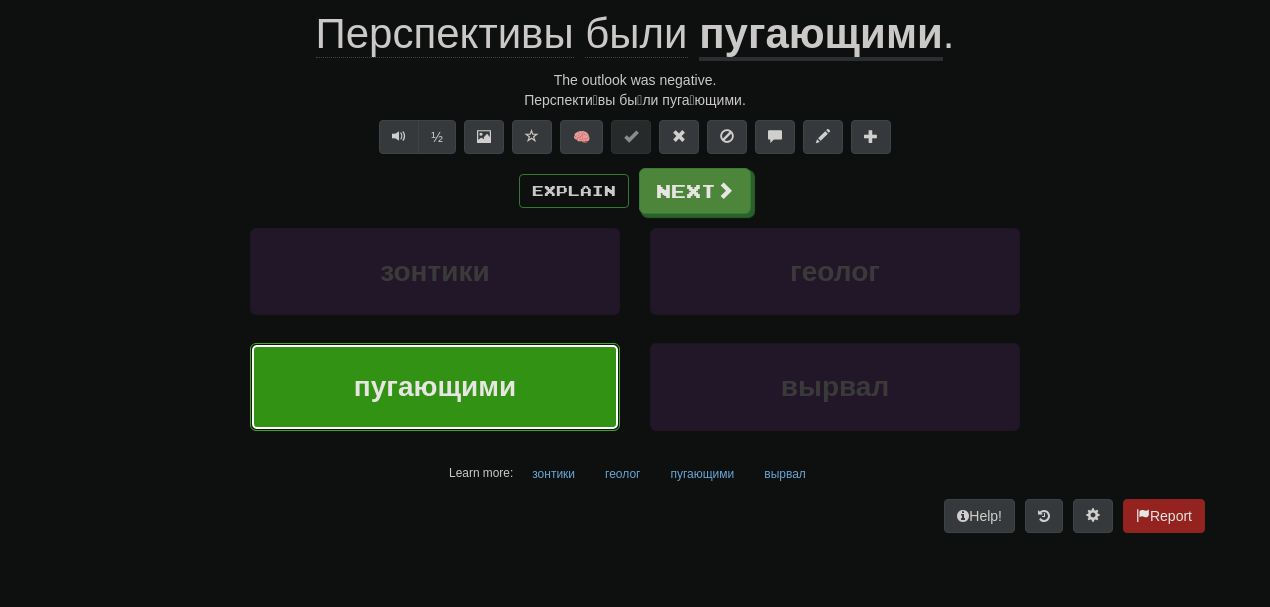 scroll, scrollTop: 214, scrollLeft: 0, axis: vertical 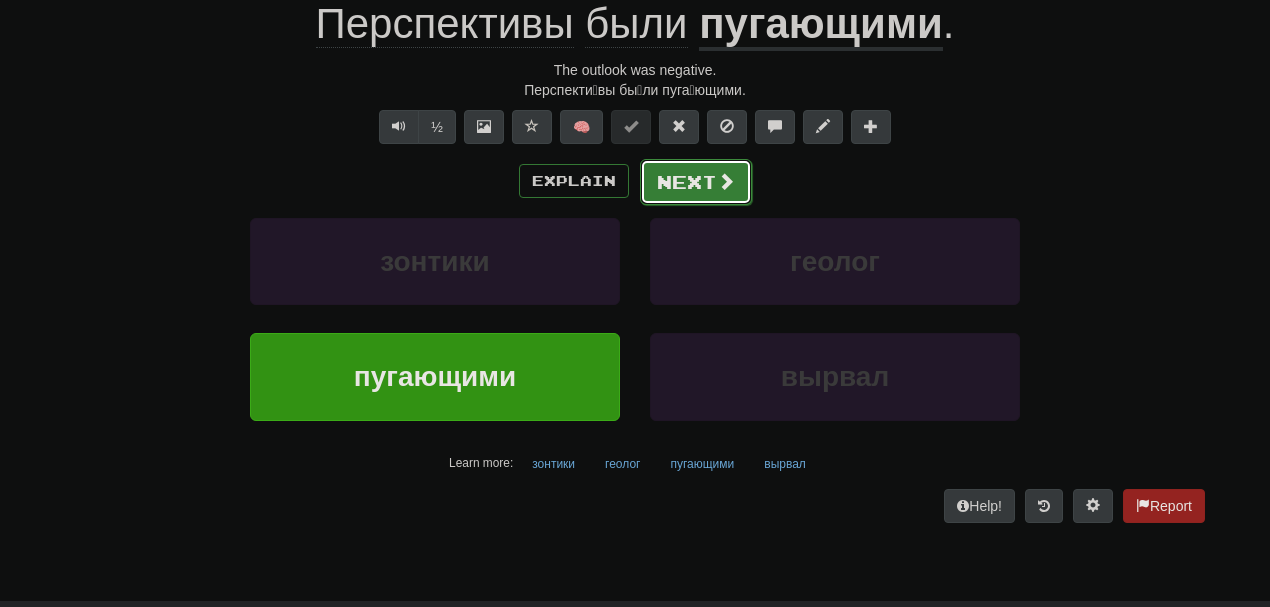 click on "Next" at bounding box center [696, 182] 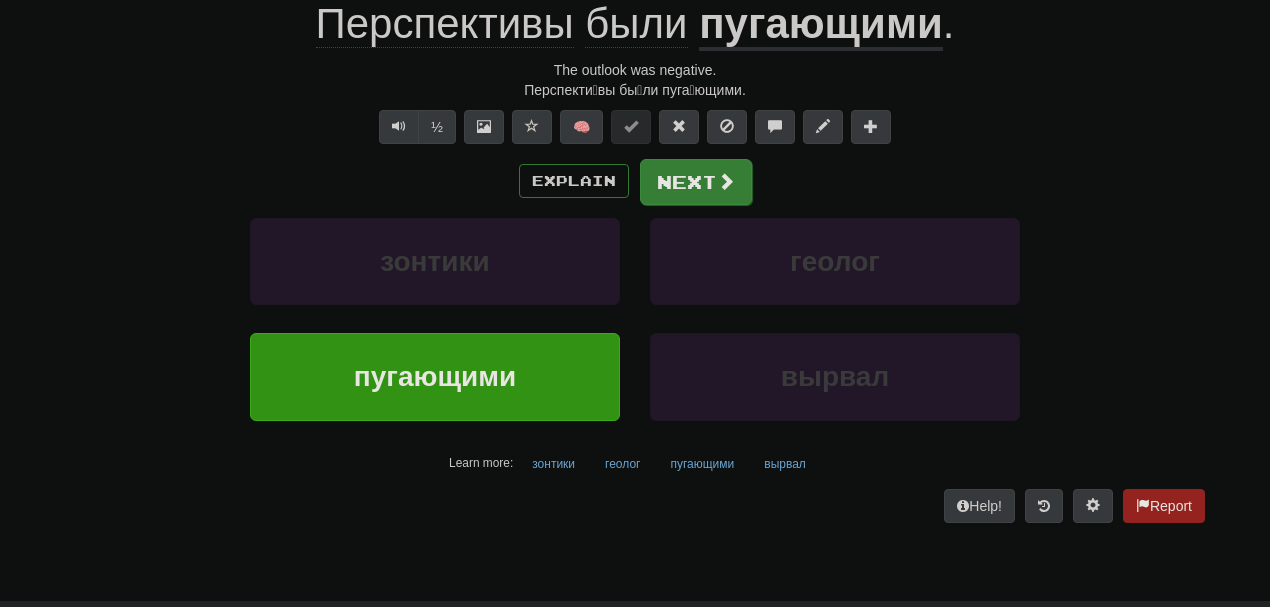 scroll, scrollTop: 201, scrollLeft: 0, axis: vertical 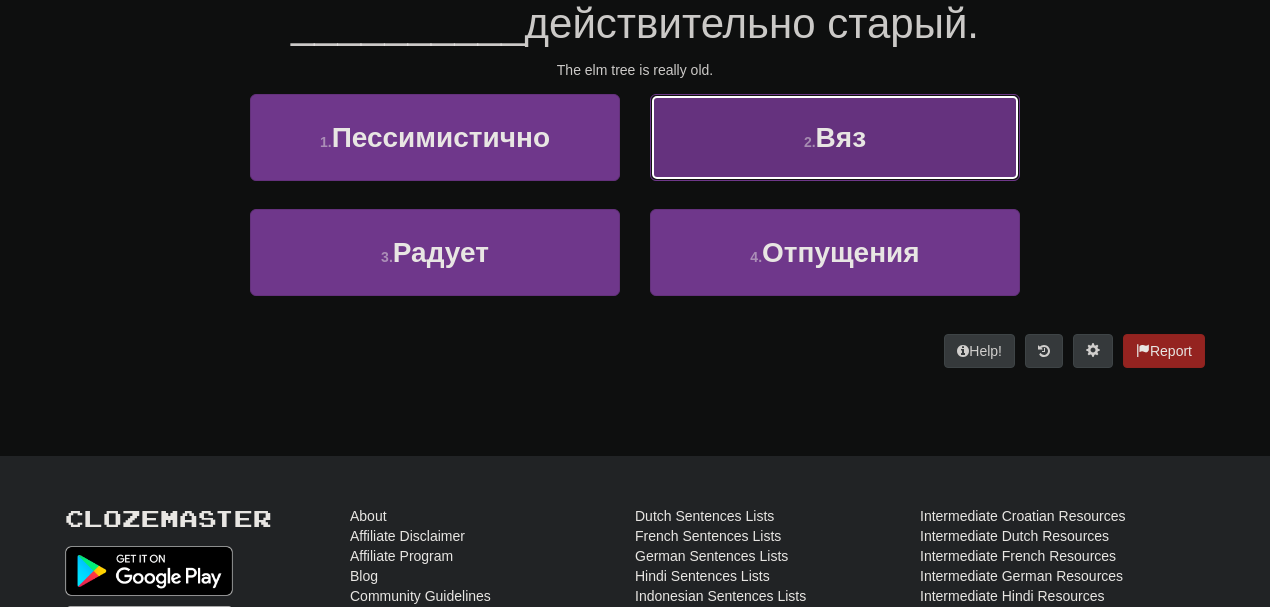 click on "2 .  Вяз" at bounding box center (835, 137) 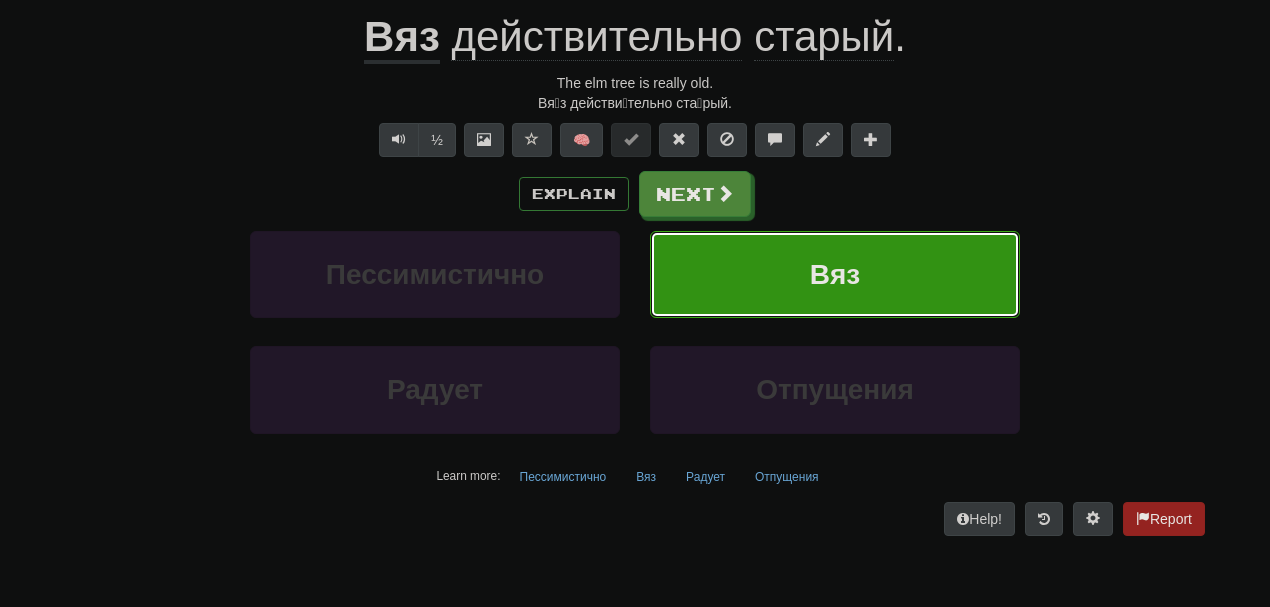 scroll, scrollTop: 214, scrollLeft: 0, axis: vertical 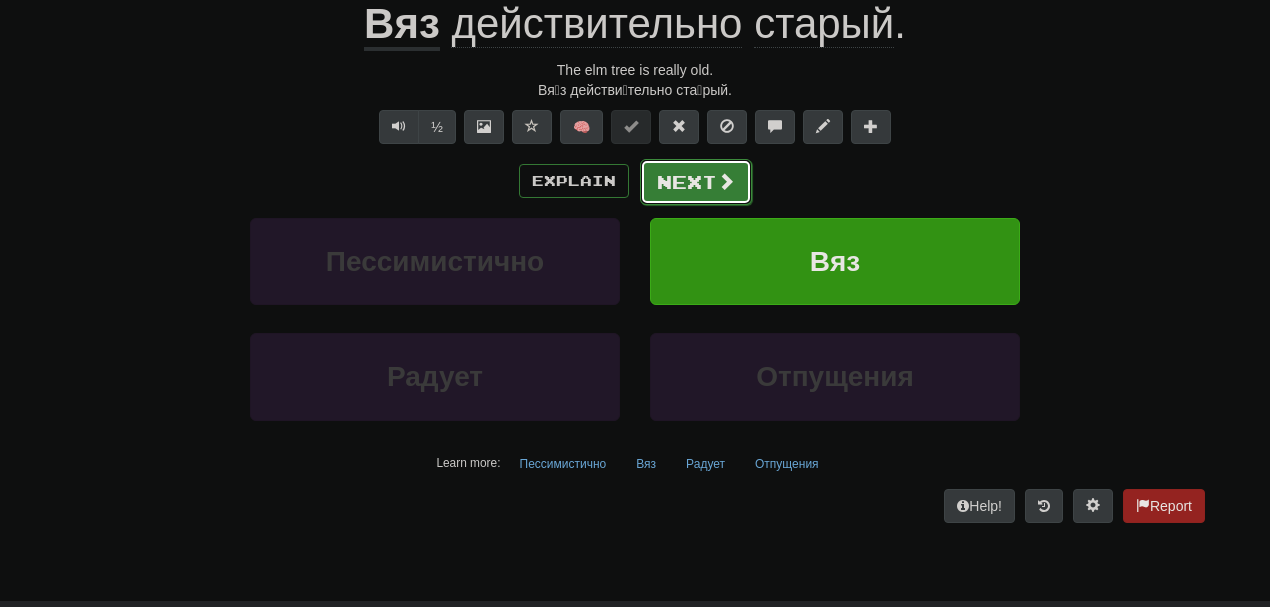 click on "Next" at bounding box center (696, 182) 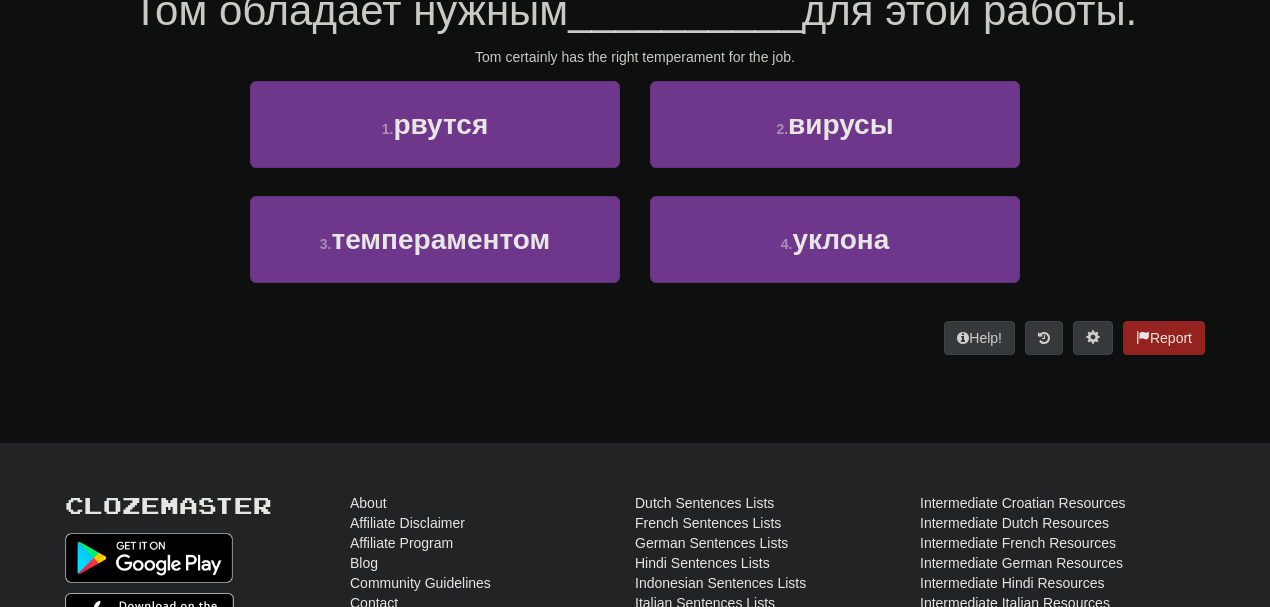 scroll, scrollTop: 201, scrollLeft: 0, axis: vertical 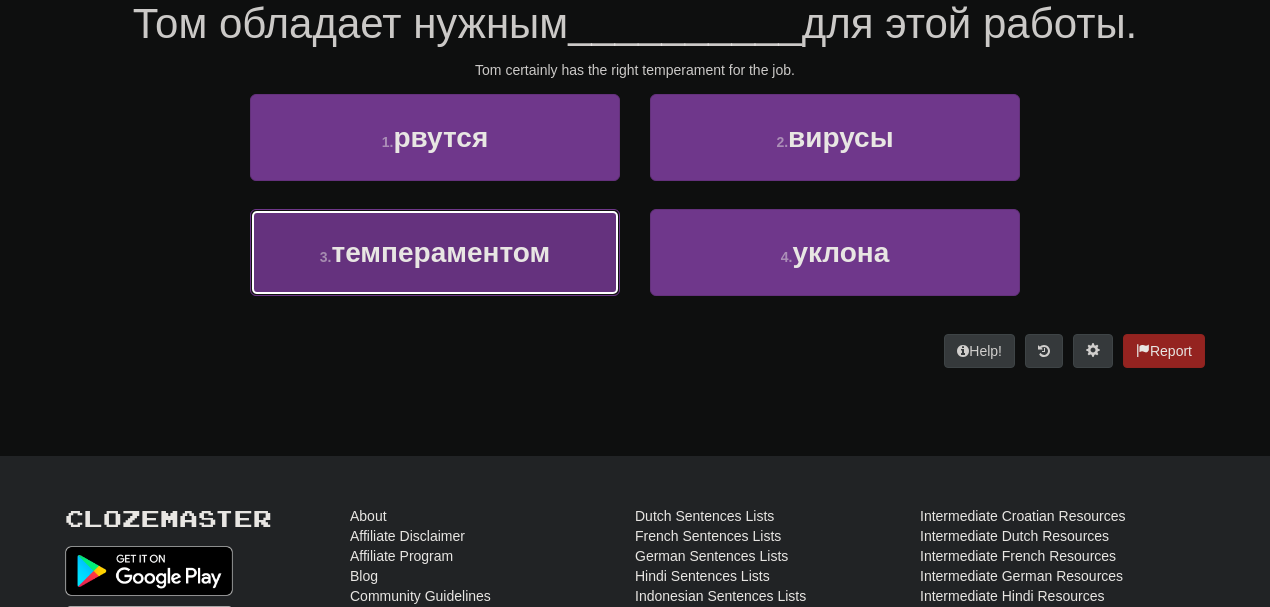 click on "темпераментом" at bounding box center (440, 252) 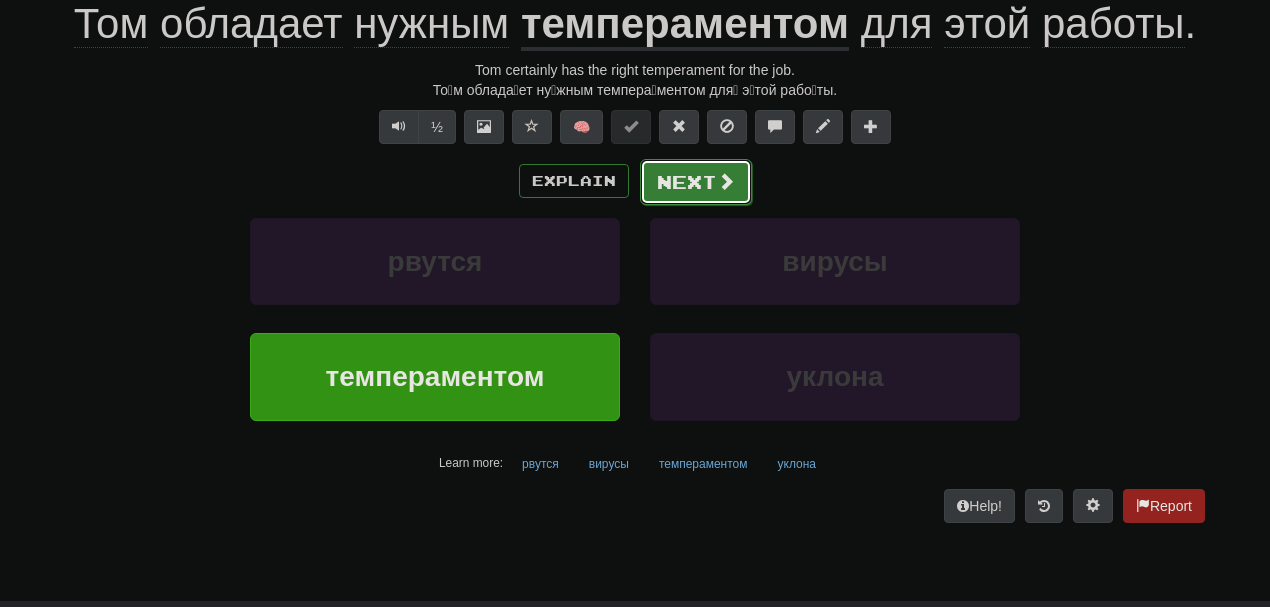 click on "Next" at bounding box center (696, 182) 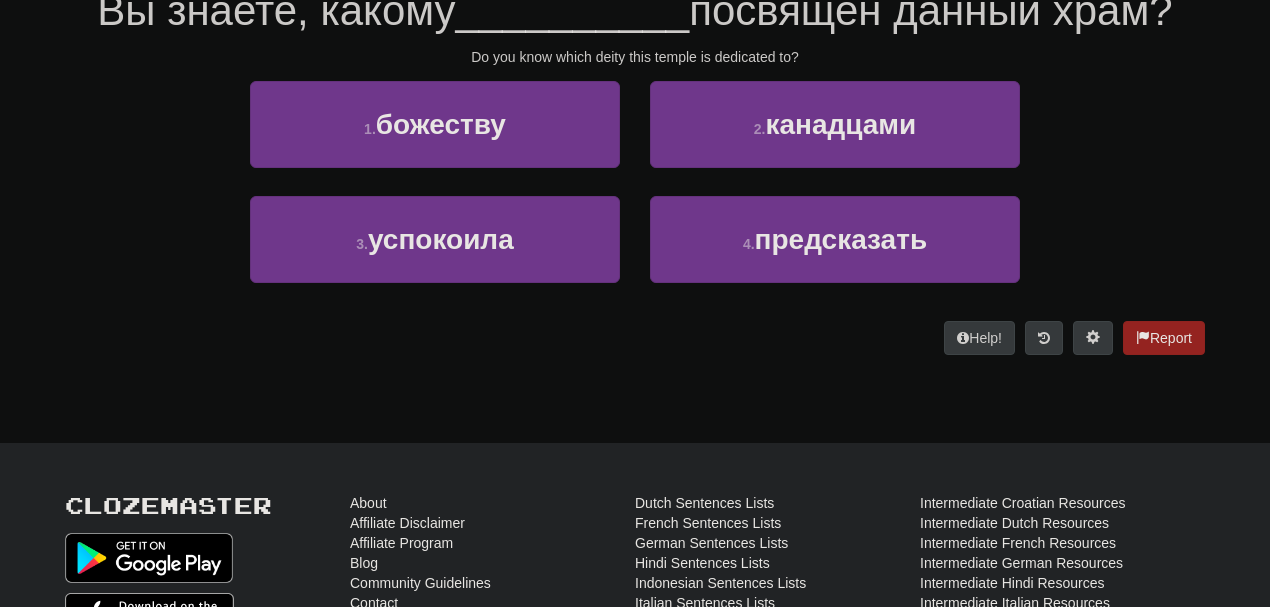 scroll, scrollTop: 201, scrollLeft: 0, axis: vertical 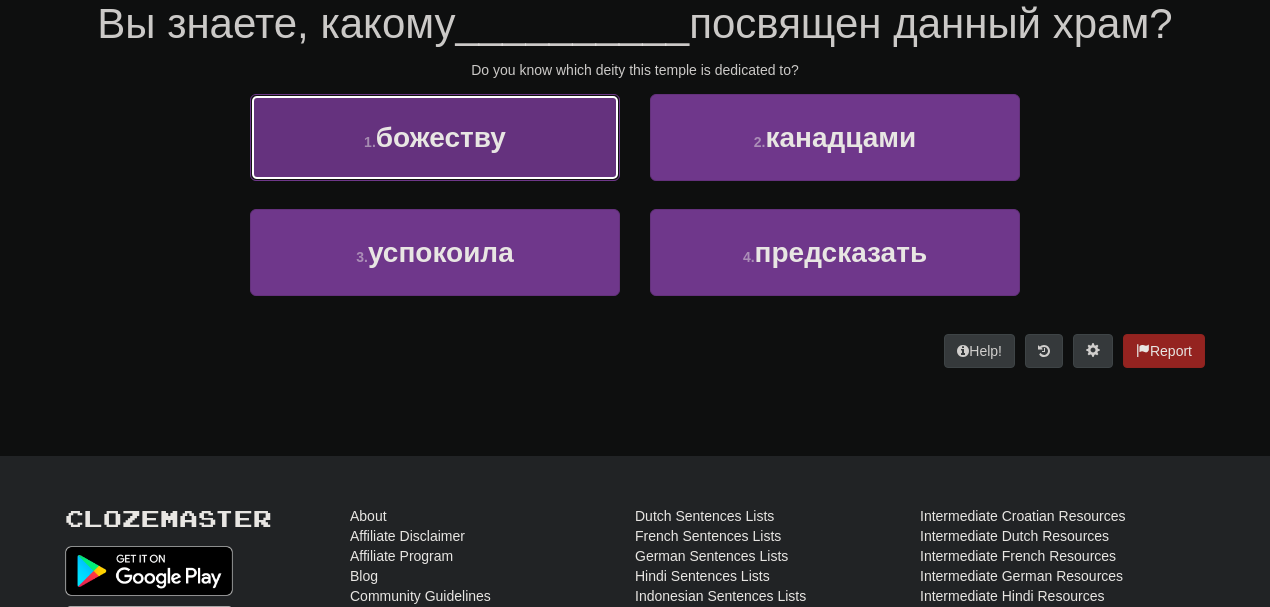 click on "1 .  божеству" at bounding box center (435, 137) 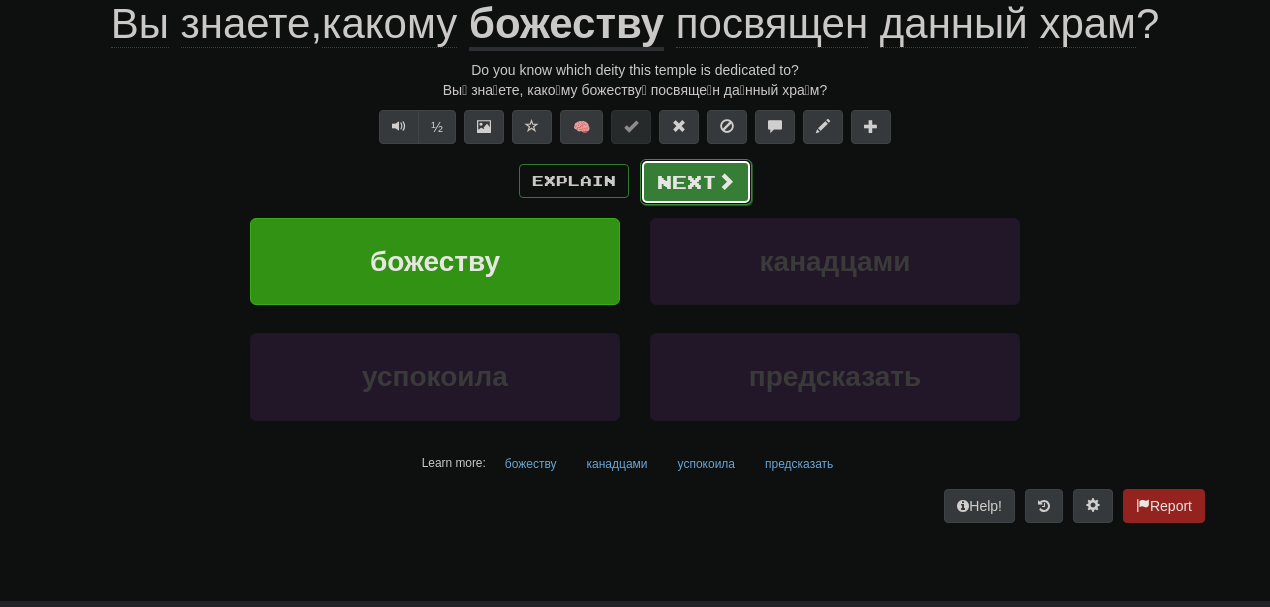 click on "Next" at bounding box center (696, 182) 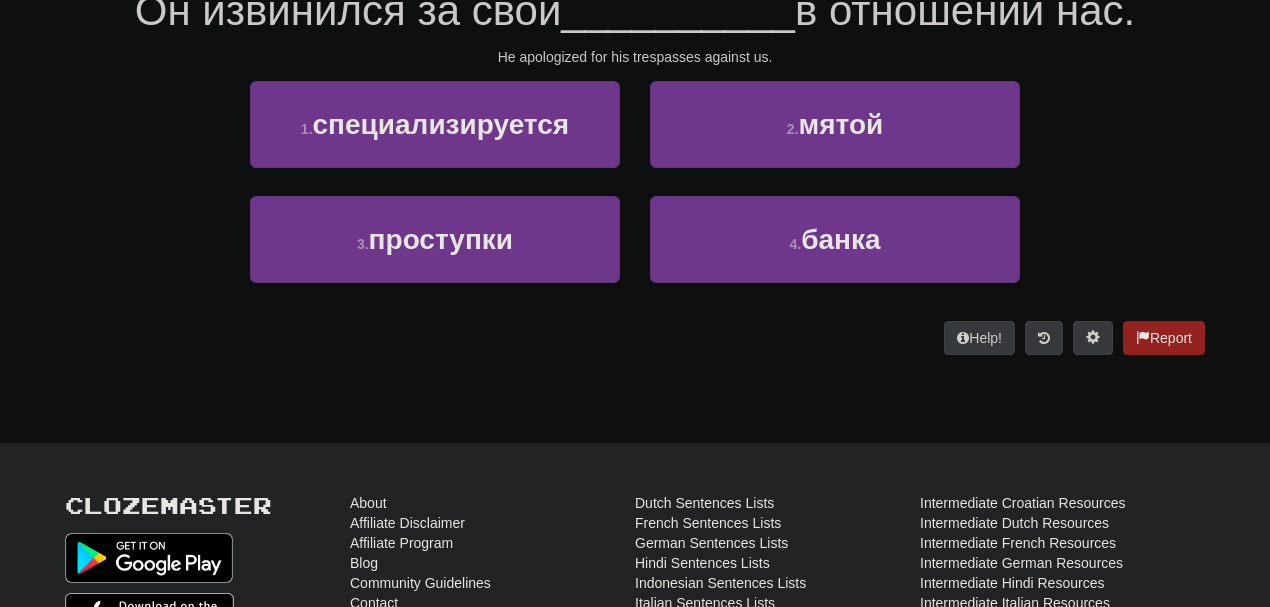 scroll, scrollTop: 201, scrollLeft: 0, axis: vertical 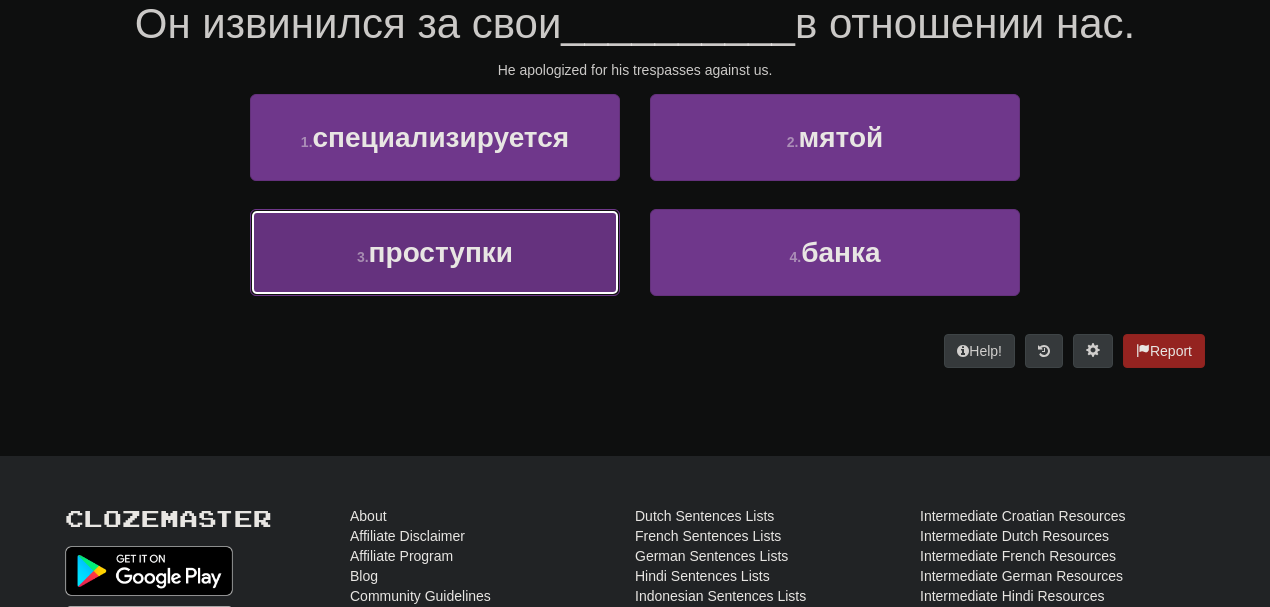 click on "проступки" at bounding box center (441, 252) 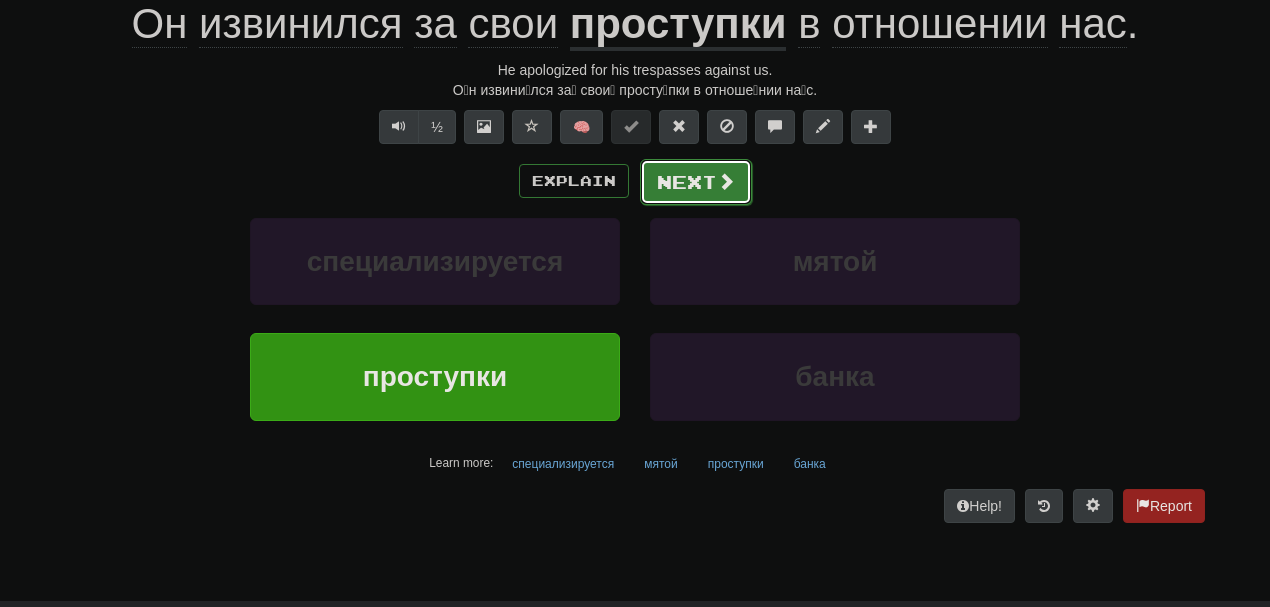 click on "Next" at bounding box center (696, 182) 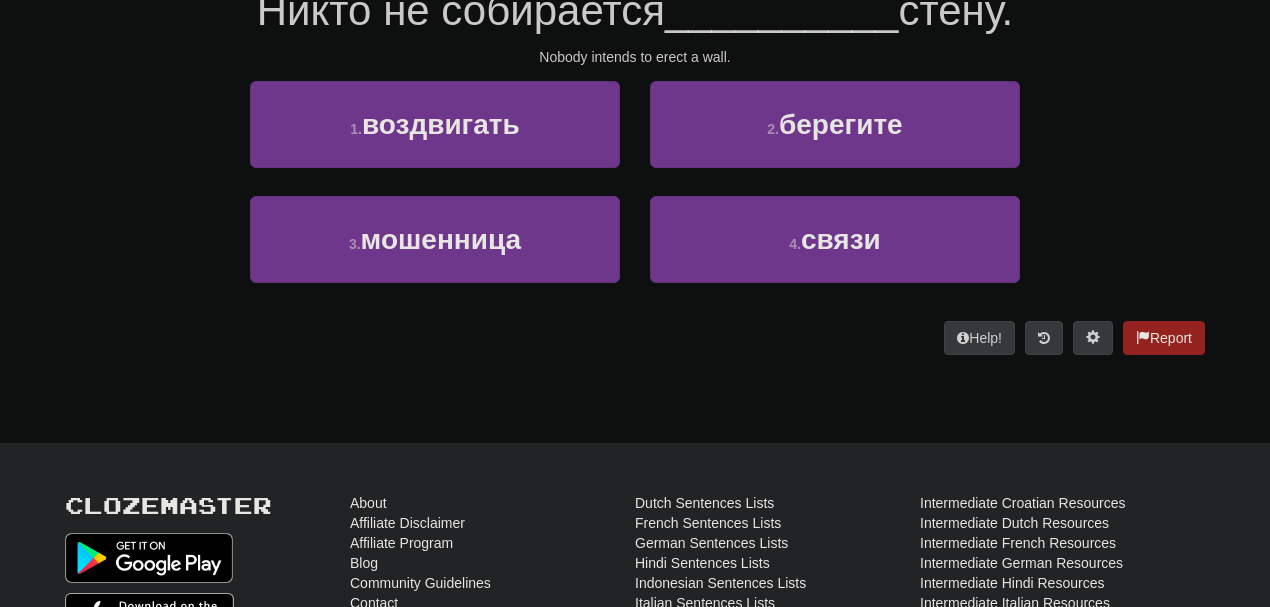 scroll, scrollTop: 201, scrollLeft: 0, axis: vertical 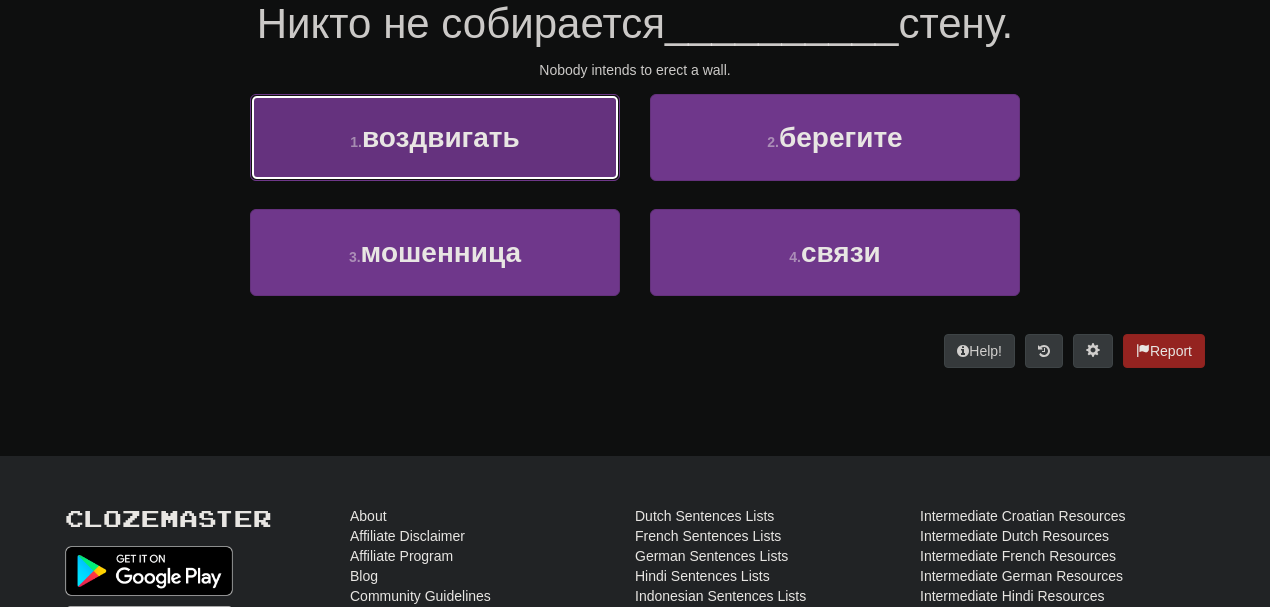 click on "1 .  воздвигать" at bounding box center (435, 137) 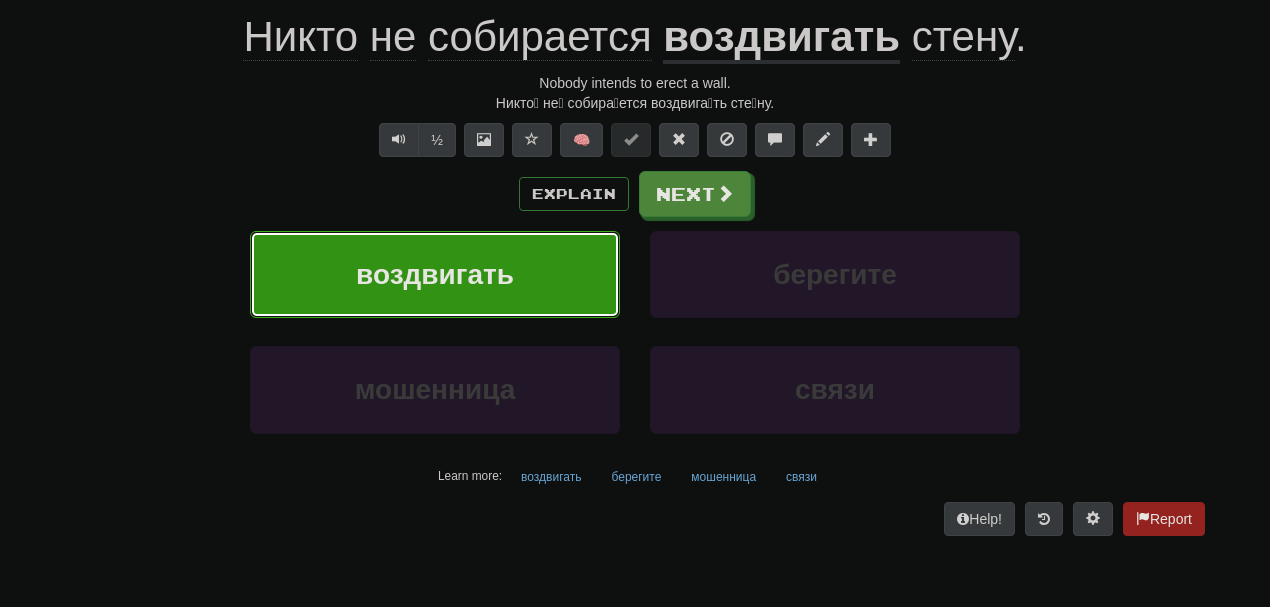 scroll, scrollTop: 214, scrollLeft: 0, axis: vertical 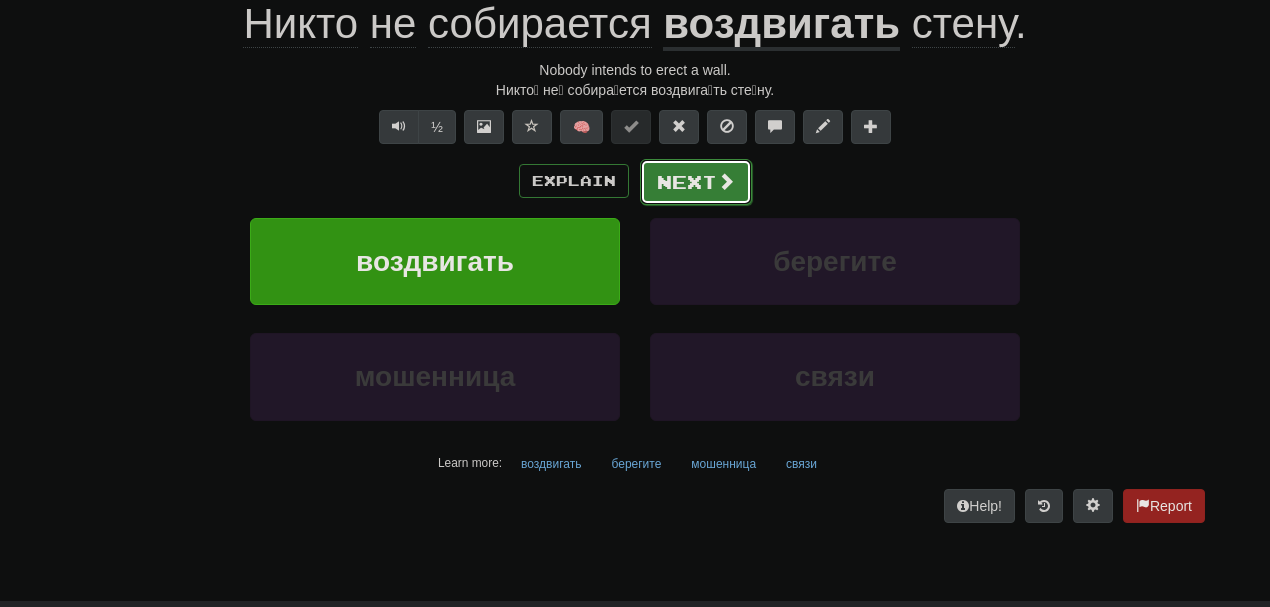 click at bounding box center [726, 181] 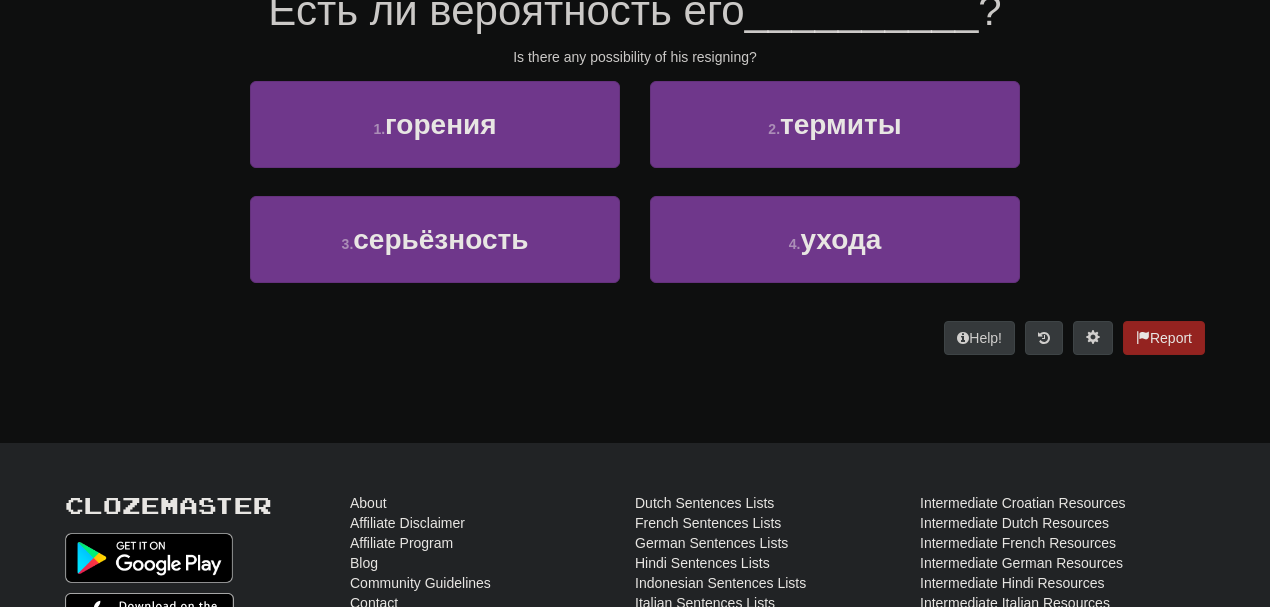 scroll, scrollTop: 201, scrollLeft: 0, axis: vertical 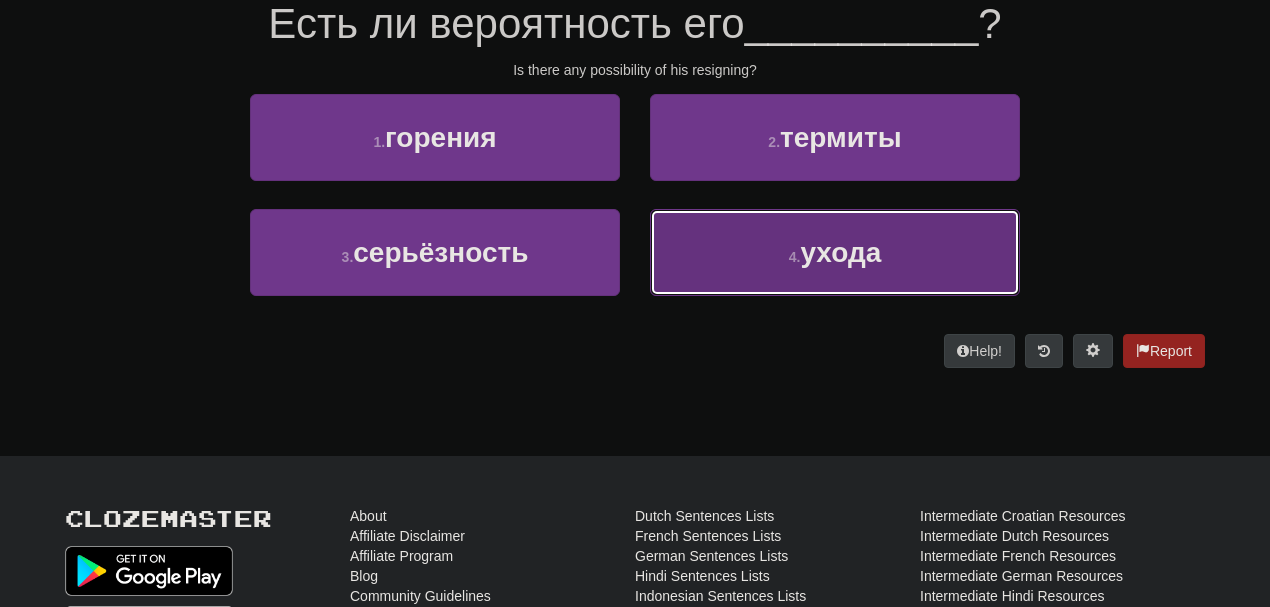 click on "4 .  ухода" at bounding box center (835, 252) 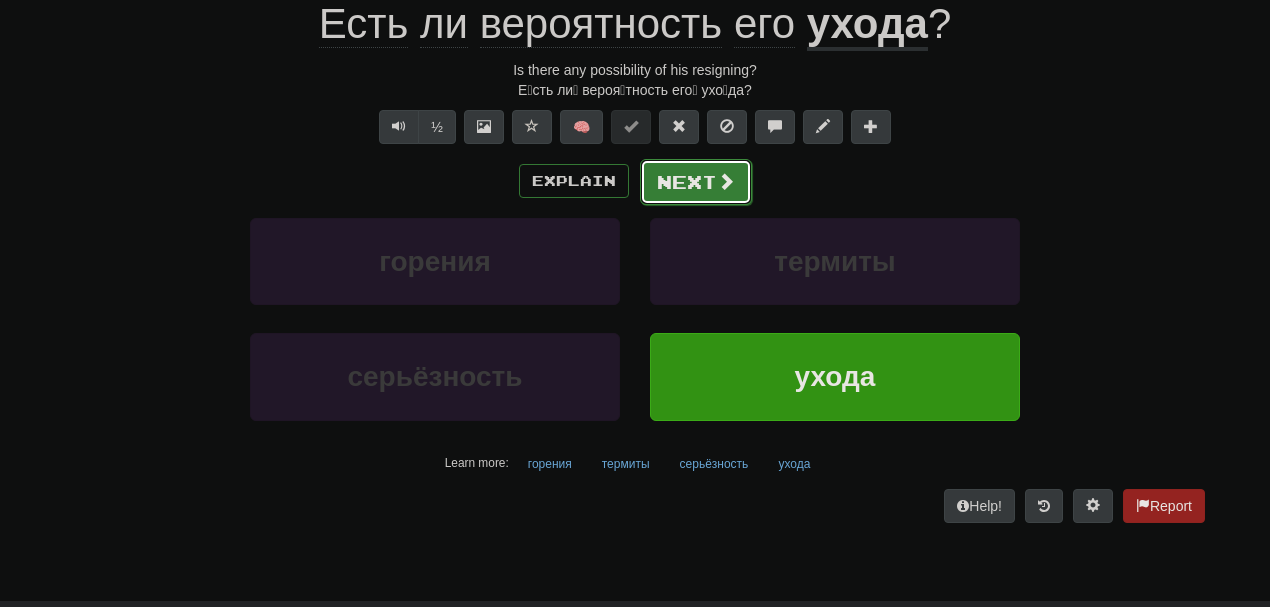 click on "Next" at bounding box center [696, 182] 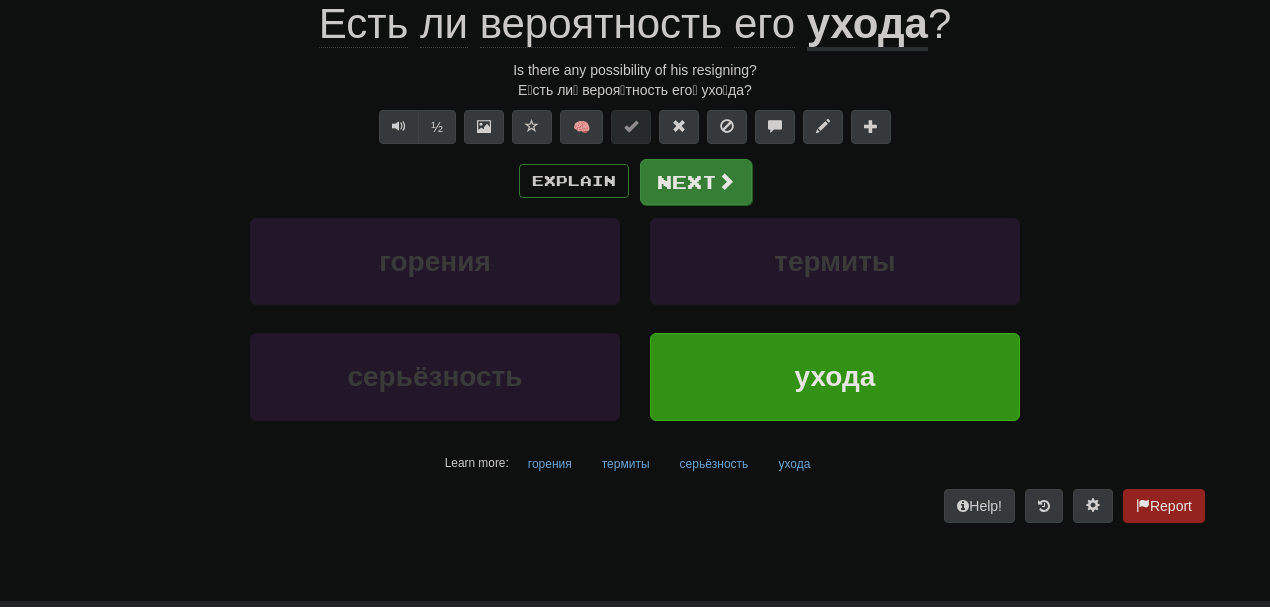 scroll, scrollTop: 201, scrollLeft: 0, axis: vertical 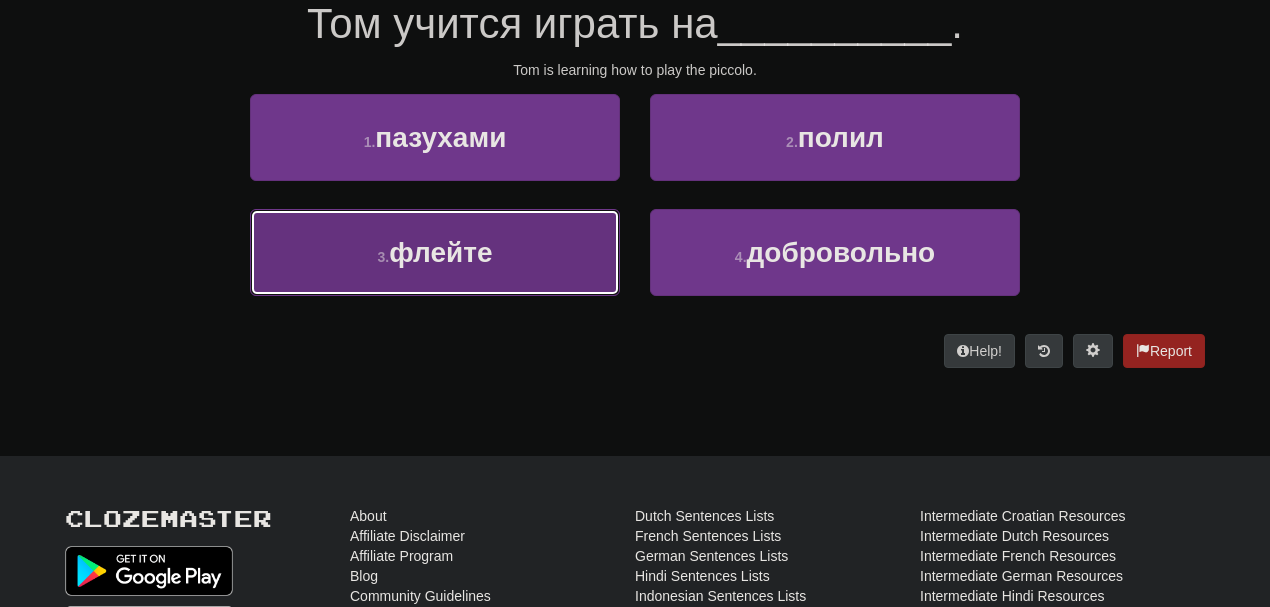 click on "3 .  флейте" at bounding box center [435, 252] 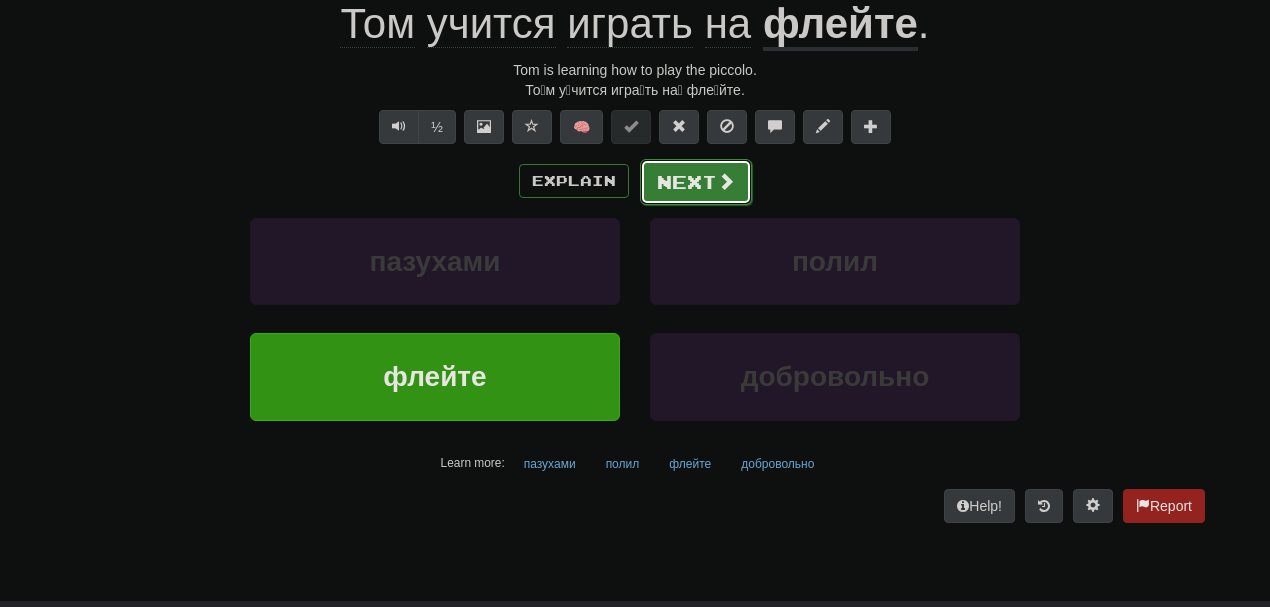 click on "Next" at bounding box center [696, 182] 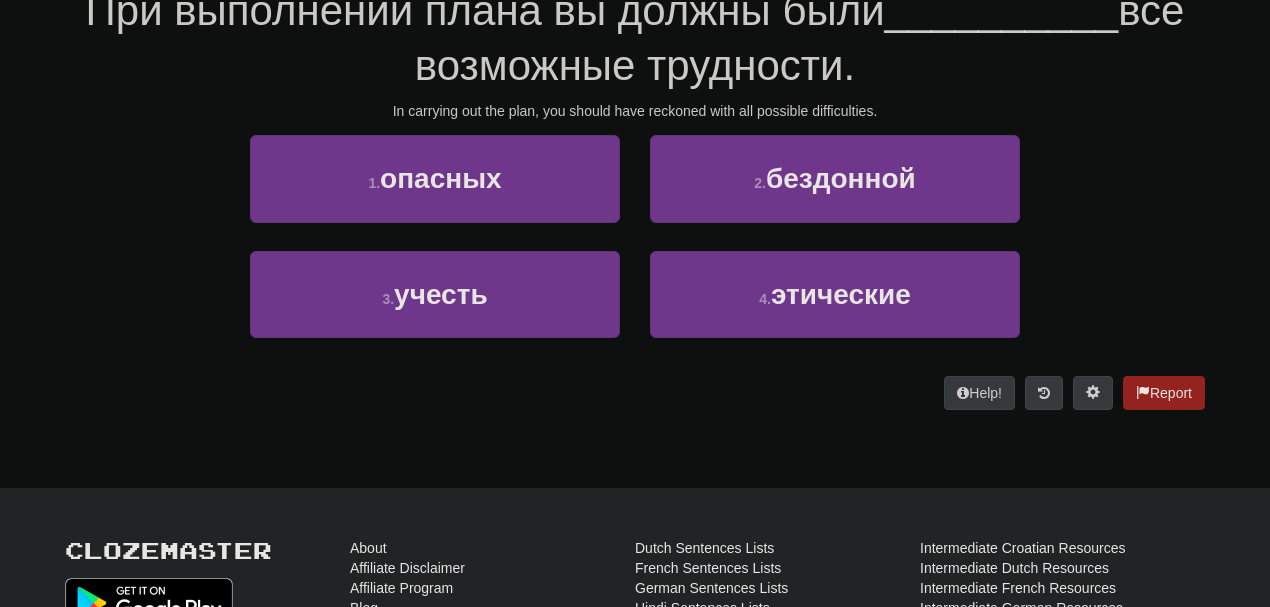 scroll, scrollTop: 201, scrollLeft: 0, axis: vertical 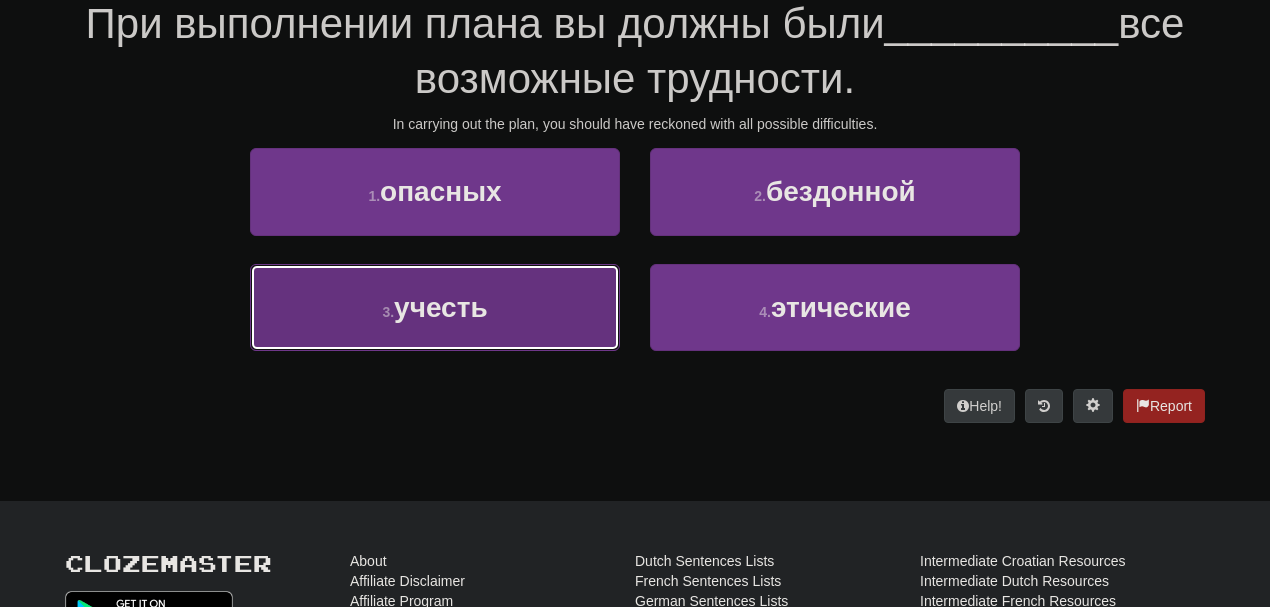 click on "3 .  учесть" at bounding box center (435, 307) 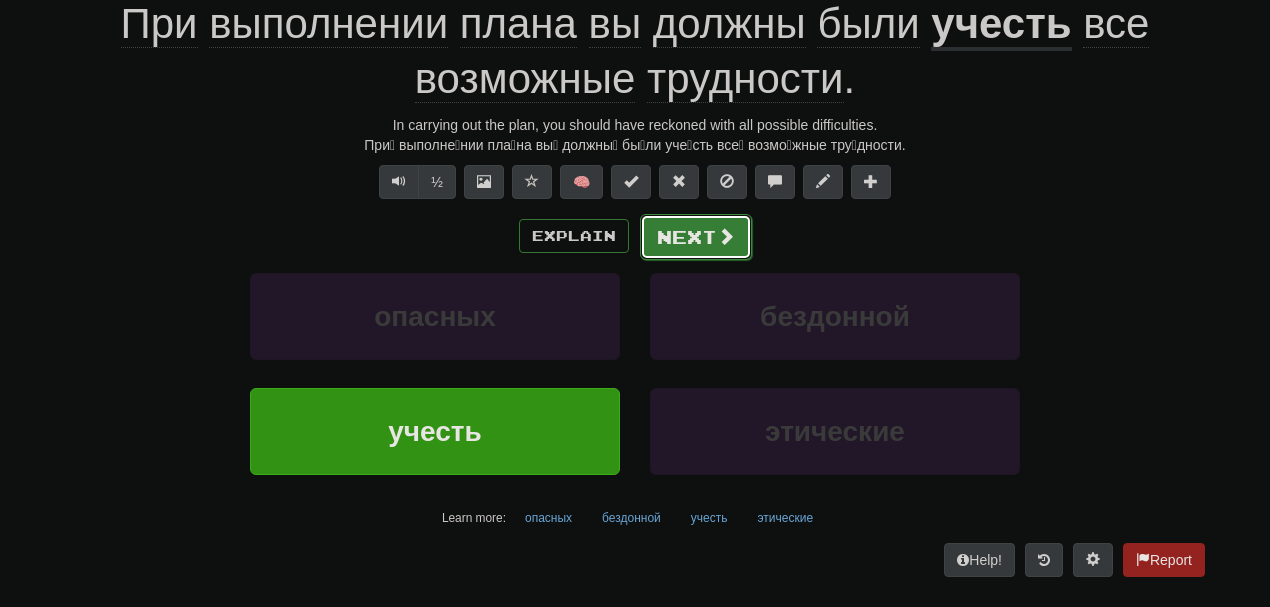 click on "Next" at bounding box center (696, 237) 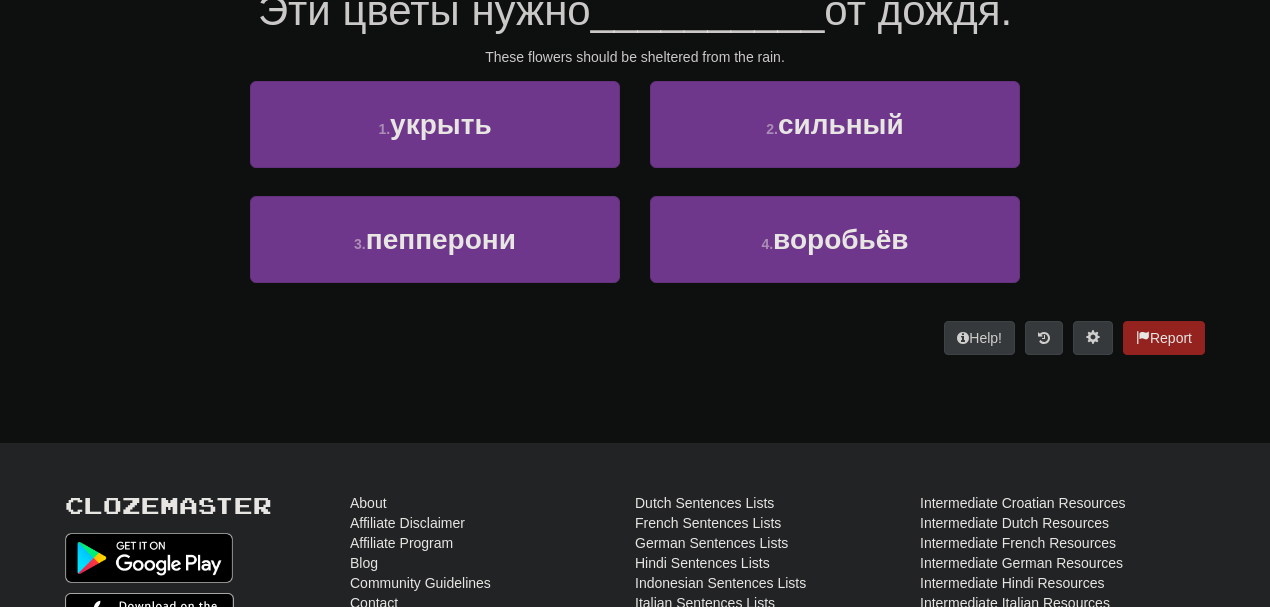scroll, scrollTop: 201, scrollLeft: 0, axis: vertical 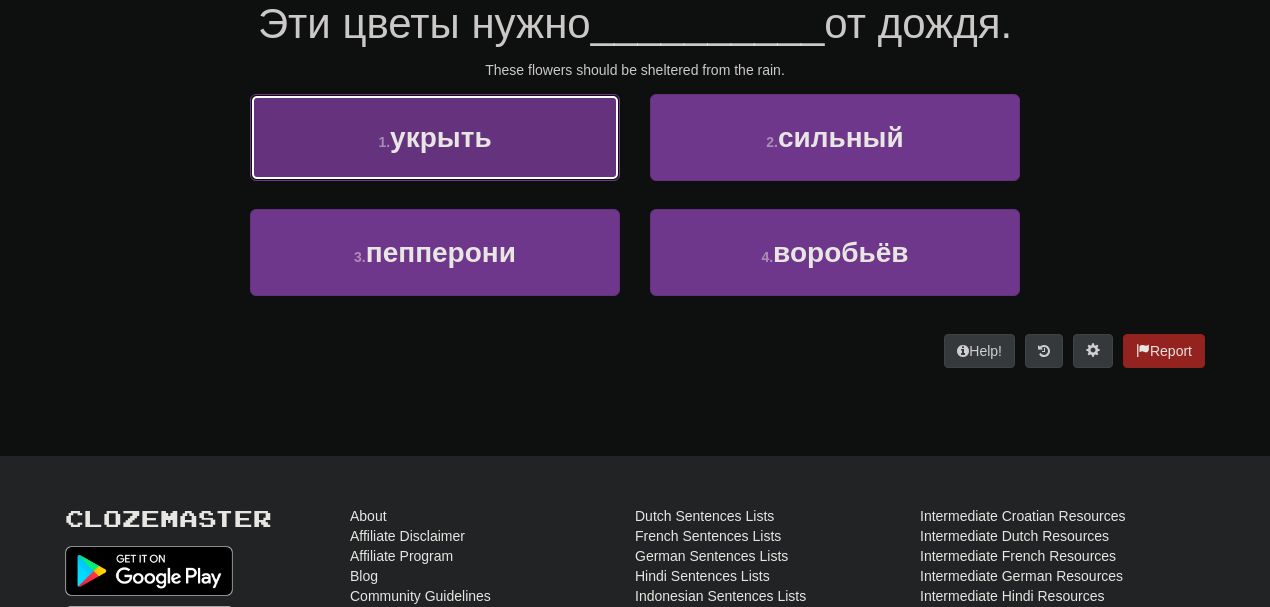 click on "1 .  укрыть" at bounding box center [435, 137] 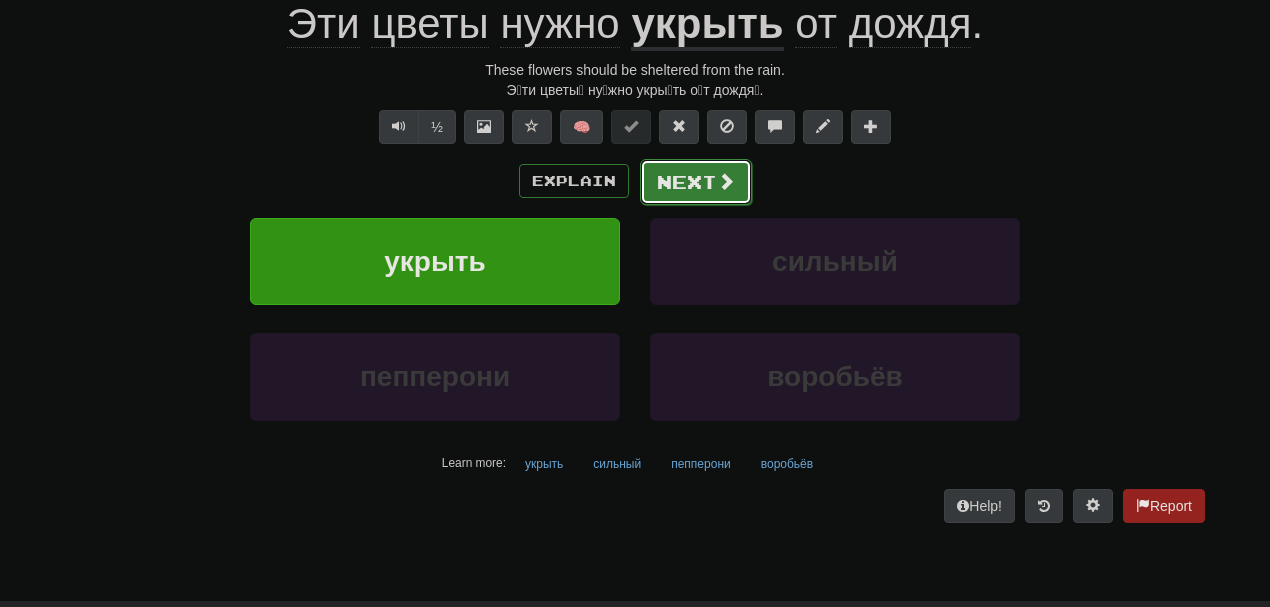 click on "Next" at bounding box center [696, 182] 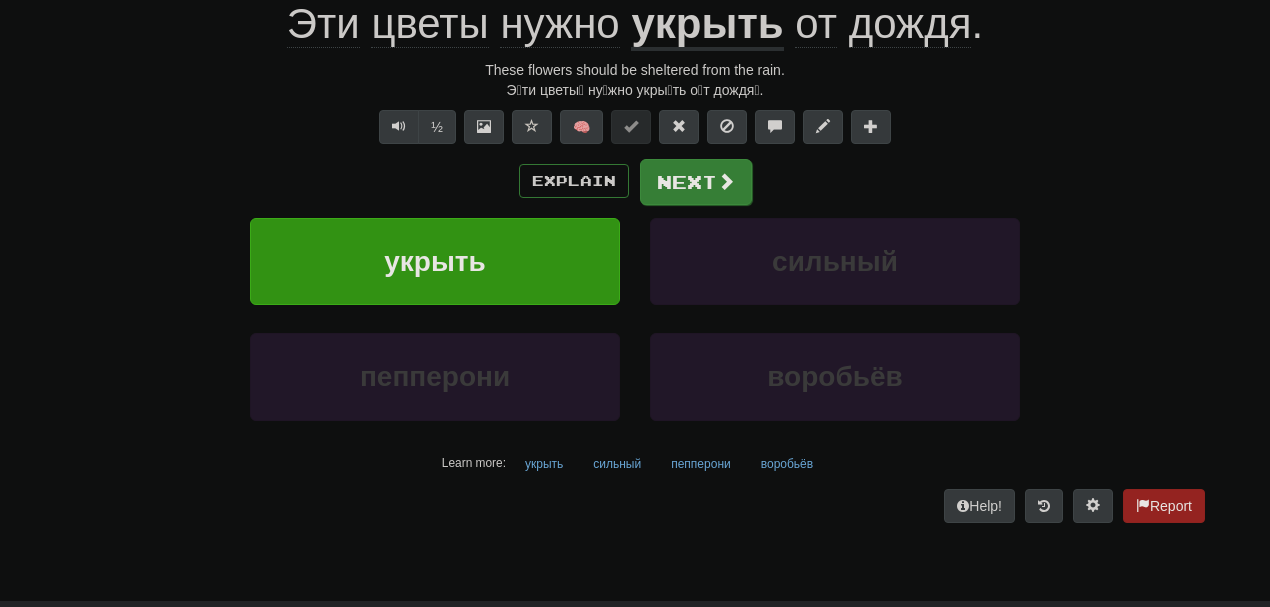 scroll, scrollTop: 201, scrollLeft: 0, axis: vertical 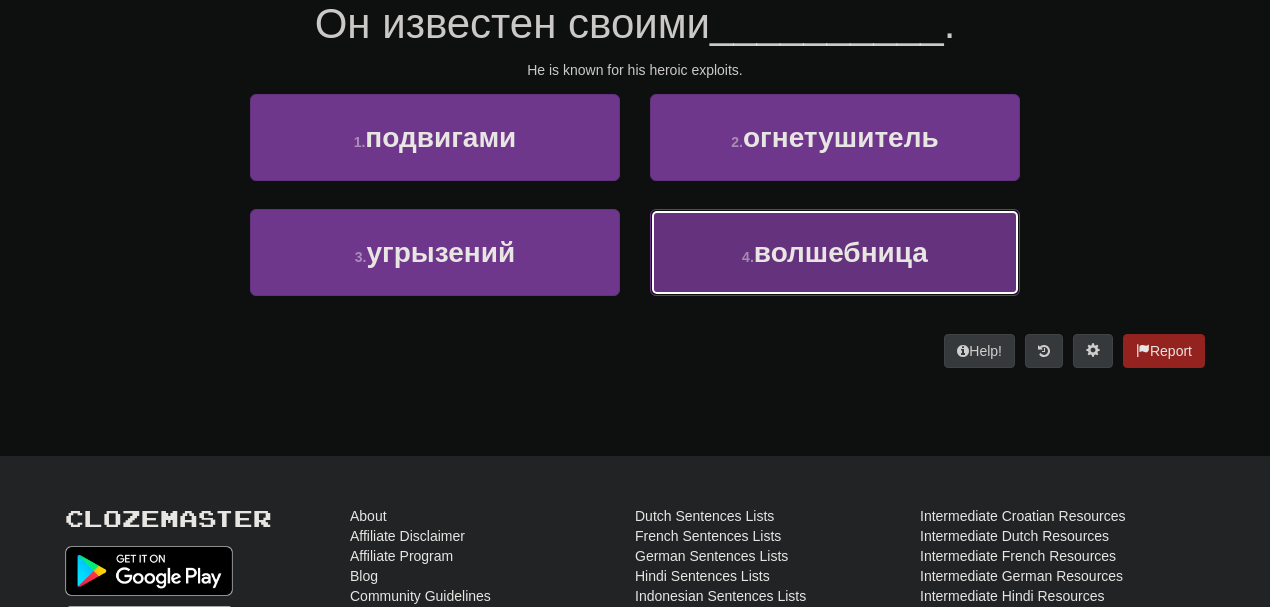 click on "4 .  волшебница" at bounding box center (835, 252) 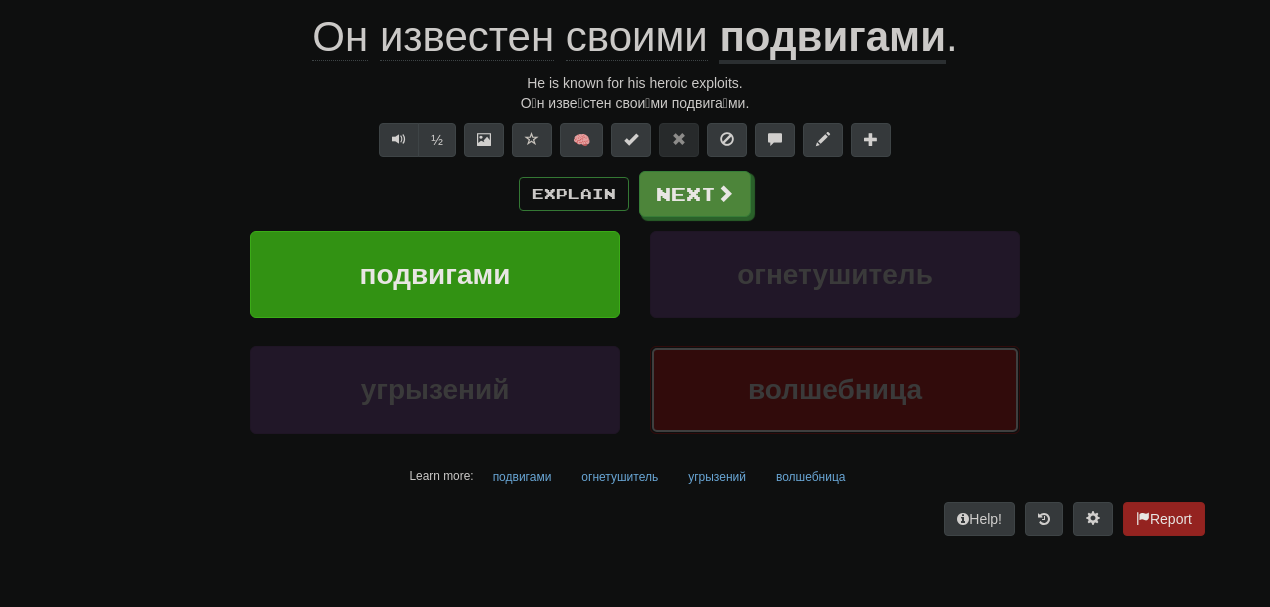 scroll, scrollTop: 214, scrollLeft: 0, axis: vertical 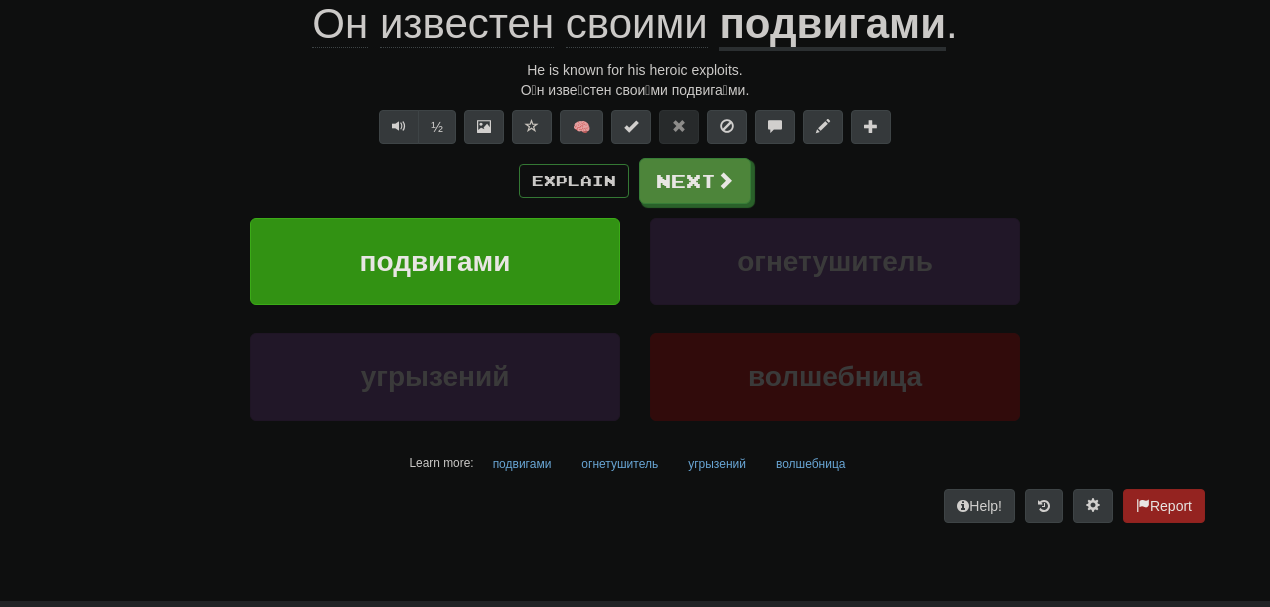 click on "подвигами" at bounding box center (832, 25) 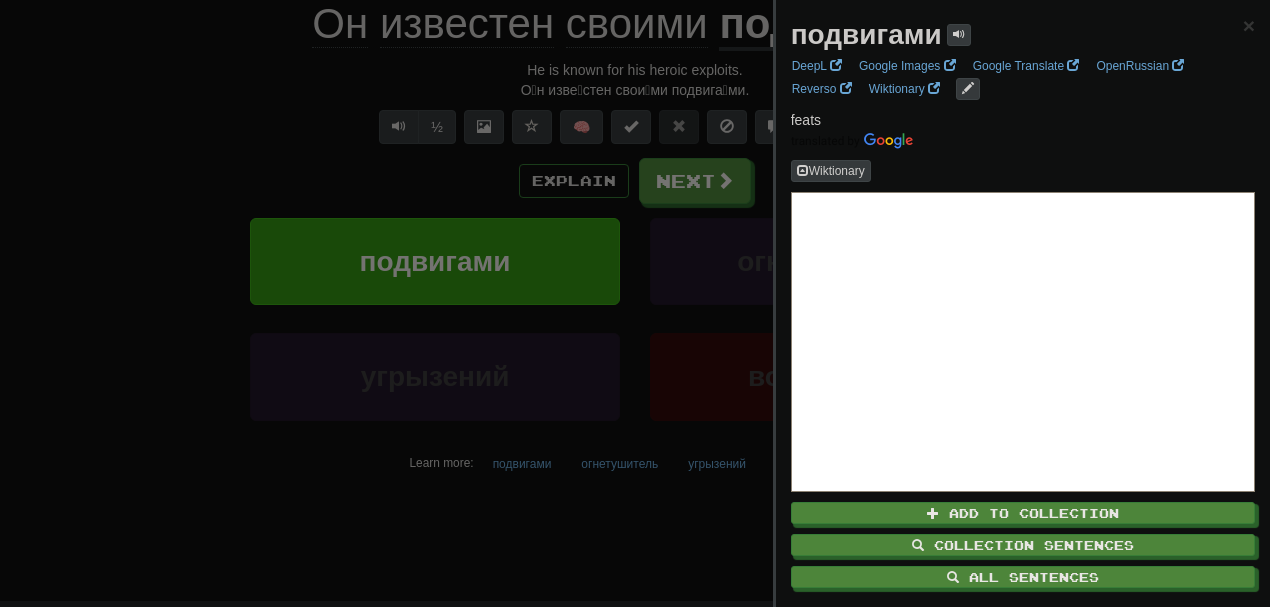 click at bounding box center [635, 303] 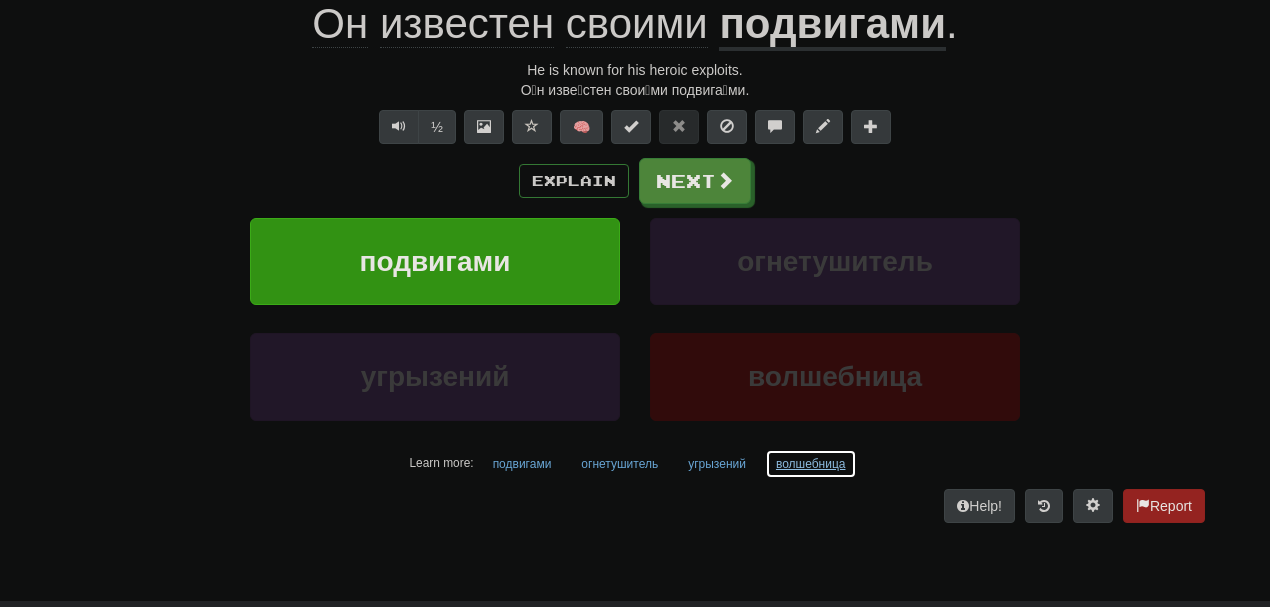 click on "волшебница" at bounding box center [811, 464] 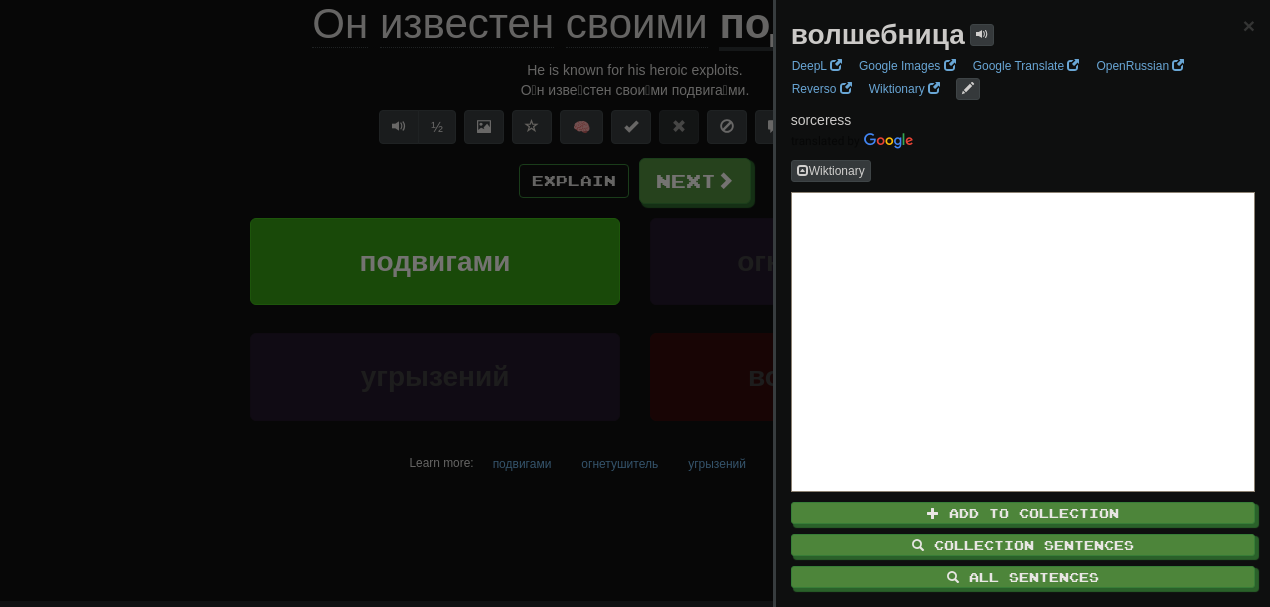 click at bounding box center (635, 303) 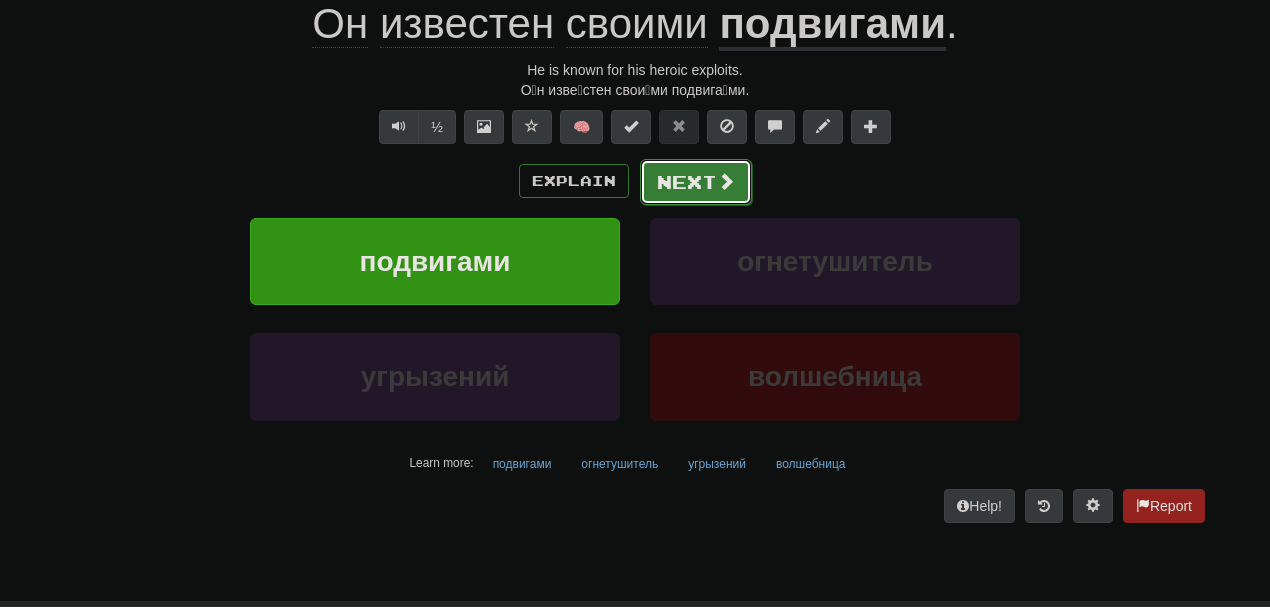 click on "Next" at bounding box center (696, 182) 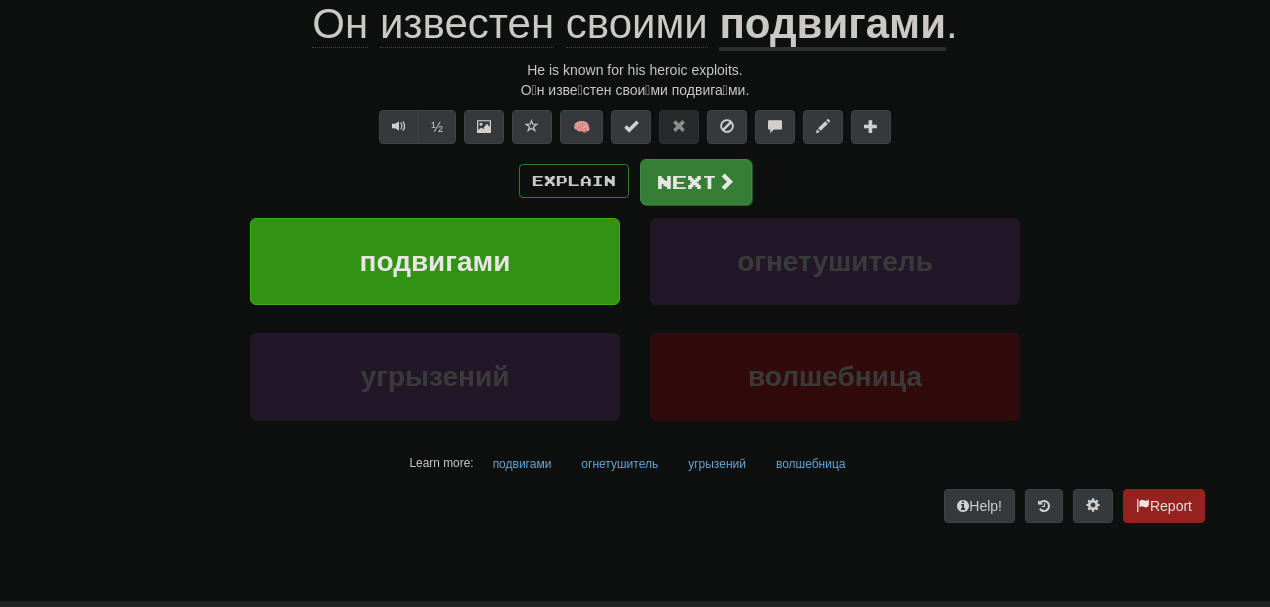 scroll, scrollTop: 201, scrollLeft: 0, axis: vertical 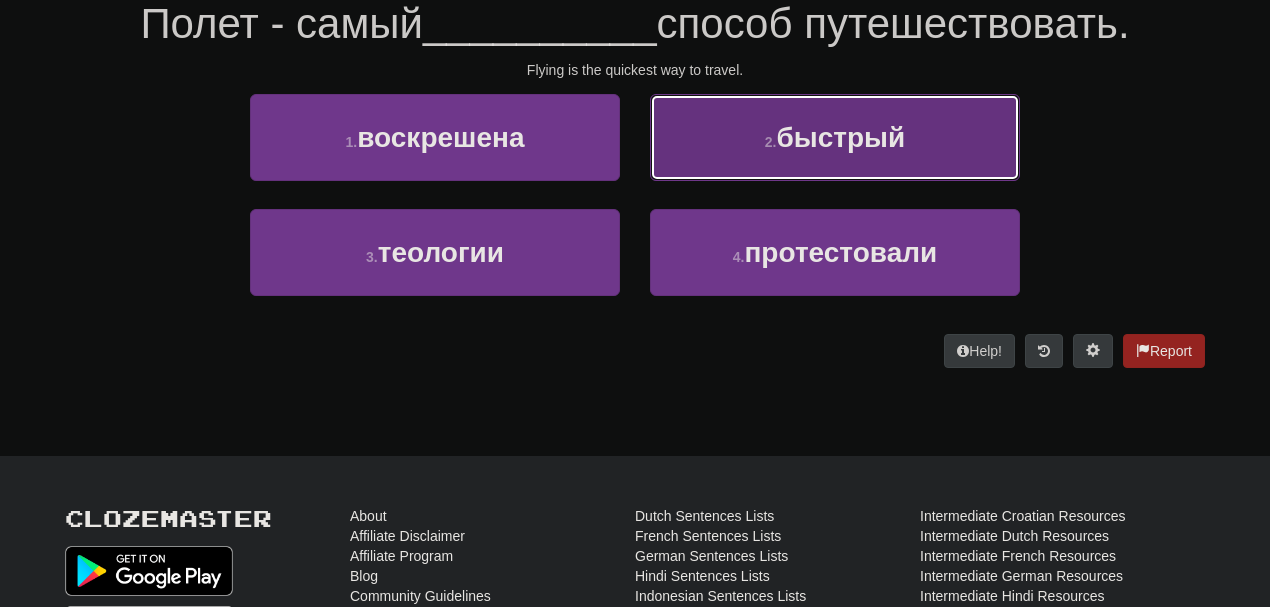 click on "2 .  быстрый" at bounding box center (835, 137) 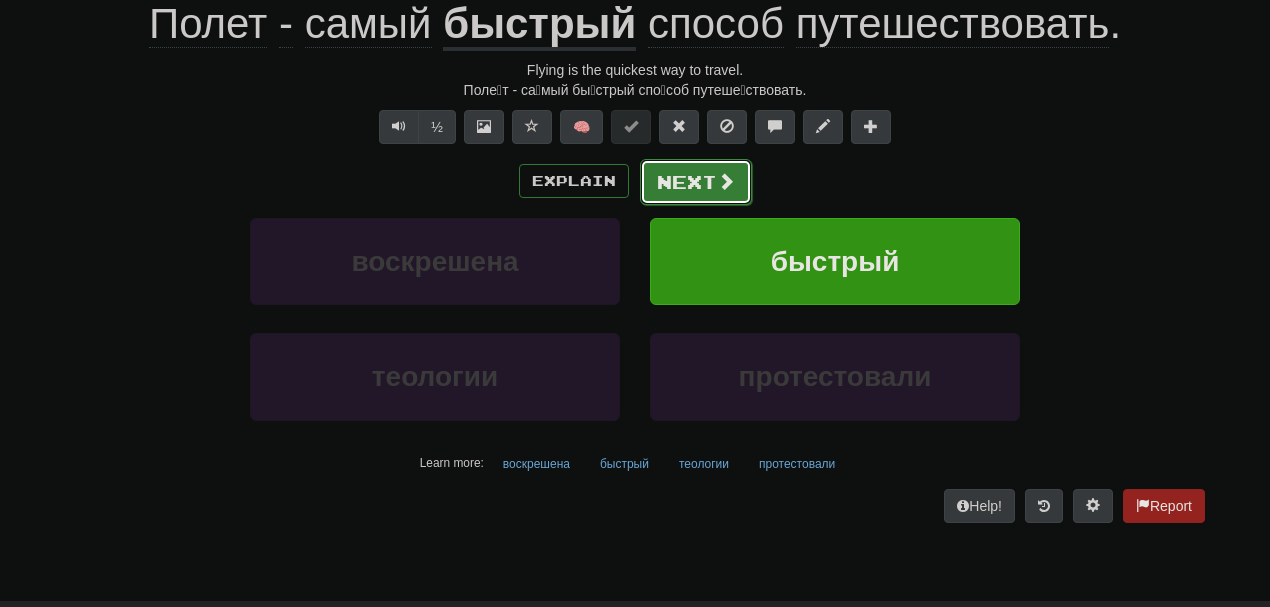 click on "Next" at bounding box center (696, 182) 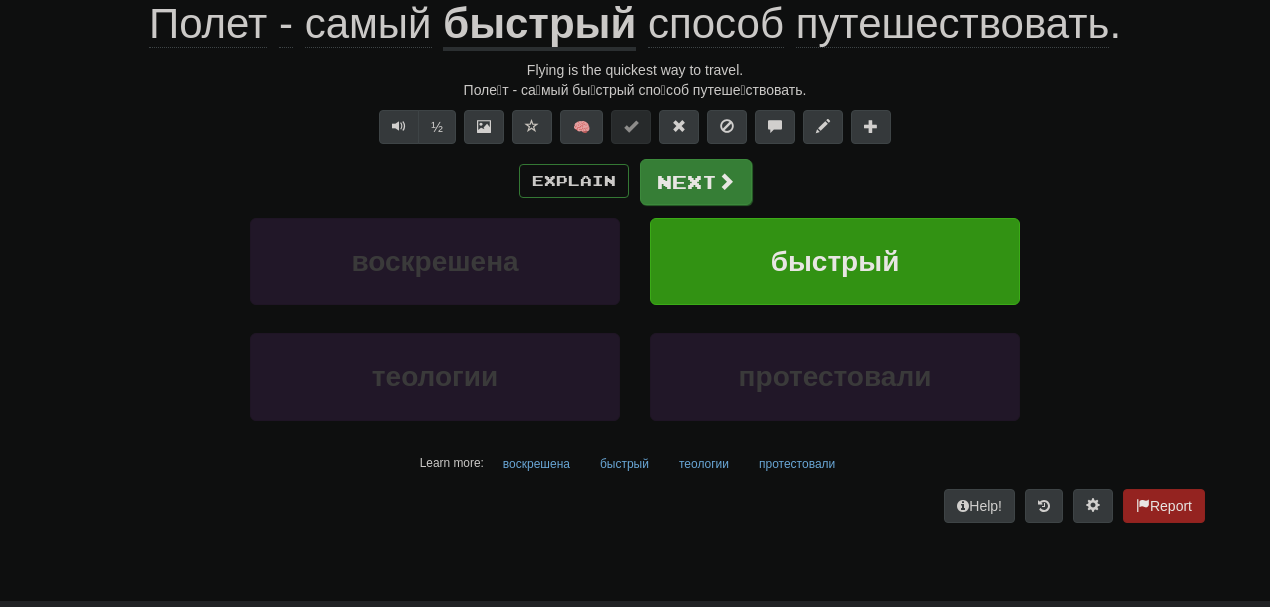 scroll, scrollTop: 201, scrollLeft: 0, axis: vertical 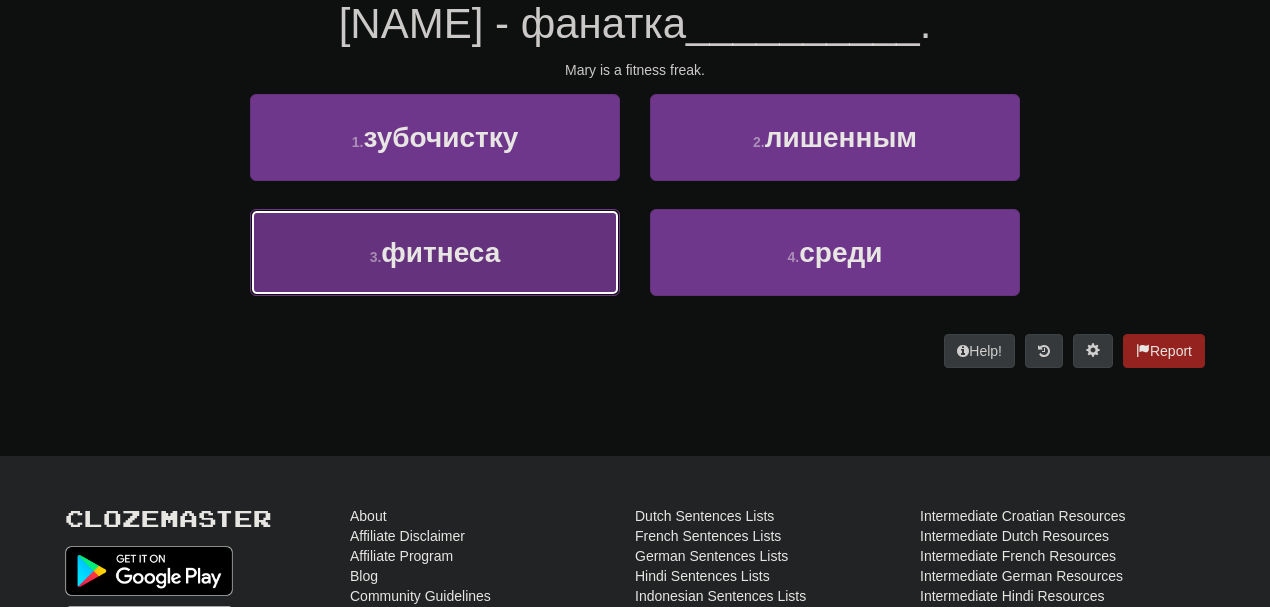 click on "3 .  фитнеса" at bounding box center [435, 252] 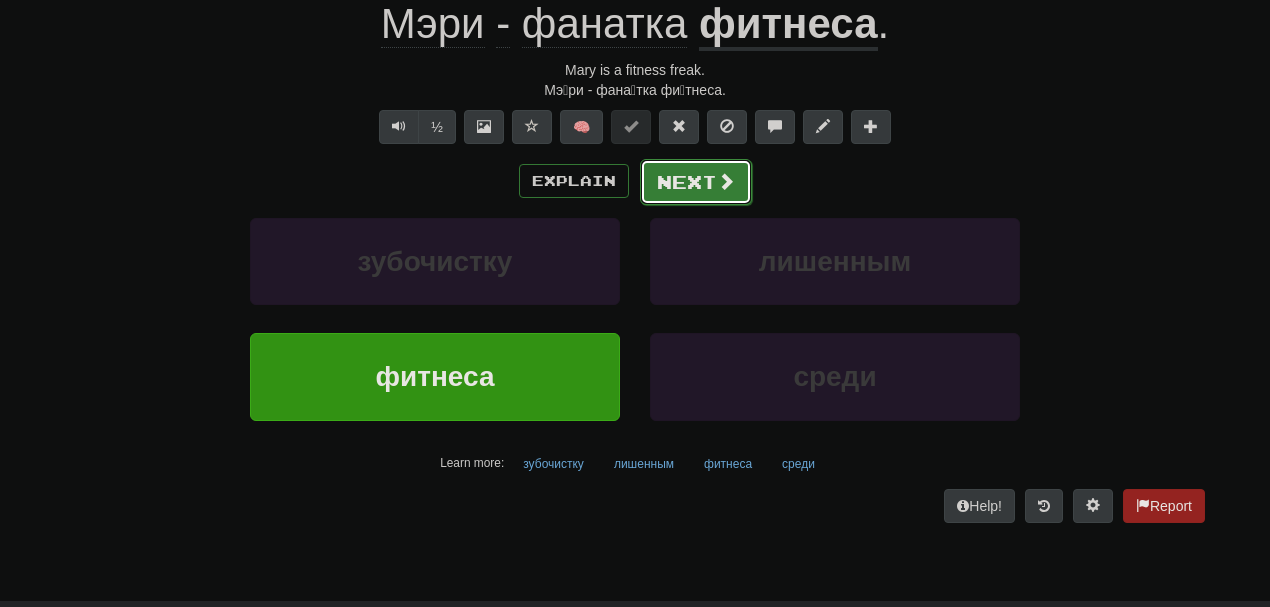 click on "Next" at bounding box center [696, 182] 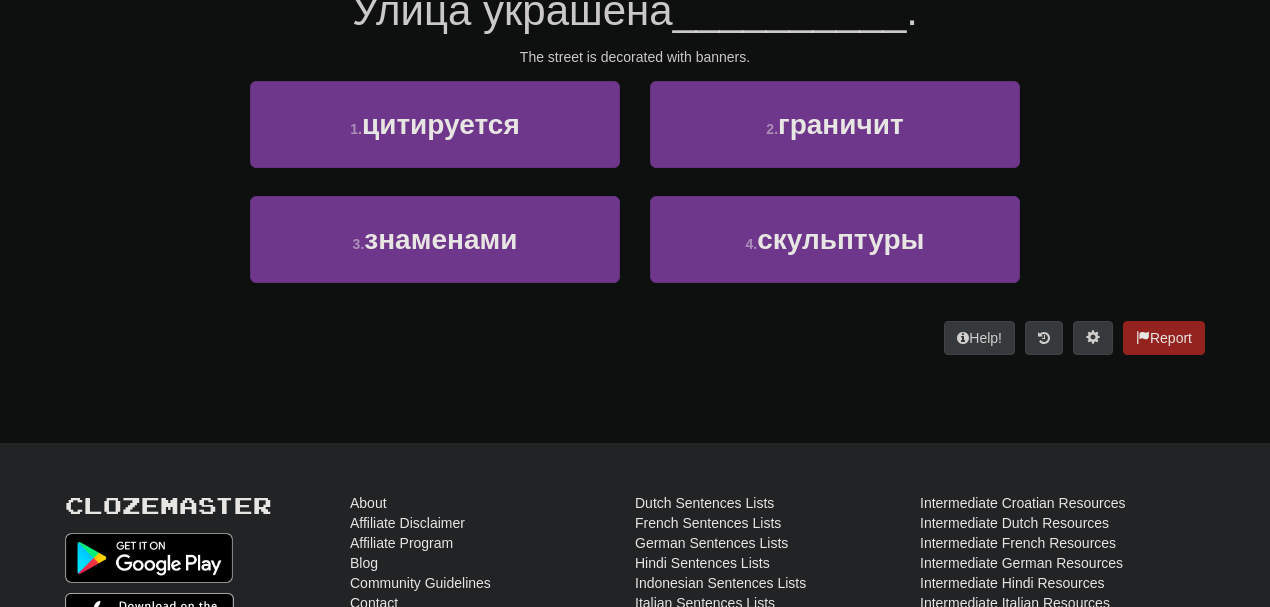scroll, scrollTop: 201, scrollLeft: 0, axis: vertical 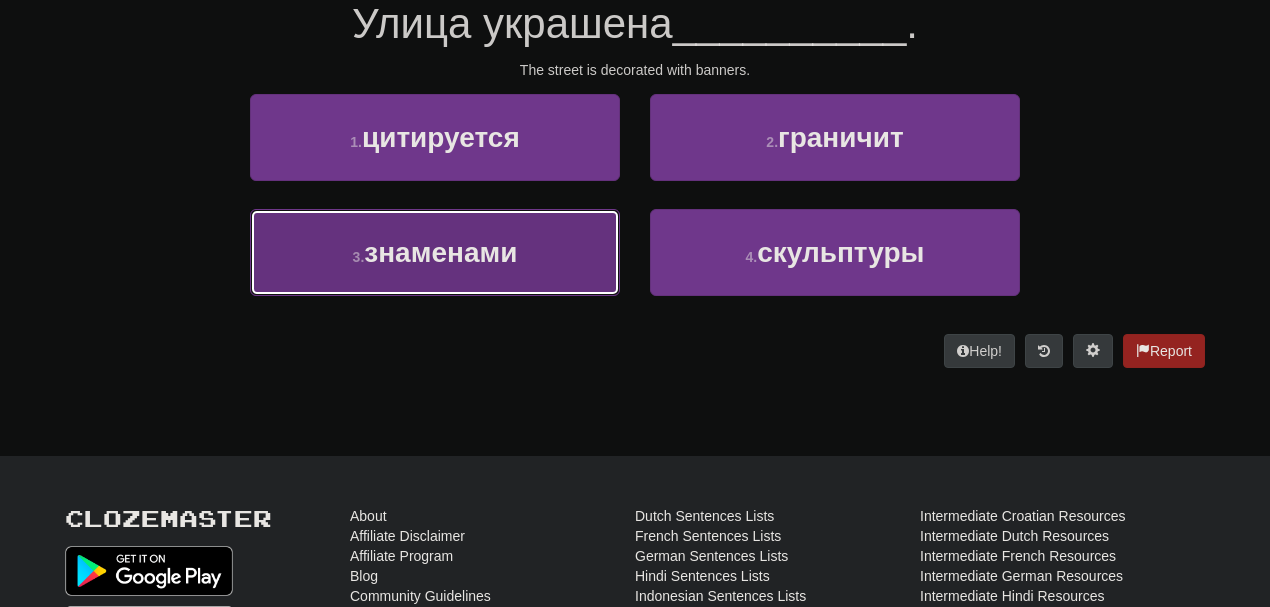 click on "3 .  знаменами" at bounding box center (435, 252) 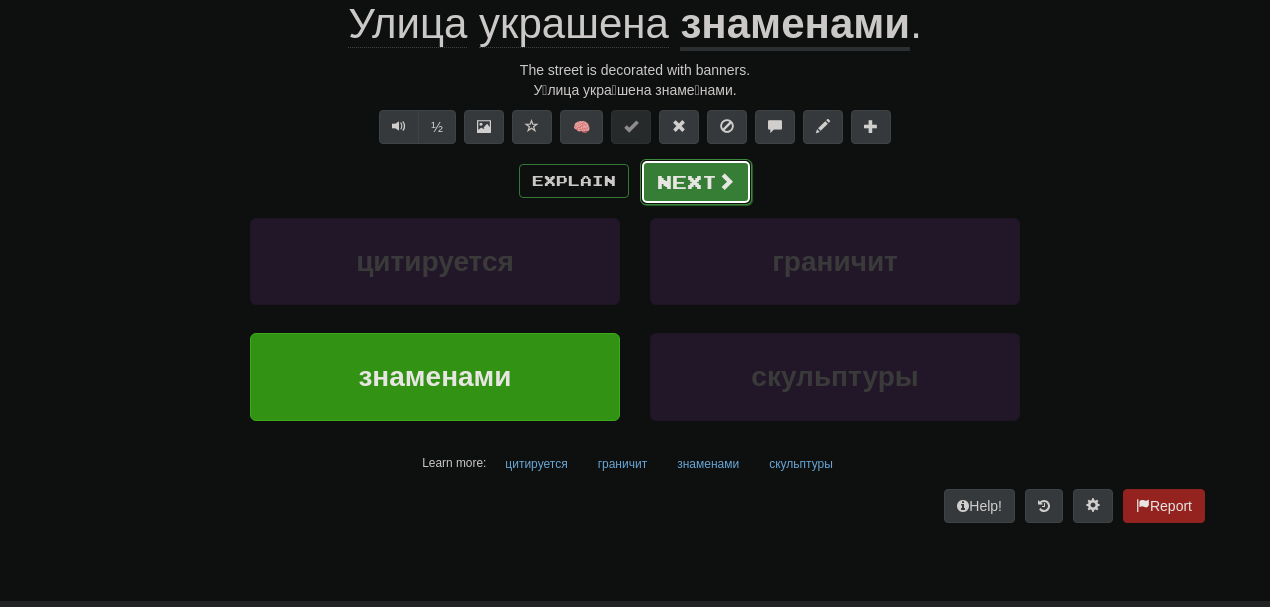 click on "Next" at bounding box center [696, 182] 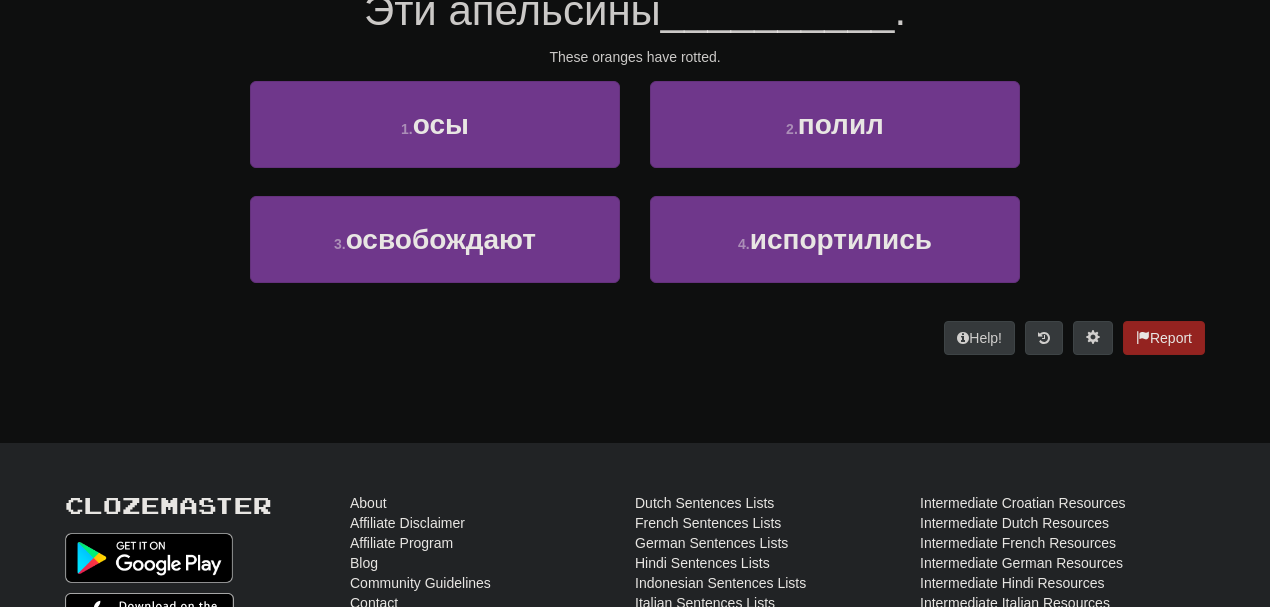 scroll, scrollTop: 201, scrollLeft: 0, axis: vertical 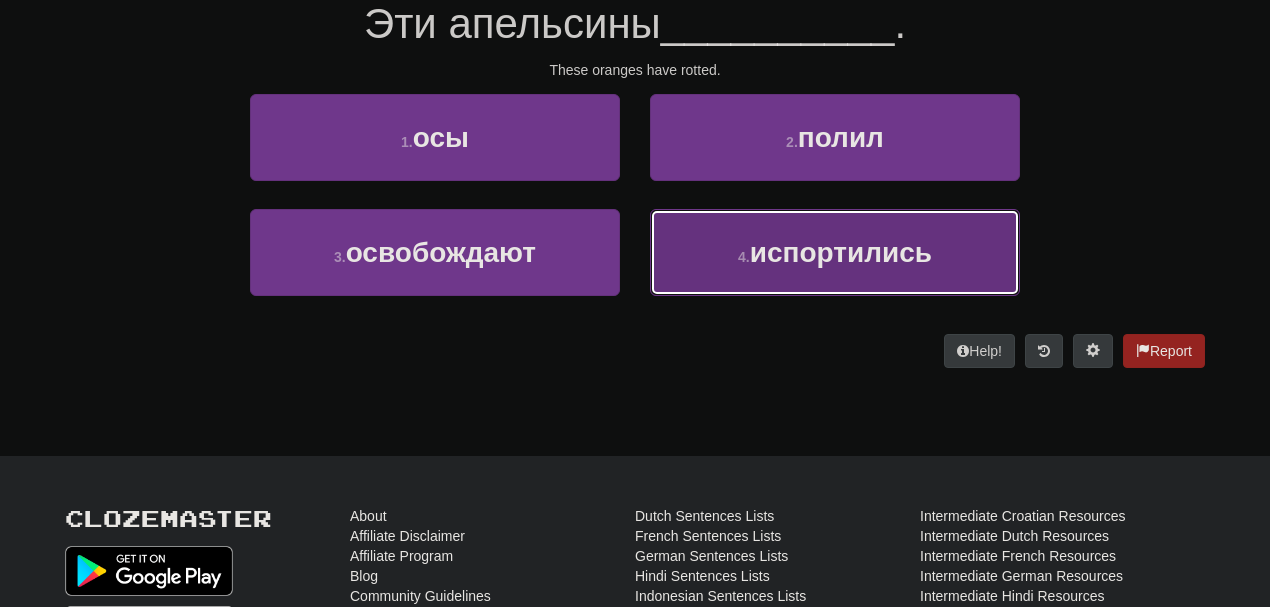 click on "4 .  испортились" at bounding box center [835, 252] 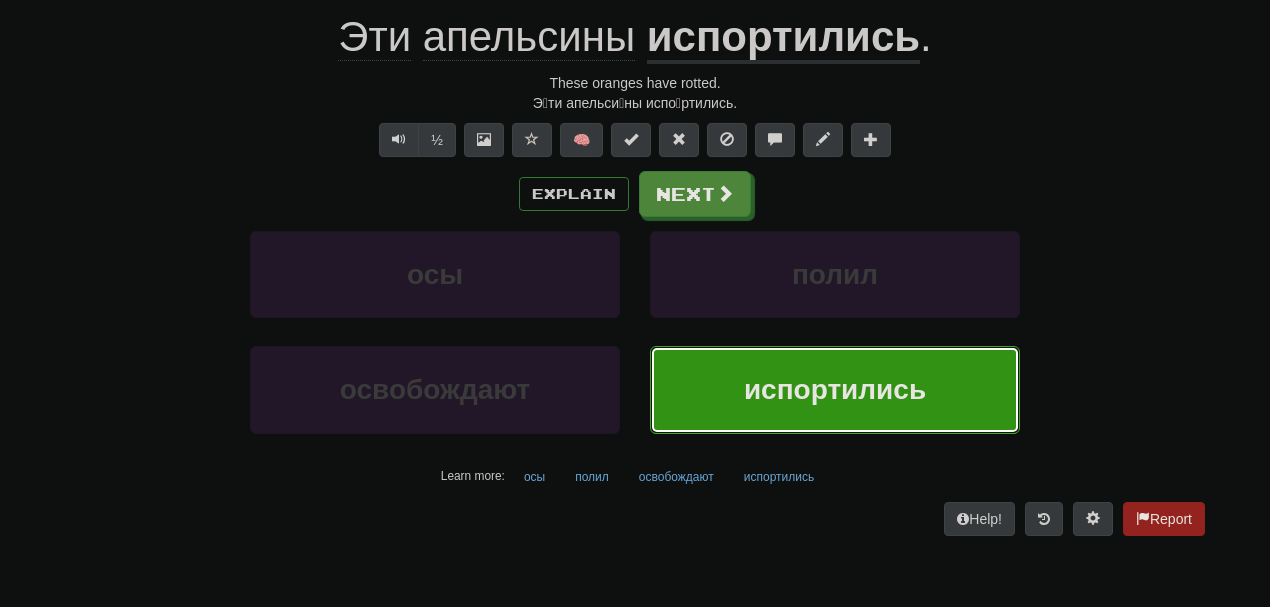 scroll, scrollTop: 214, scrollLeft: 0, axis: vertical 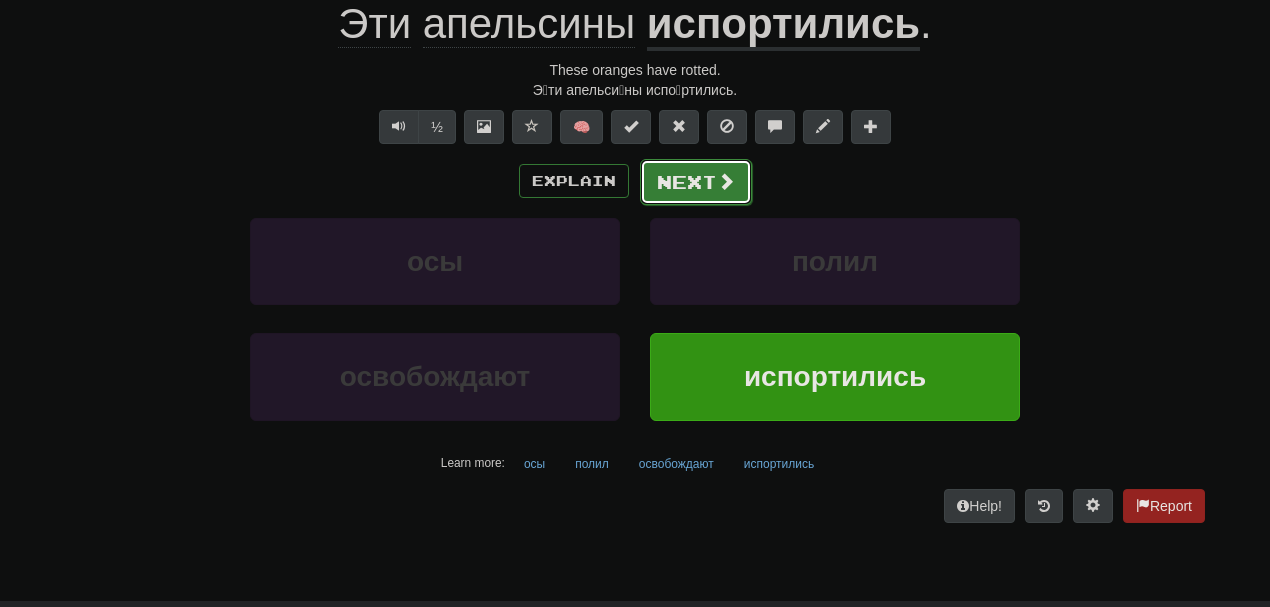 click on "Next" at bounding box center [696, 182] 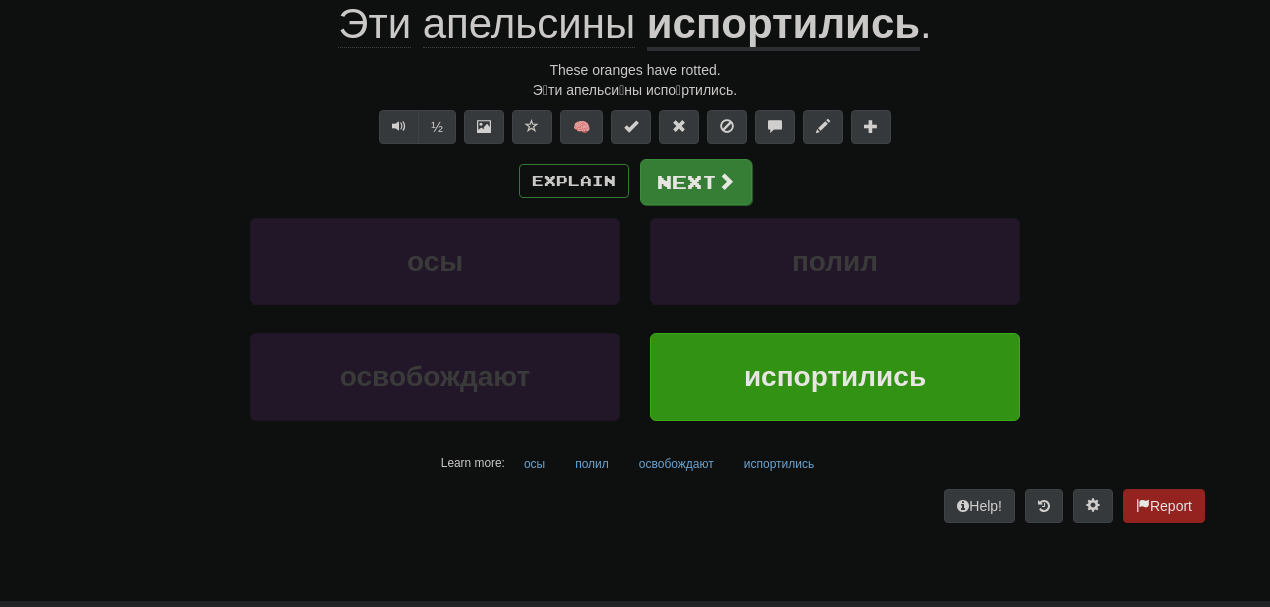 scroll, scrollTop: 201, scrollLeft: 0, axis: vertical 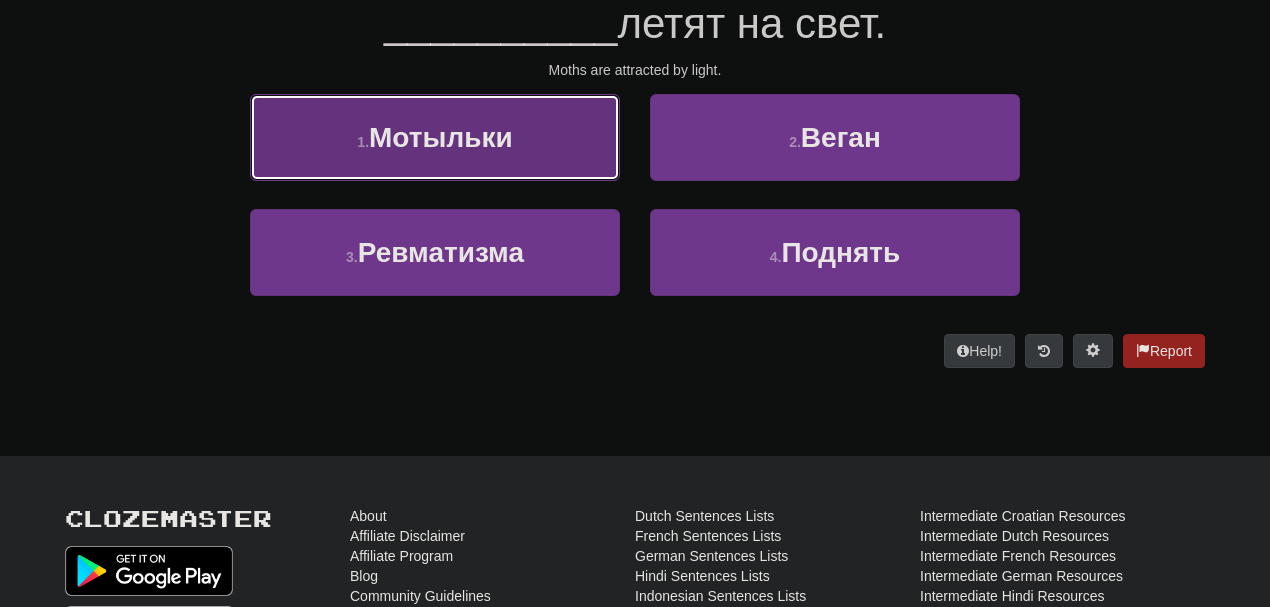 click on "1 .  Мотыльки" at bounding box center (435, 137) 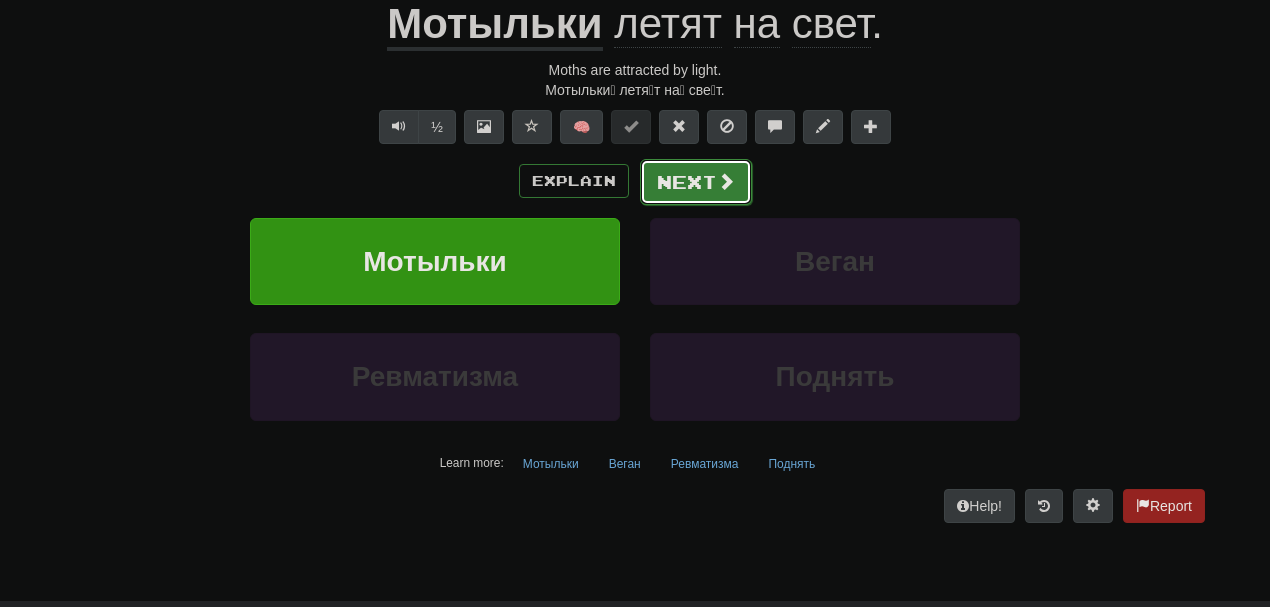 click on "Next" at bounding box center (696, 182) 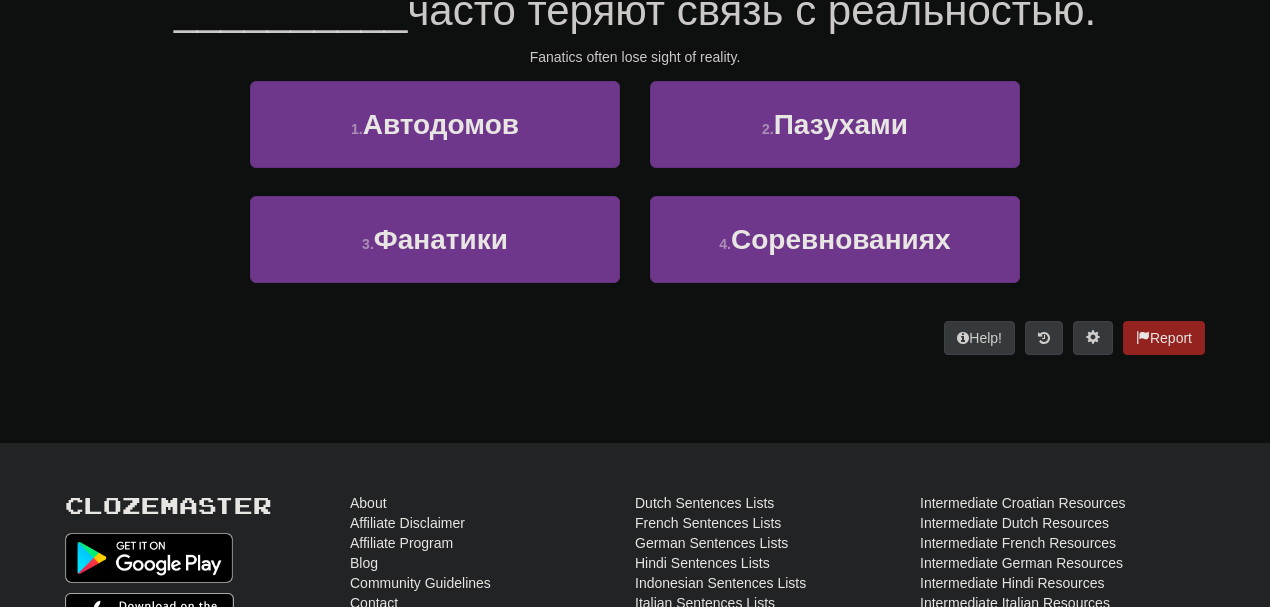 scroll, scrollTop: 201, scrollLeft: 0, axis: vertical 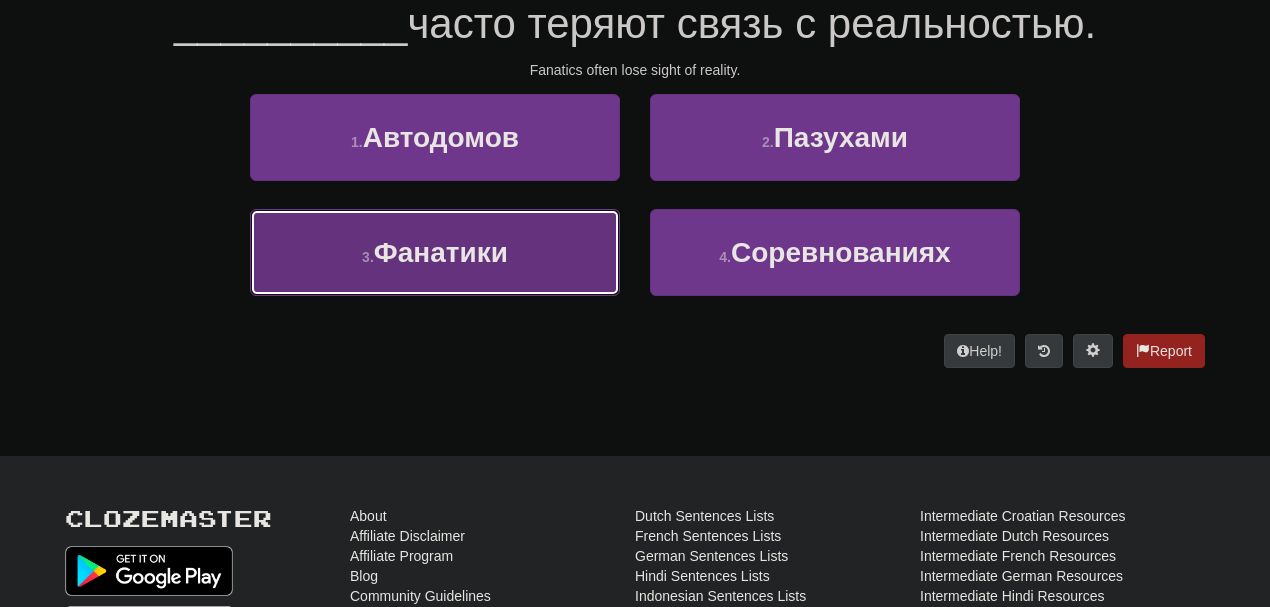click on "3 .  Фанатики" at bounding box center [435, 252] 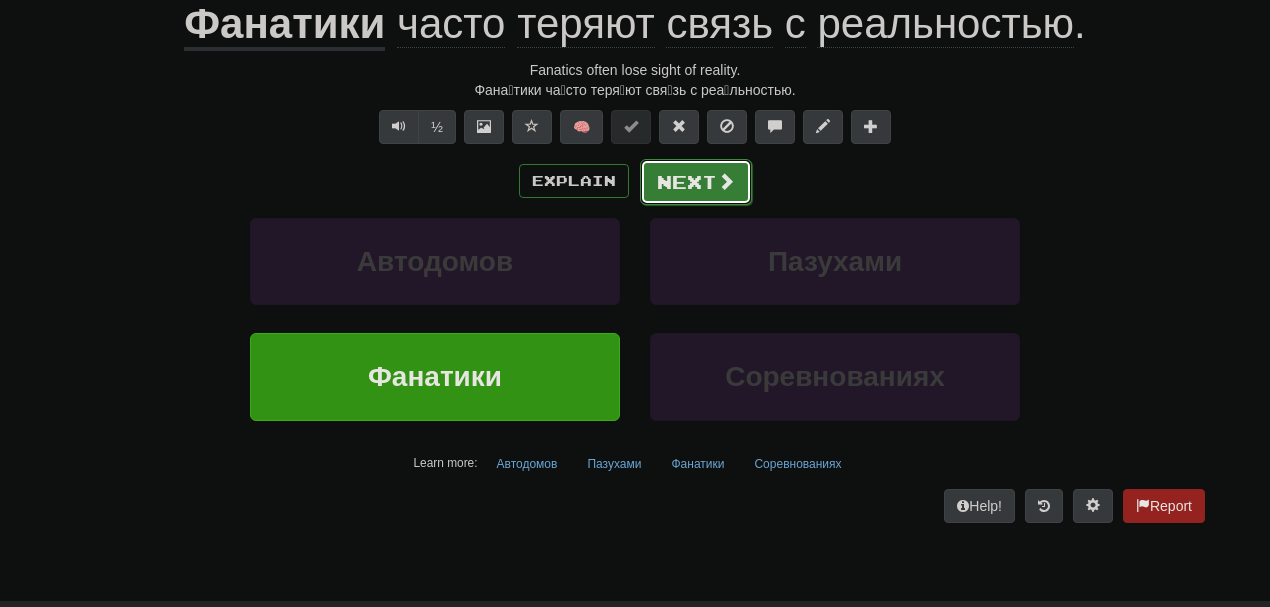 click at bounding box center (726, 181) 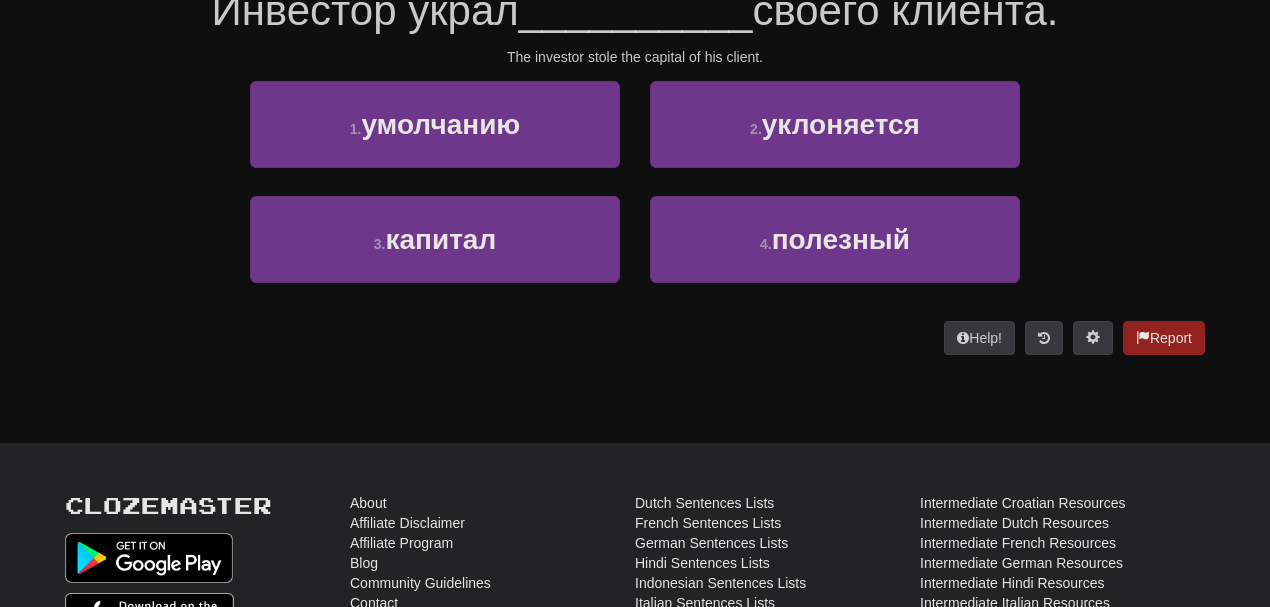 scroll, scrollTop: 201, scrollLeft: 0, axis: vertical 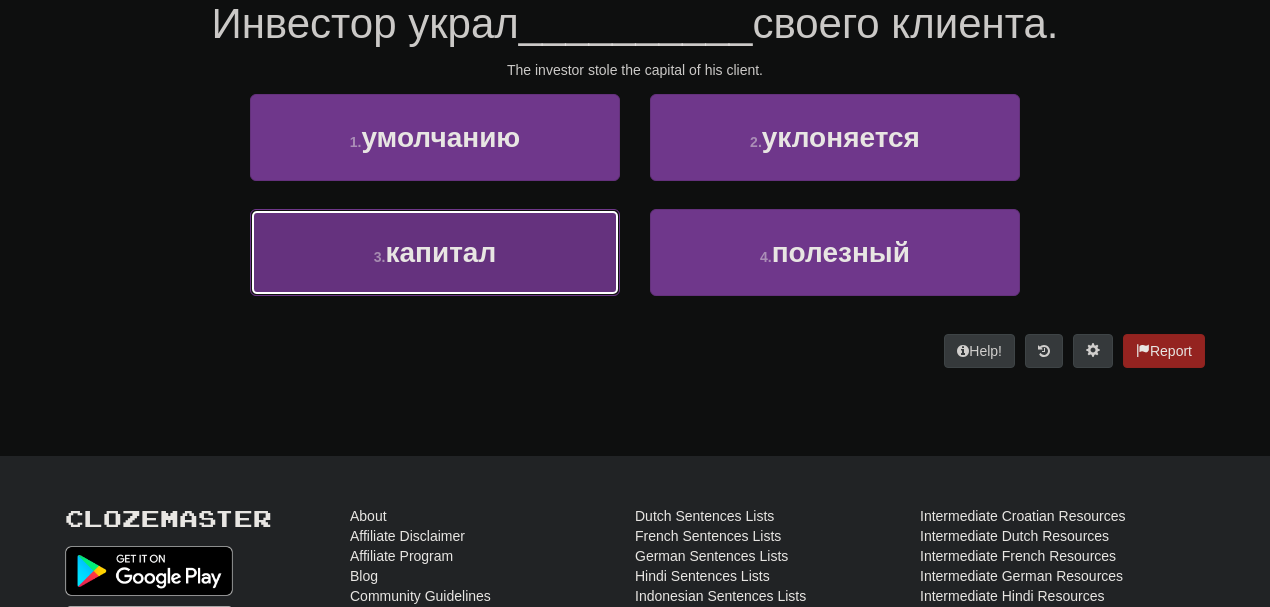 click on "3 .  капитал" at bounding box center (435, 252) 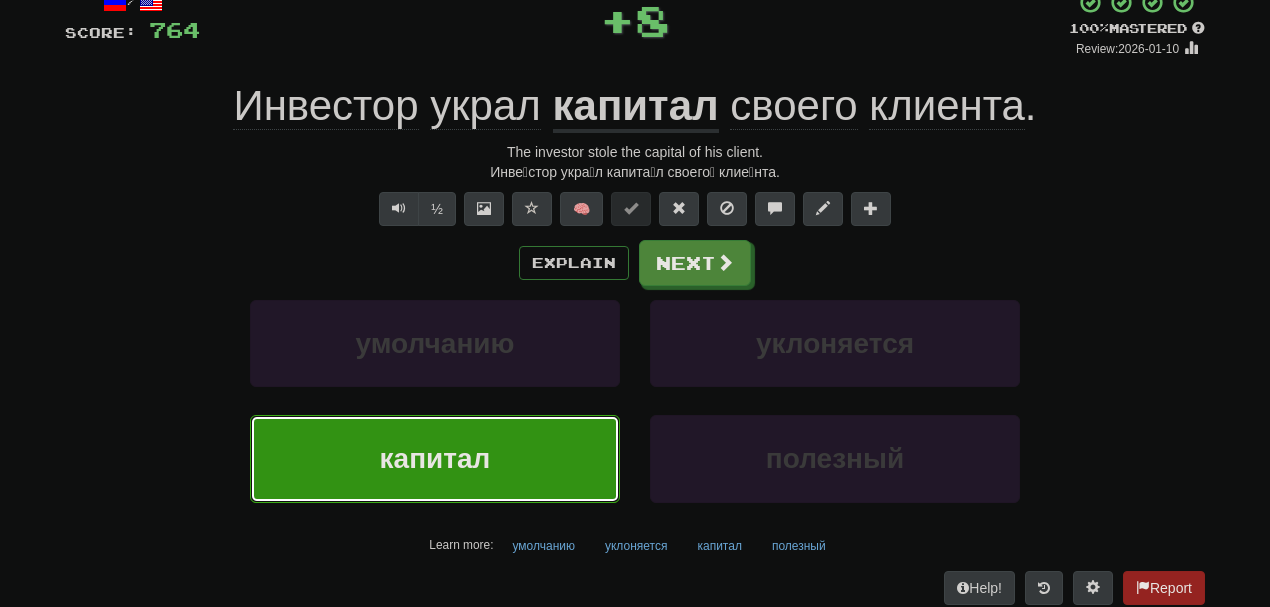 scroll, scrollTop: 133, scrollLeft: 0, axis: vertical 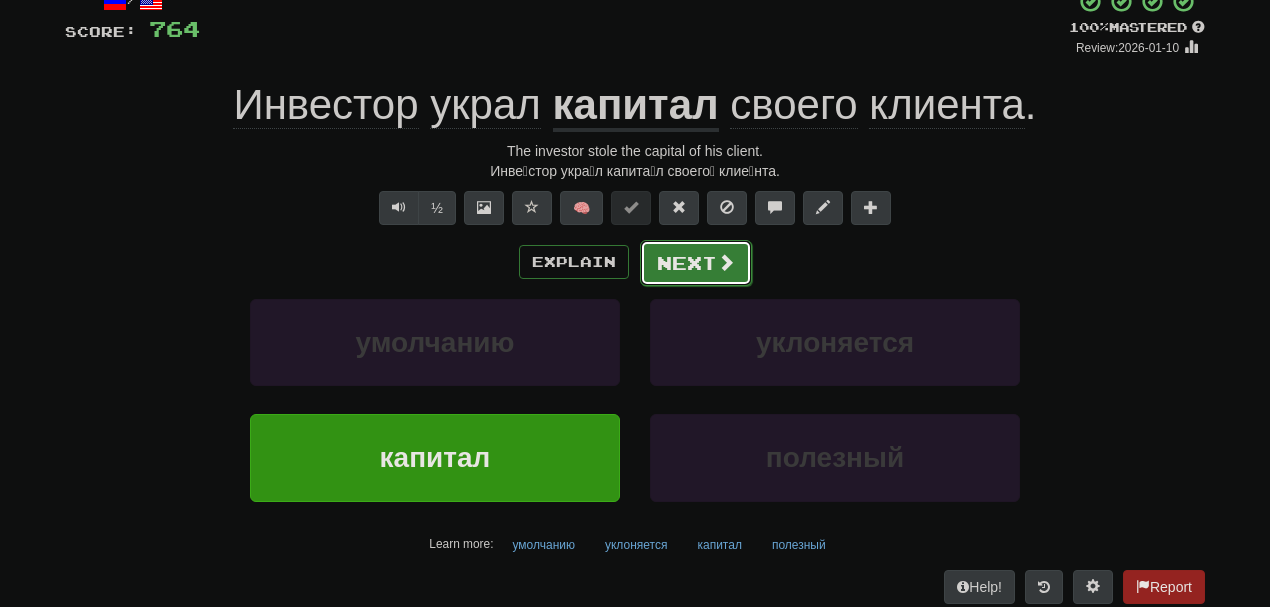 click on "Next" at bounding box center [696, 263] 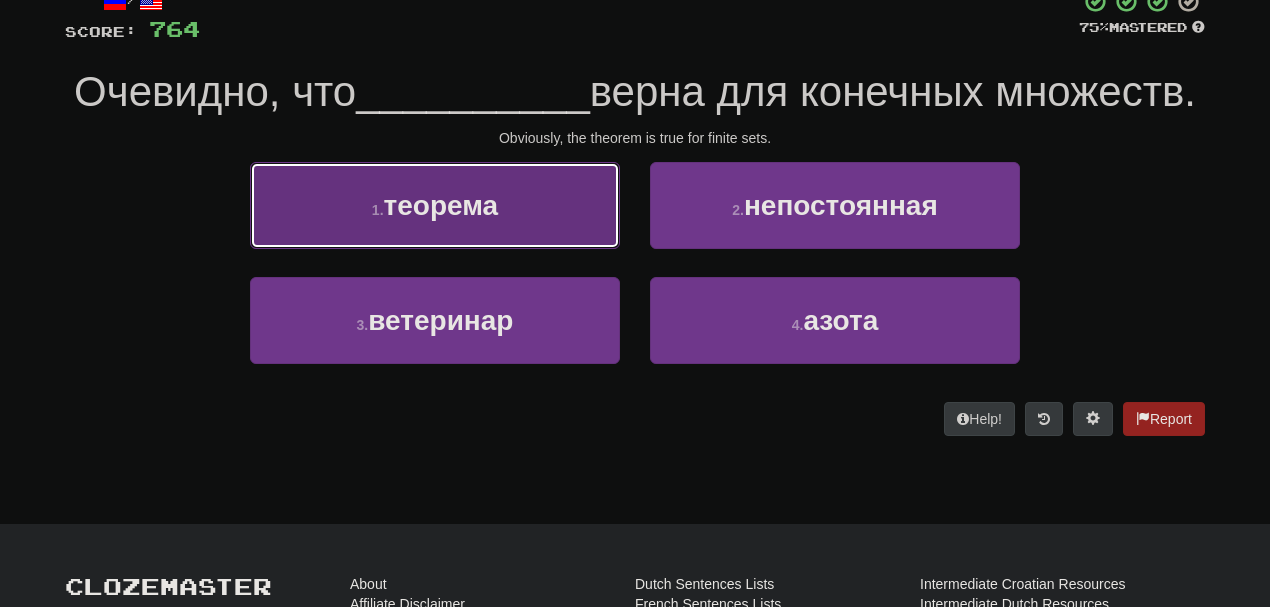 click on "теорема" at bounding box center [441, 205] 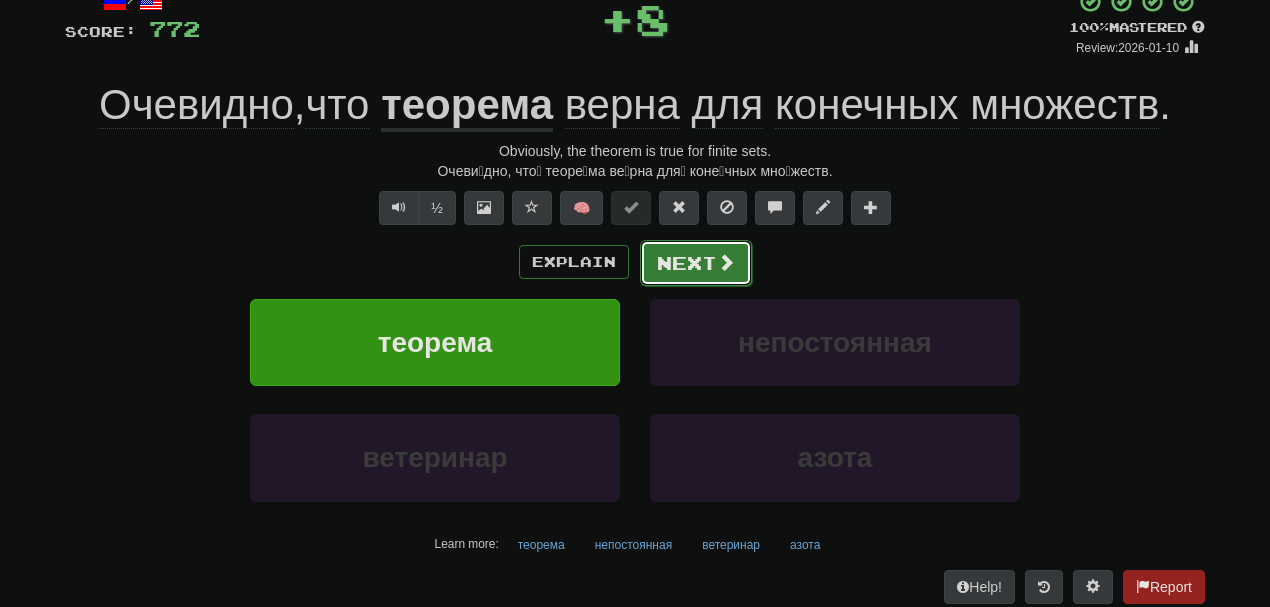 click on "Next" at bounding box center (696, 263) 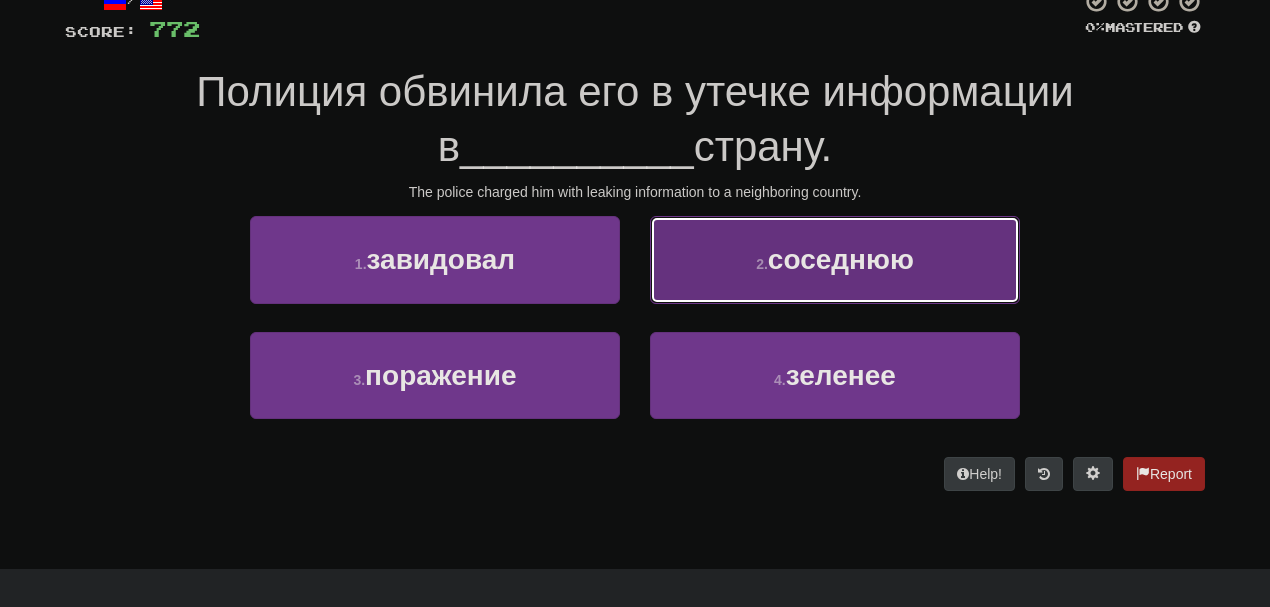 click on "2 .  соседнюю" at bounding box center (835, 259) 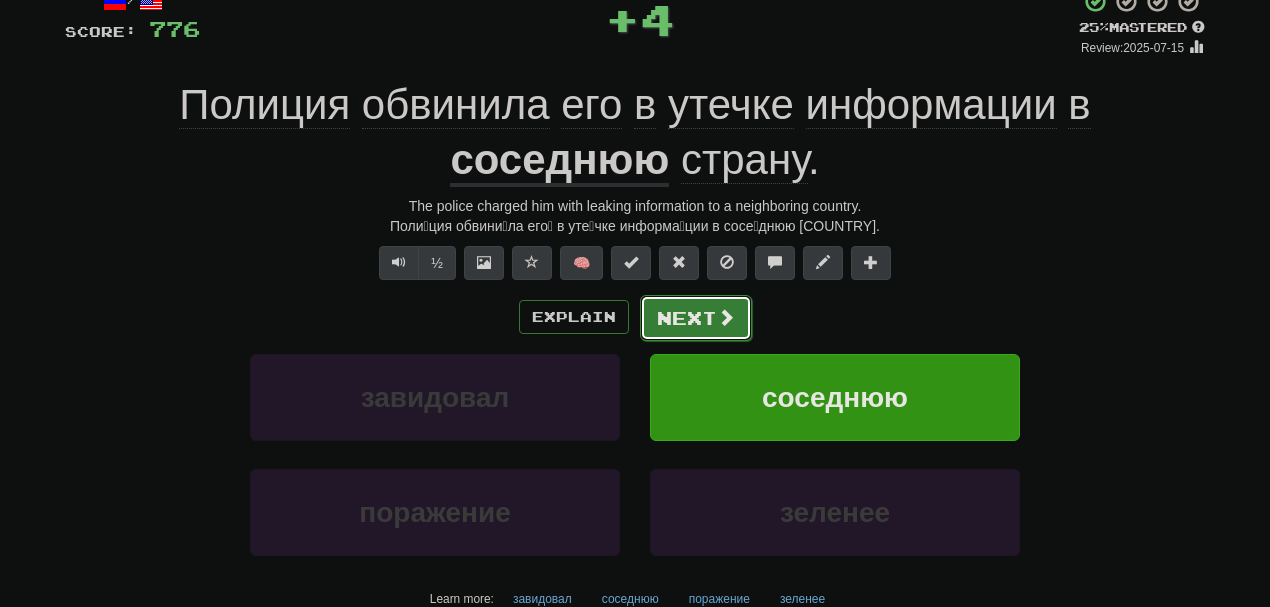 click on "Next" at bounding box center (696, 318) 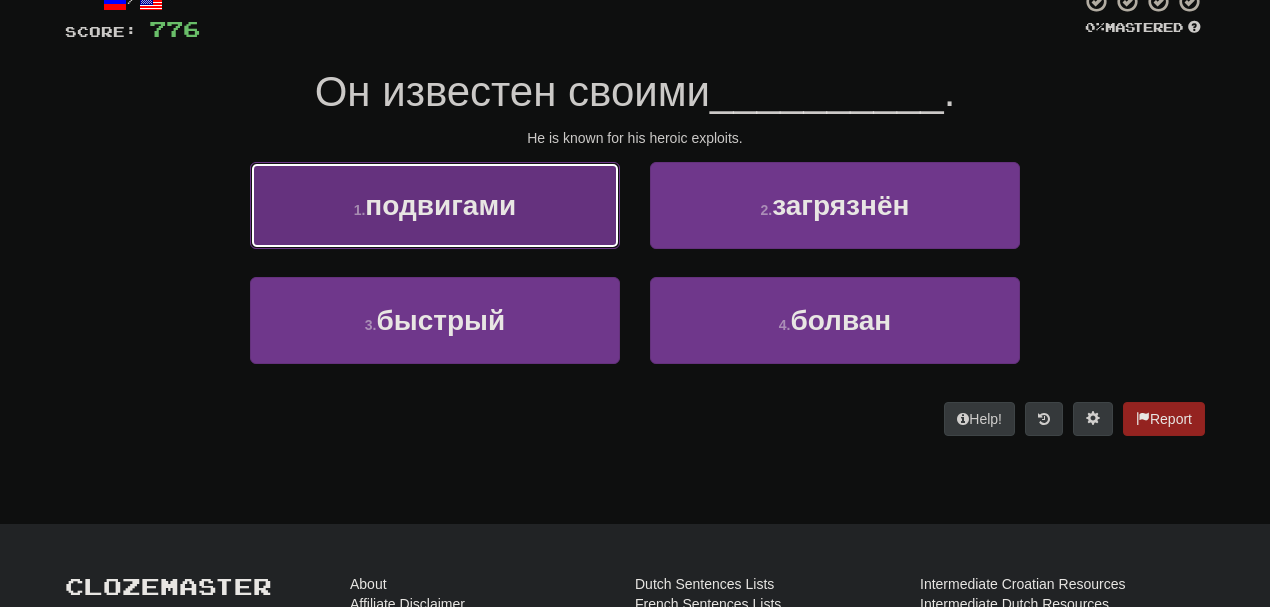 click on "1 .  подвигами" at bounding box center [435, 205] 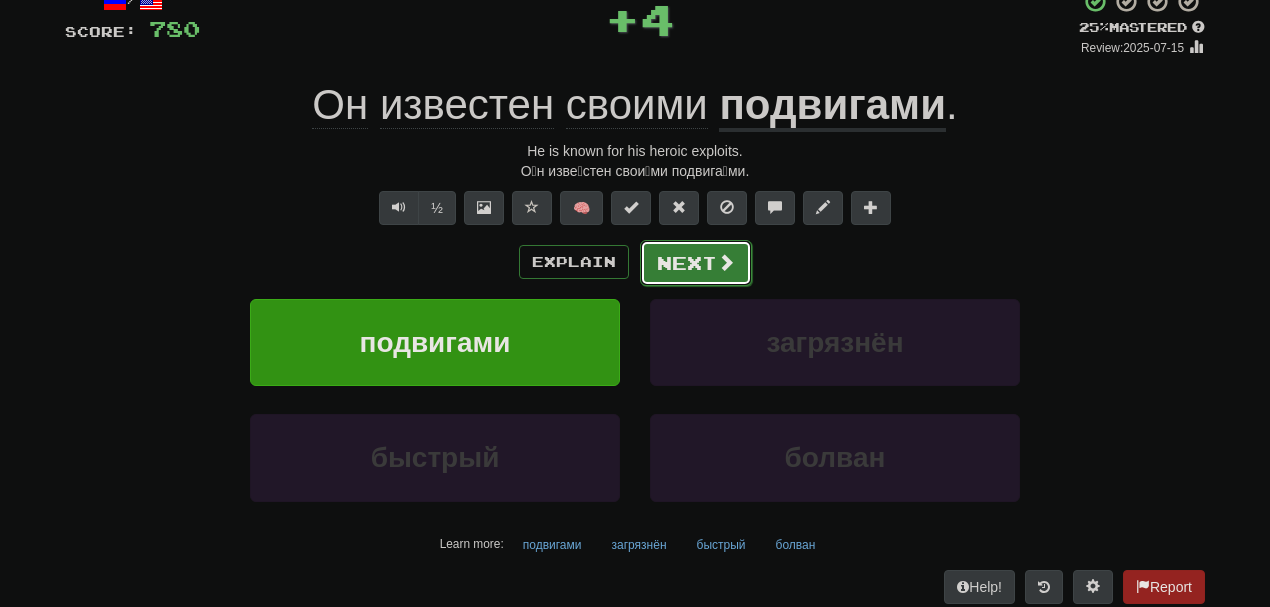 click on "Next" at bounding box center [696, 263] 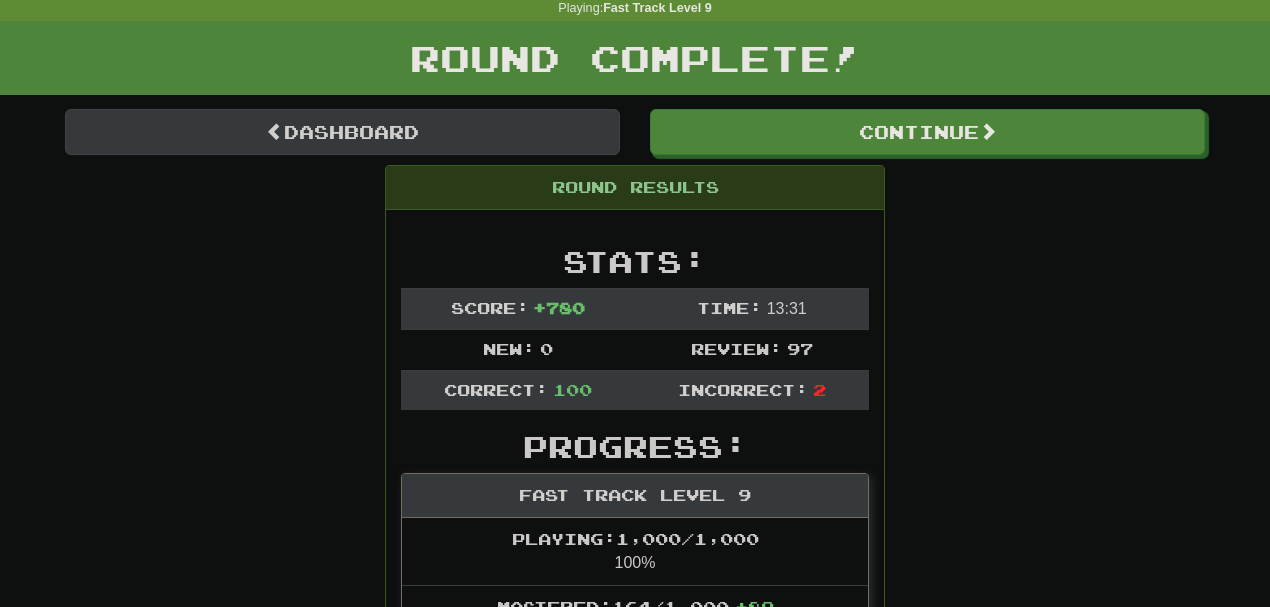 scroll, scrollTop: 7, scrollLeft: 0, axis: vertical 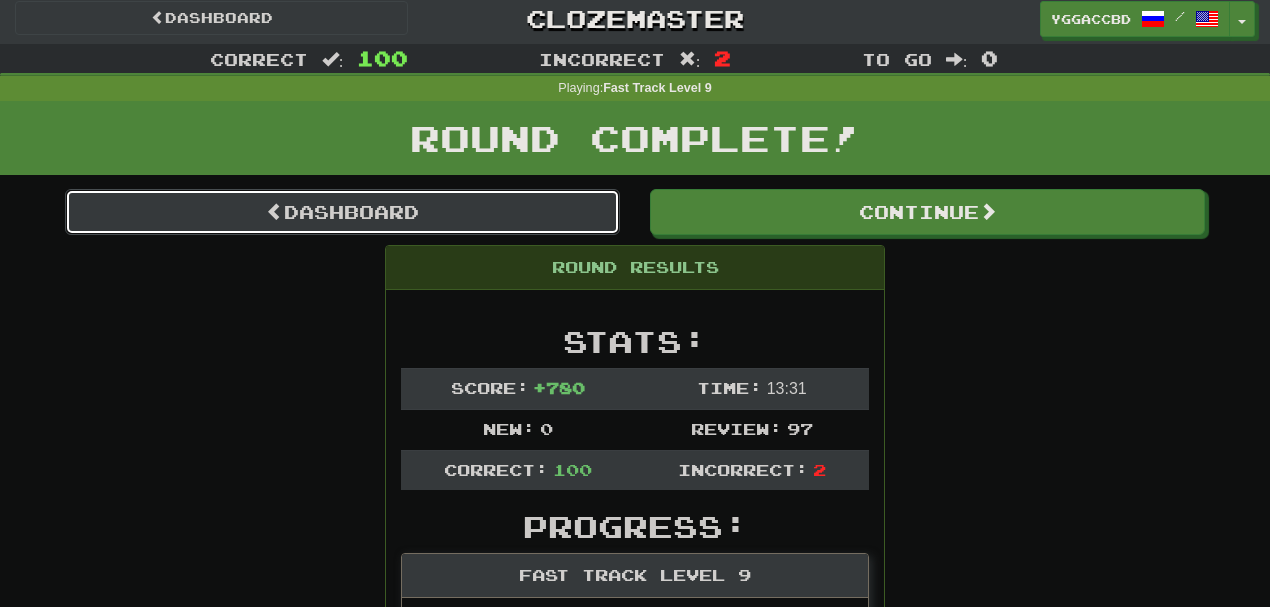 click on "Dashboard" at bounding box center [342, 212] 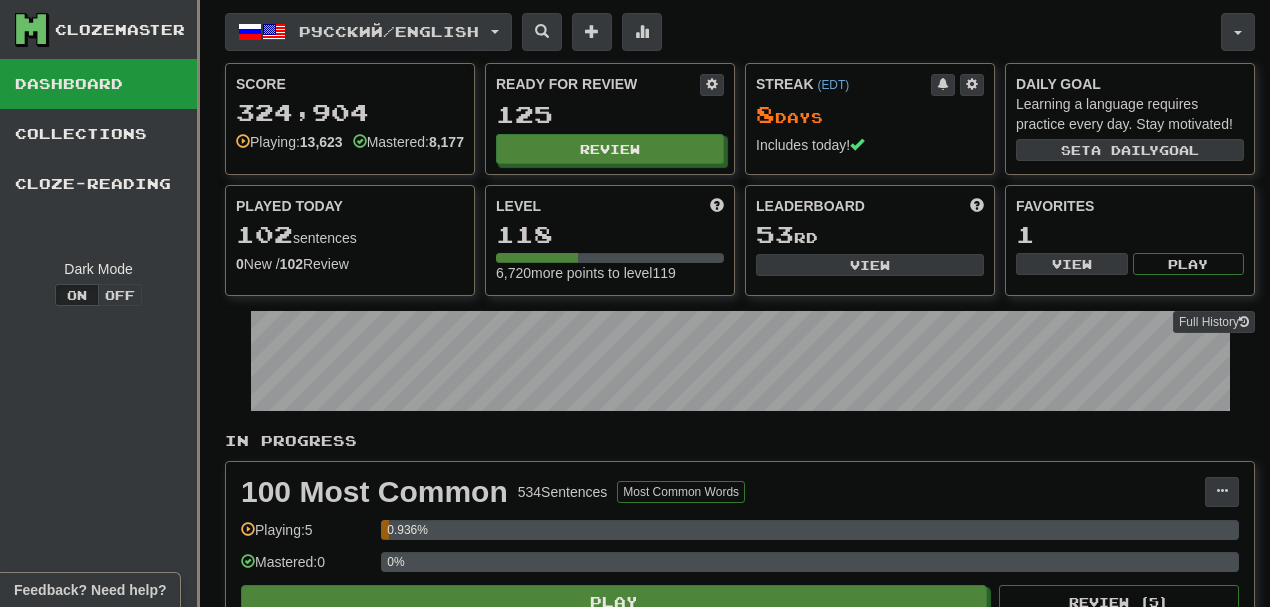 scroll, scrollTop: 0, scrollLeft: 0, axis: both 